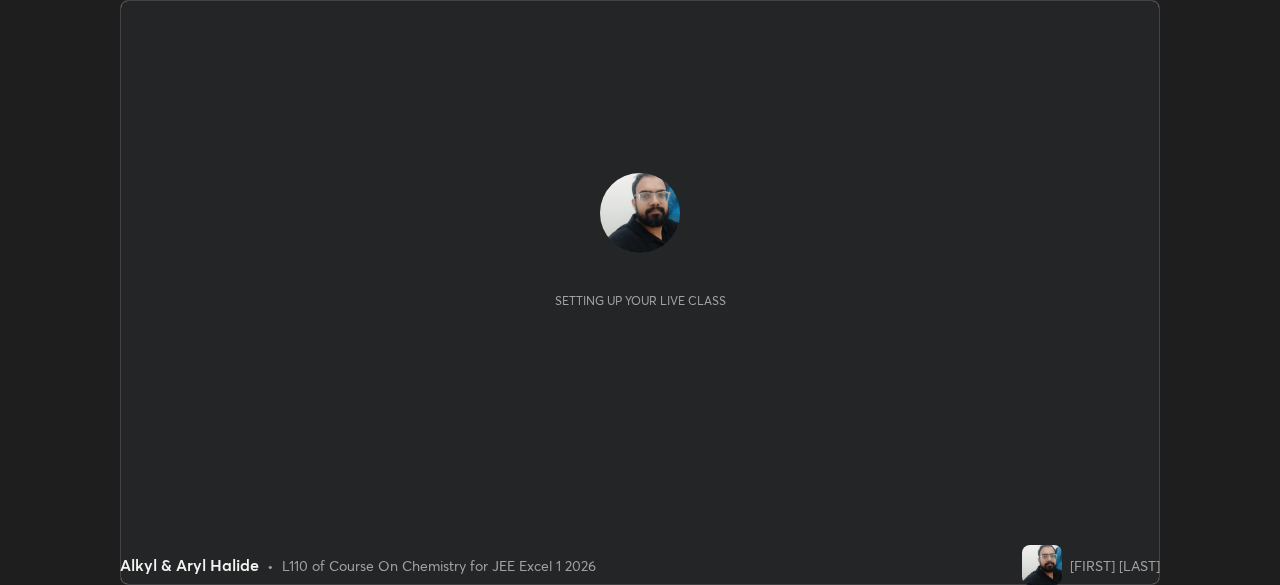 scroll, scrollTop: 0, scrollLeft: 0, axis: both 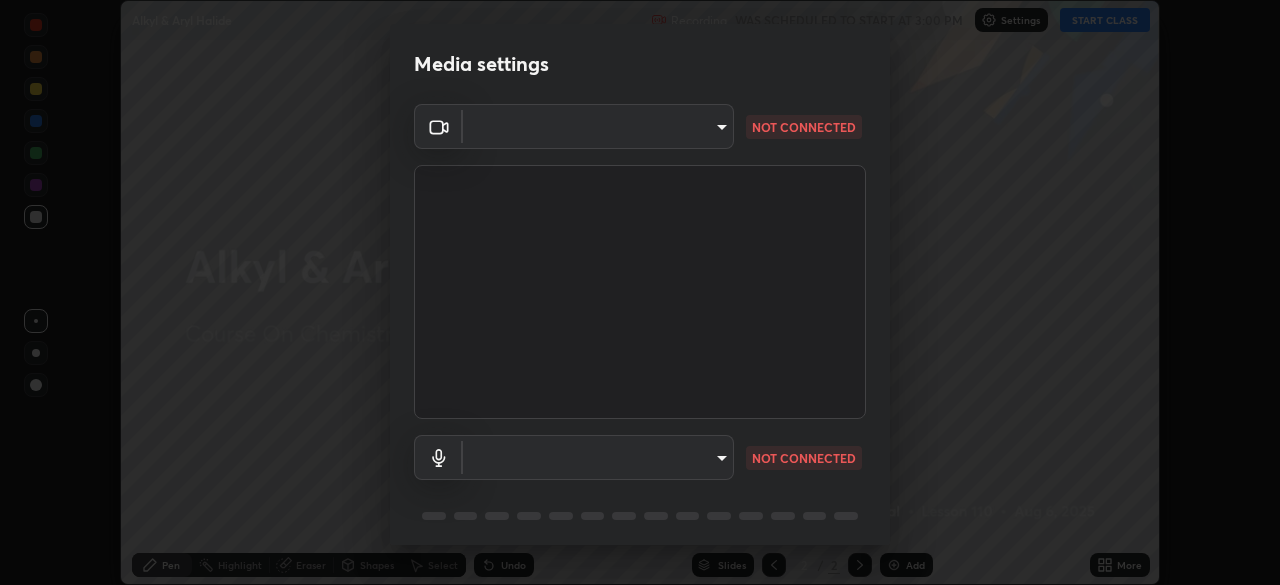 type on "1e49b53be58bf3658c32ba4c8e2538d2601885ca91182b01ba969948c87b8f29" 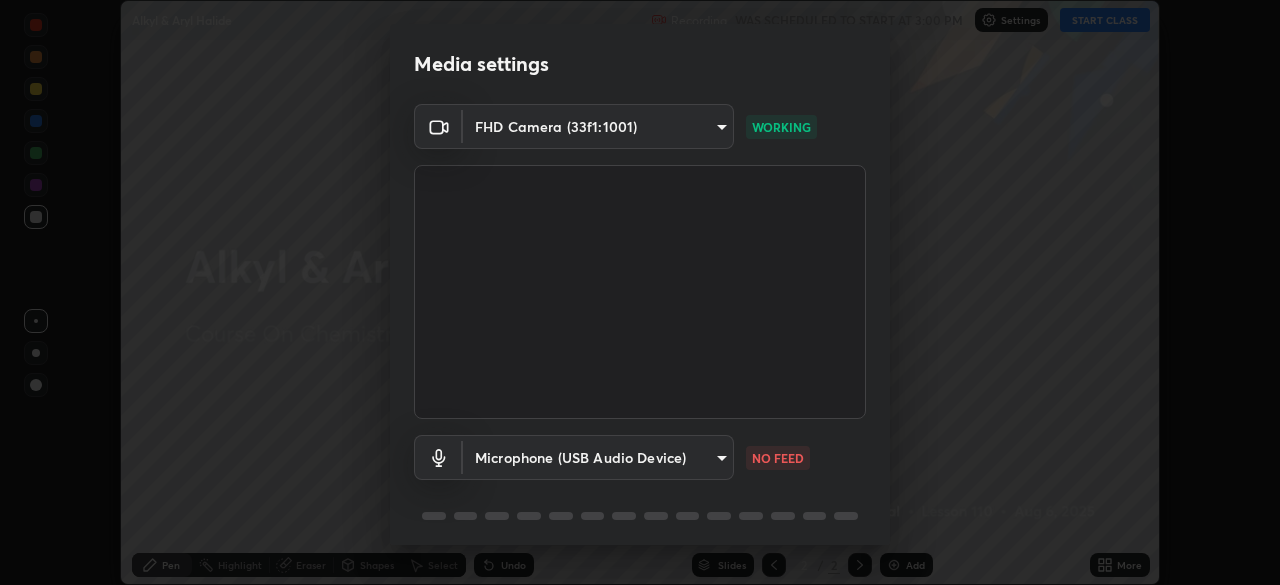 click on "Erase all Alkyl & Aryl Halide Recording WAS SCHEDULED TO START AT  3:00 PM Settings START CLASS Setting up your live class Alkyl & Aryl Halide • L110 of Course On Chemistry for JEE Excel 1 2026 [FIRST] [LAST] Pen Highlight Eraser Shapes Select Undo Slides 2 / 2 Add More No doubts shared Encourage your learners to ask a doubt for better clarity Report an issue Reason for reporting Buffering Chat not working Audio - Video sync issue Educator video quality low ​ Attach an image Report Media settings FHD Camera (33f1:1001) 1e49b53be58bf3658c32ba4c8e2538d2601885ca91182b01ba969948c87b8f29 WORKING Microphone (USB Audio Device) ea87fc36347b51241c7dbb5a200bf6c46822a0085c78c32b66ce24c8f32dd280 NO FEED 1 / 5 Next" at bounding box center (640, 292) 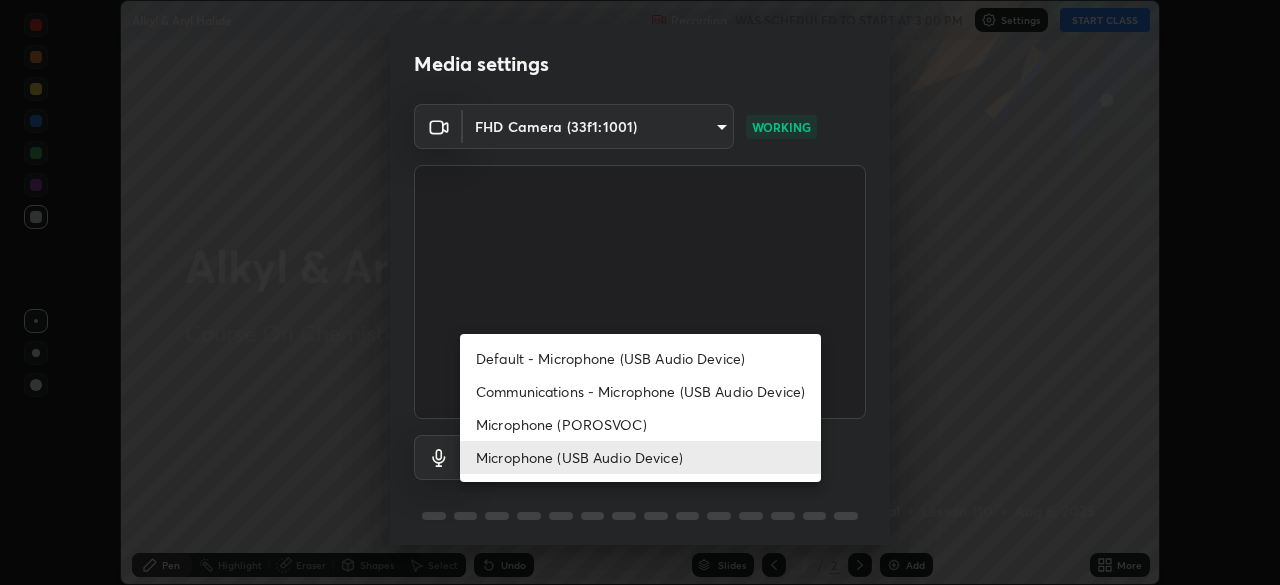 click on "Communications - Microphone (USB Audio Device)" at bounding box center (640, 391) 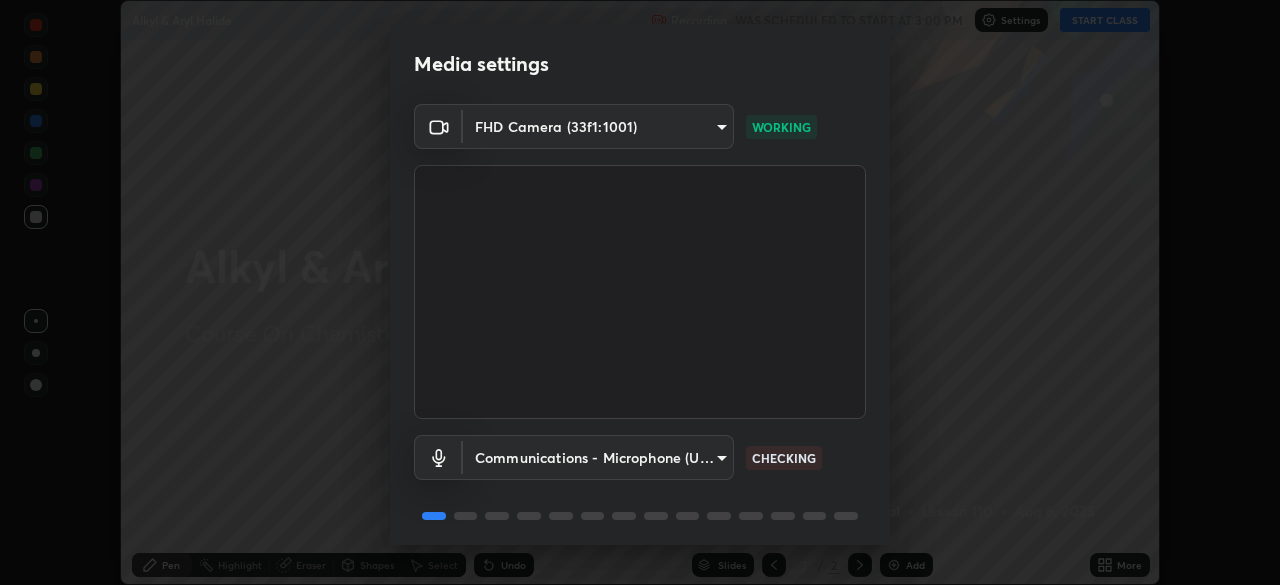 scroll, scrollTop: 71, scrollLeft: 0, axis: vertical 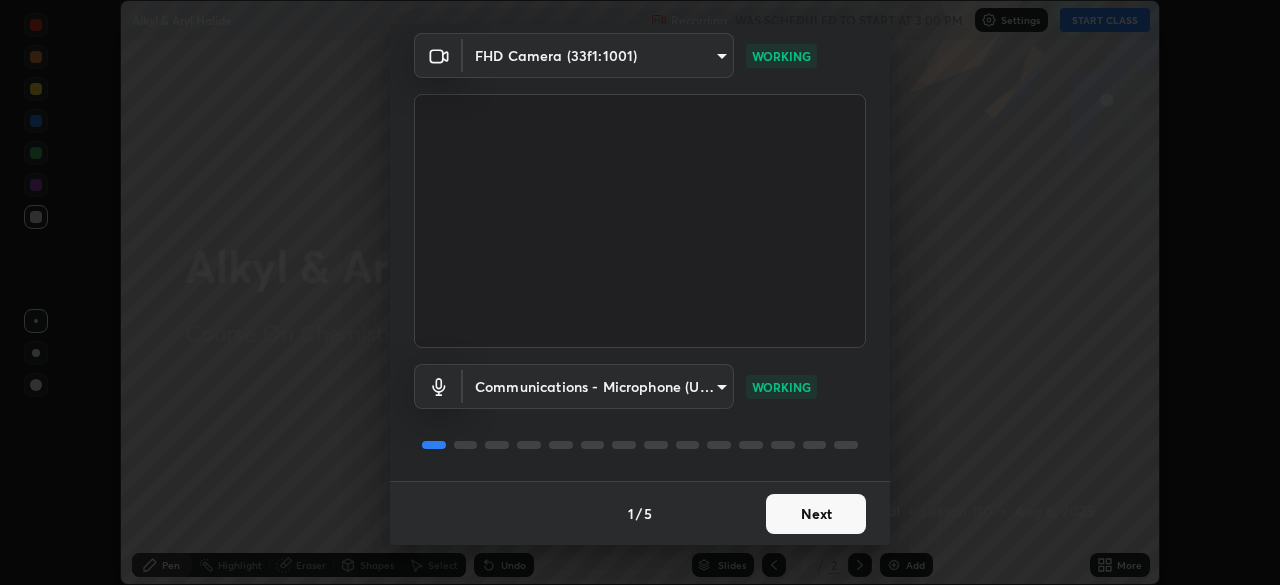 click on "Next" at bounding box center [816, 514] 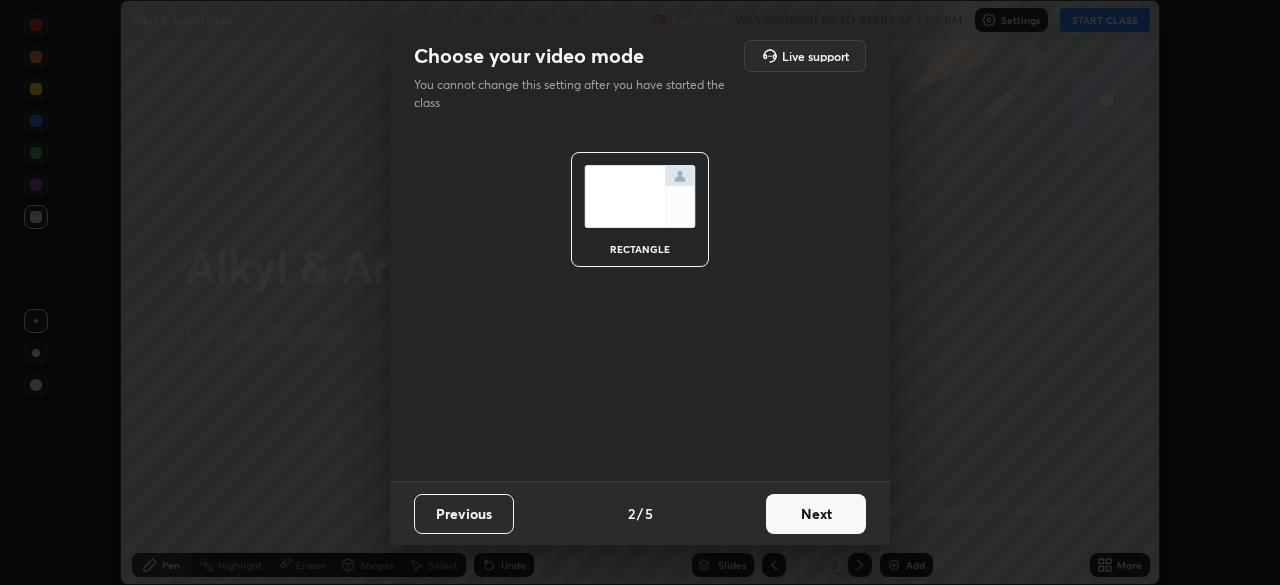 scroll, scrollTop: 0, scrollLeft: 0, axis: both 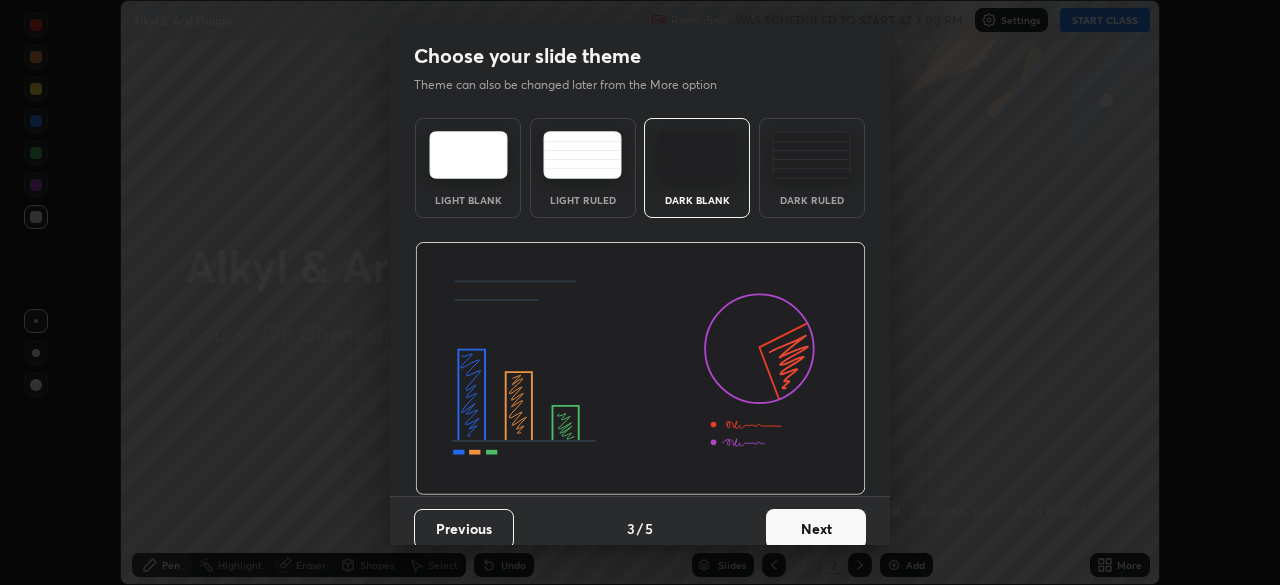 click on "Previous 3 / 5 Next" at bounding box center [640, 528] 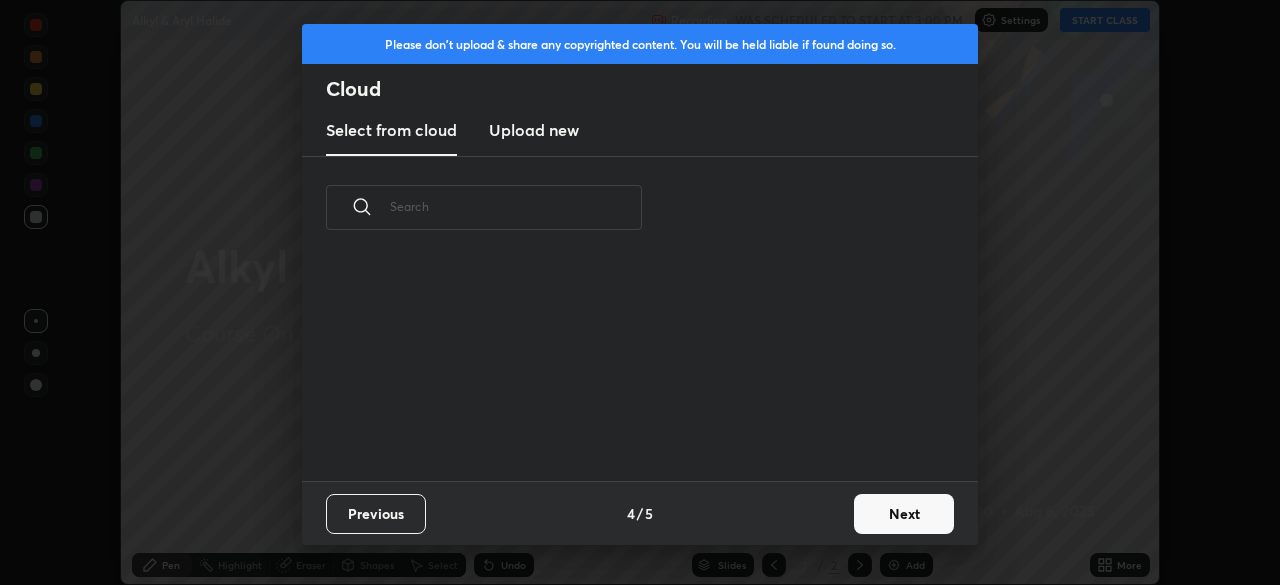 click on "Next" at bounding box center (904, 514) 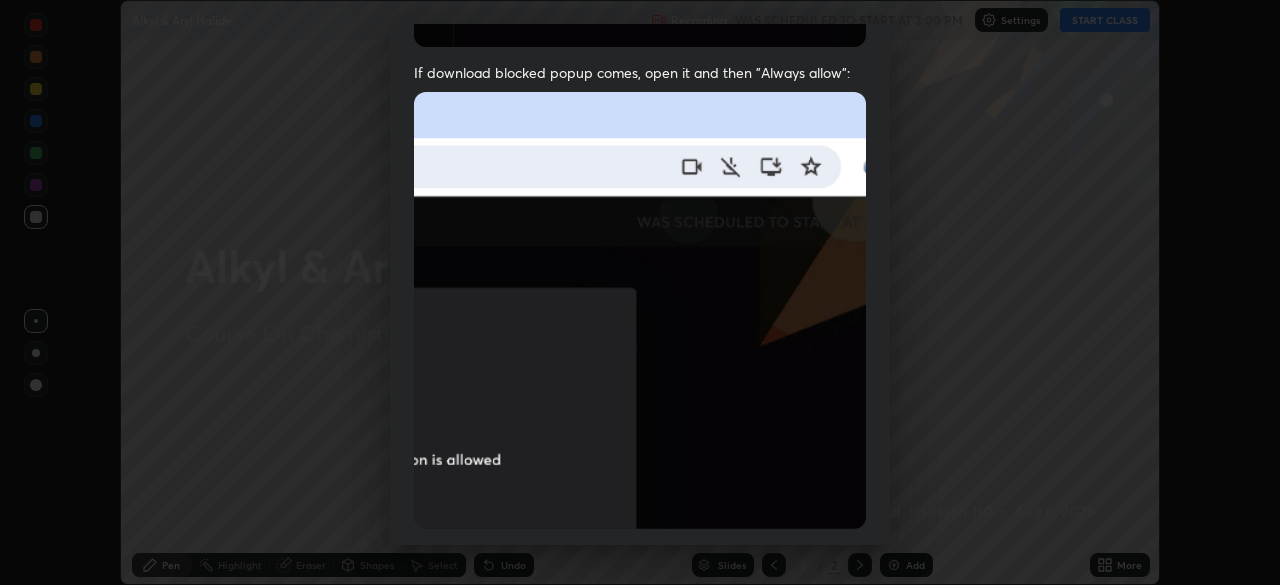 scroll, scrollTop: 426, scrollLeft: 0, axis: vertical 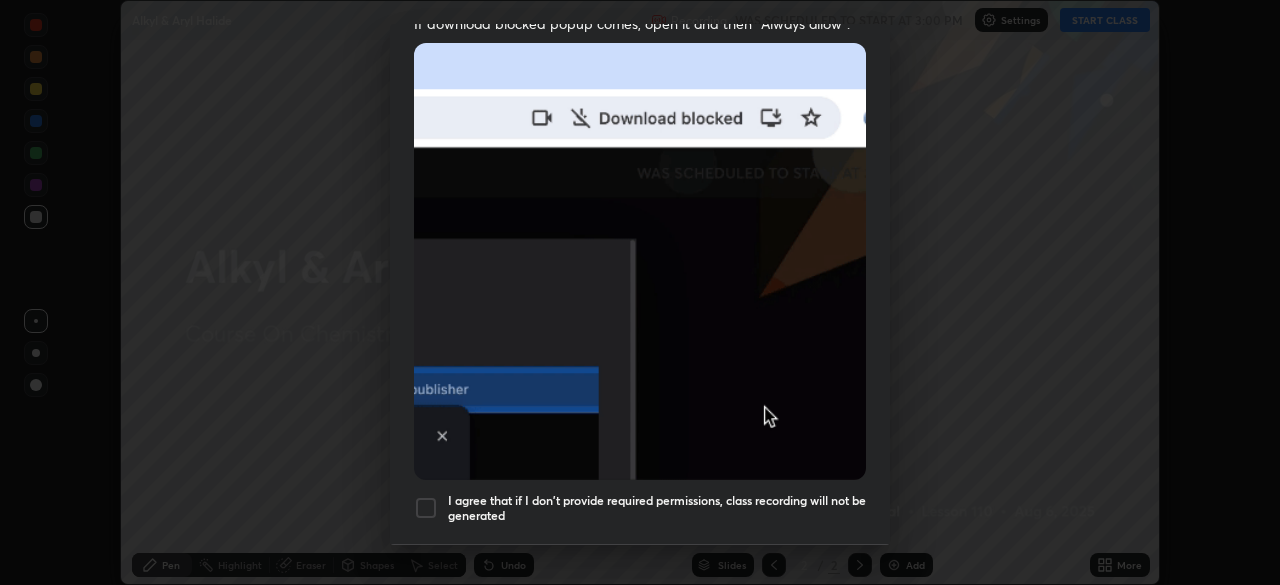 click at bounding box center (426, 508) 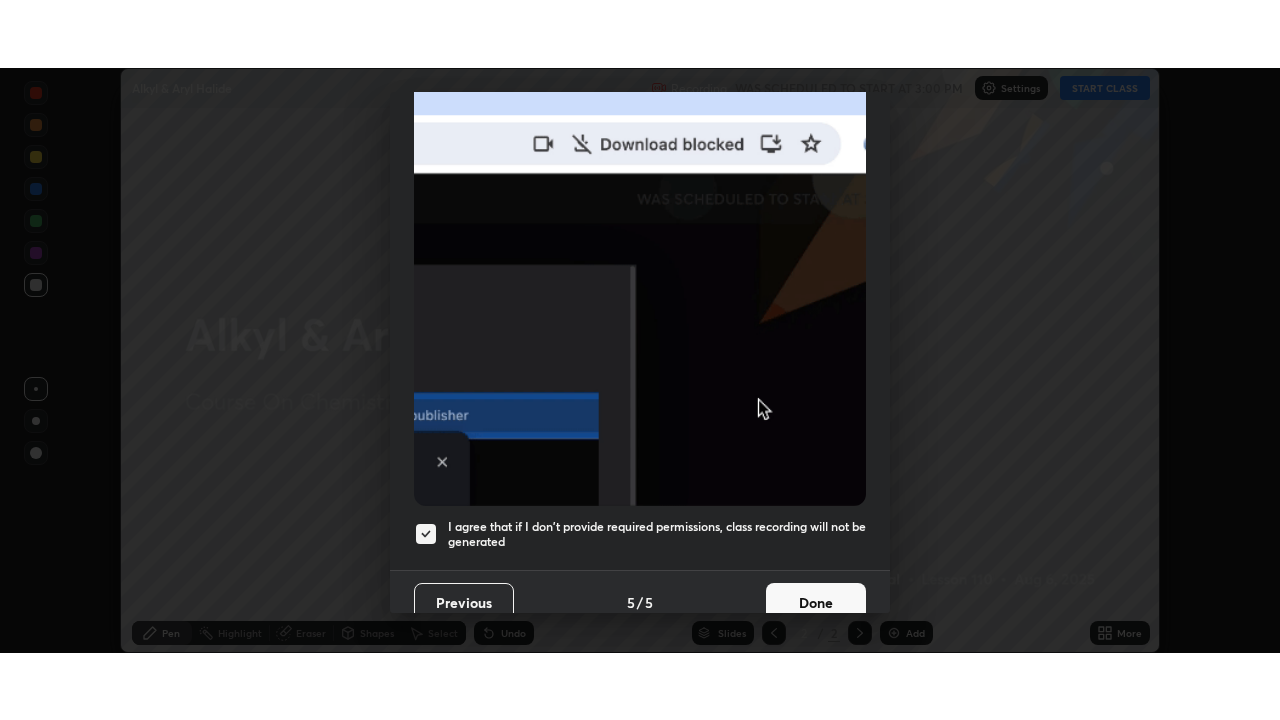 scroll, scrollTop: 479, scrollLeft: 0, axis: vertical 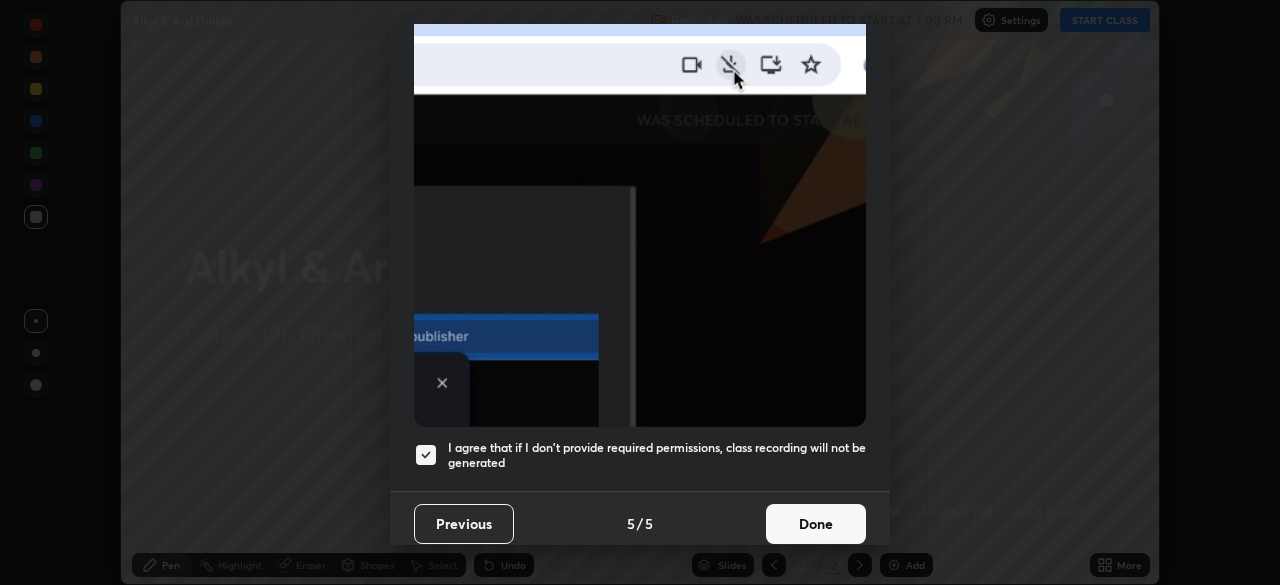 click on "Done" at bounding box center (816, 524) 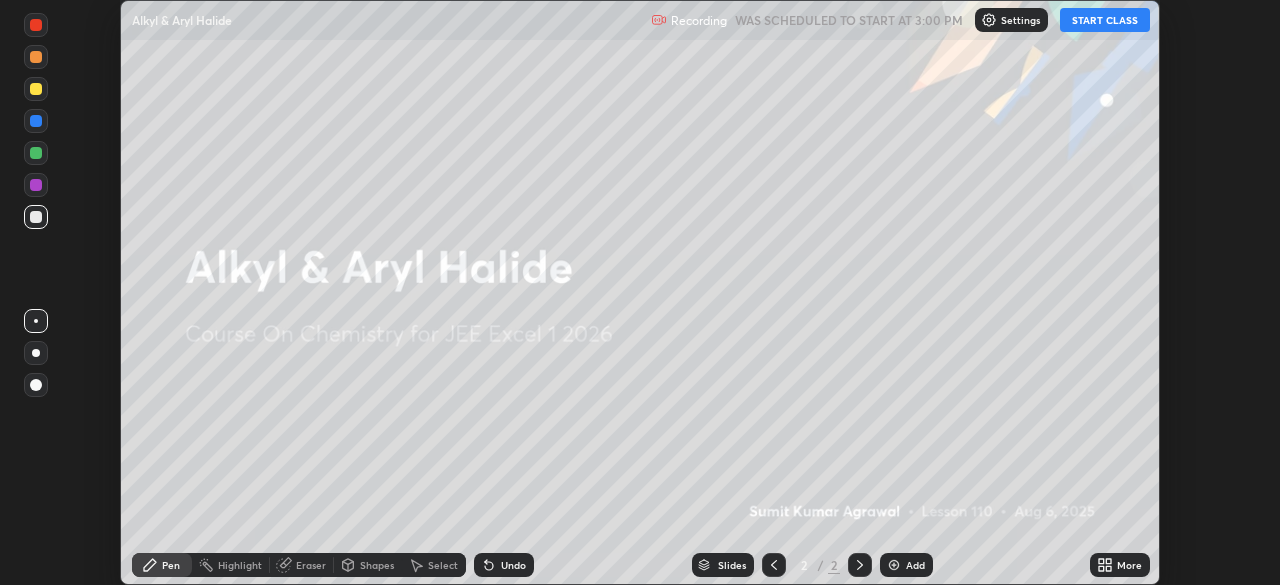click on "START CLASS" at bounding box center [1105, 20] 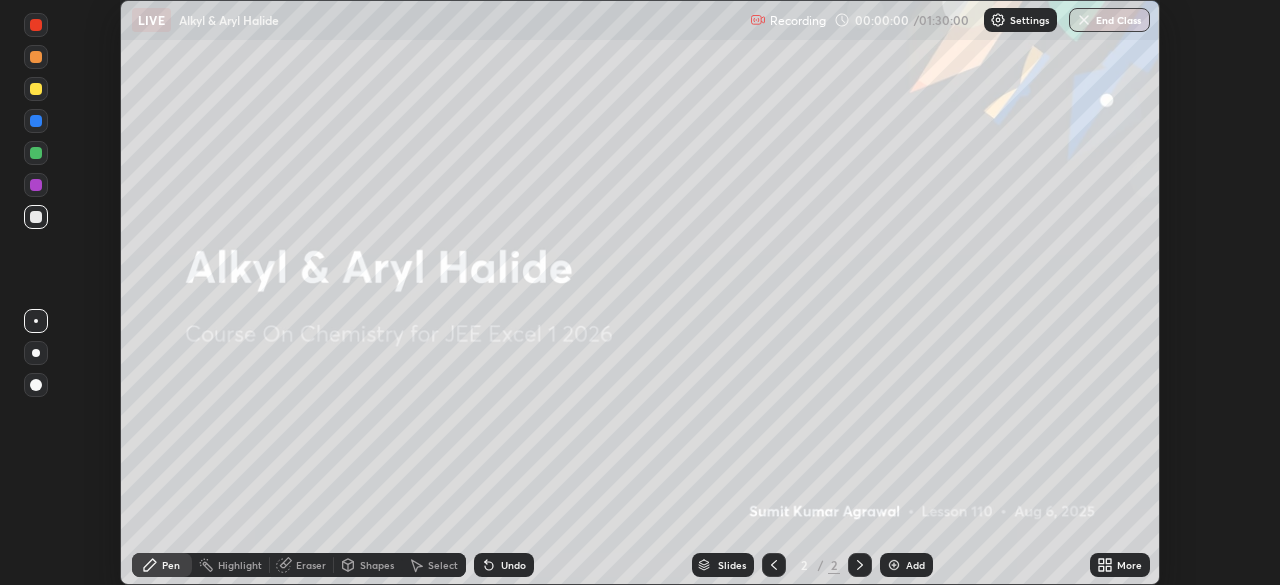 click on "More" at bounding box center [1129, 565] 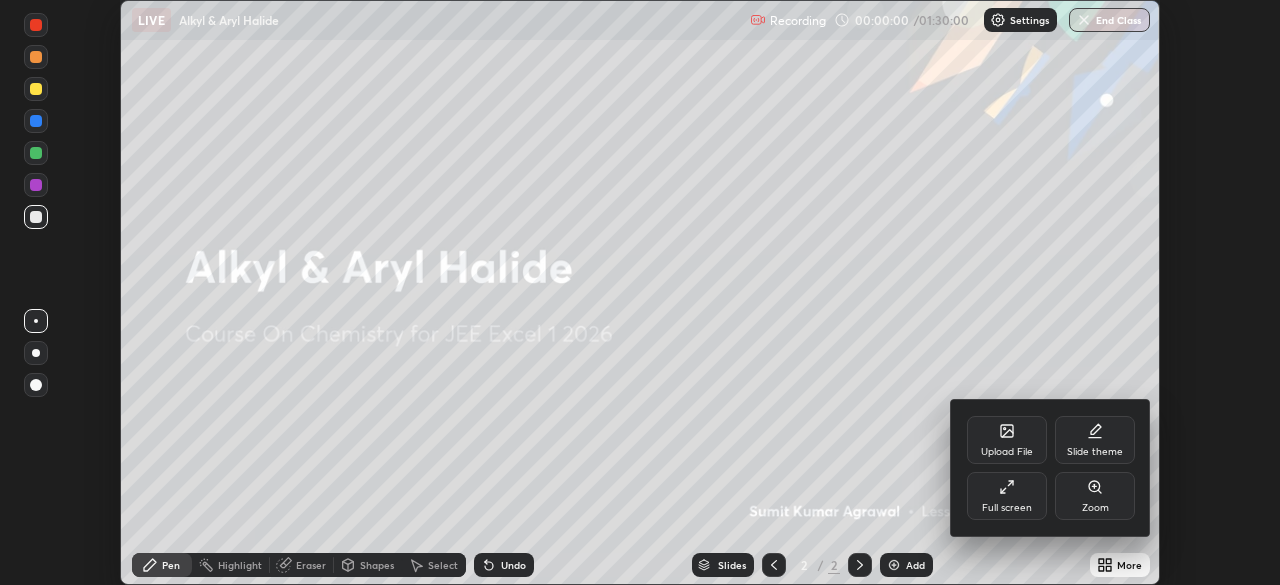 click on "Full screen" at bounding box center (1007, 496) 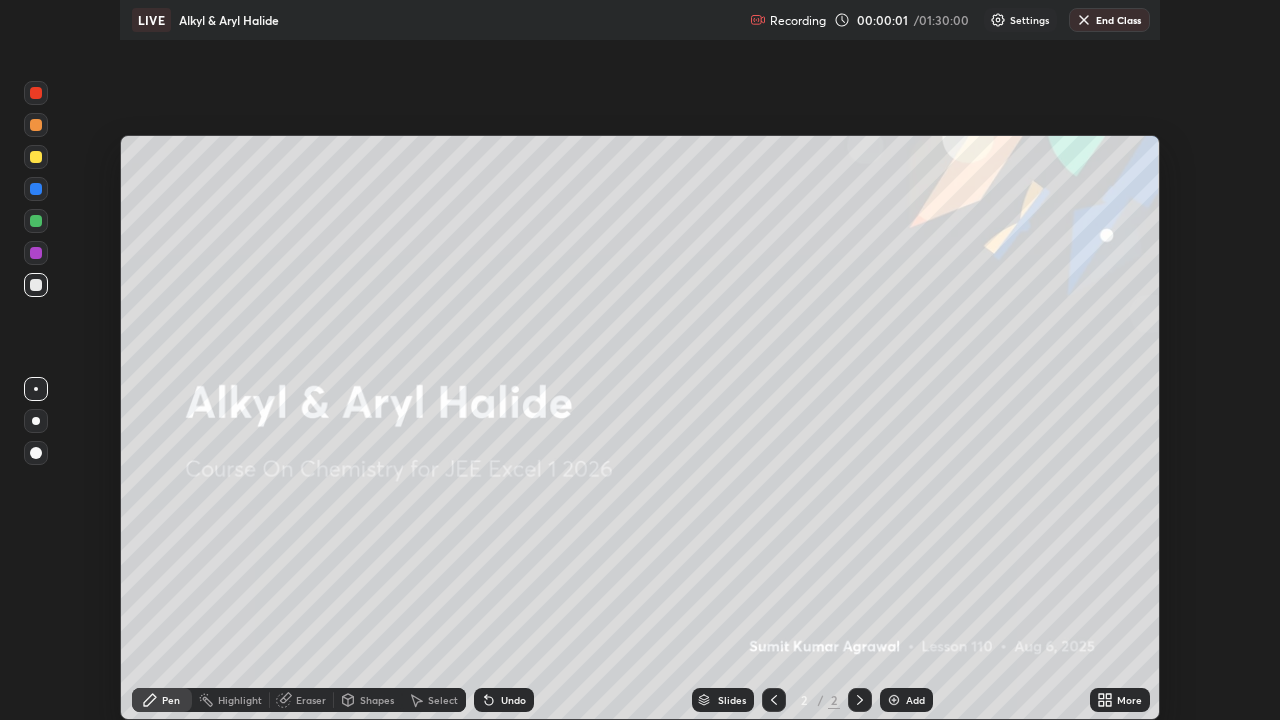 scroll, scrollTop: 99280, scrollLeft: 98720, axis: both 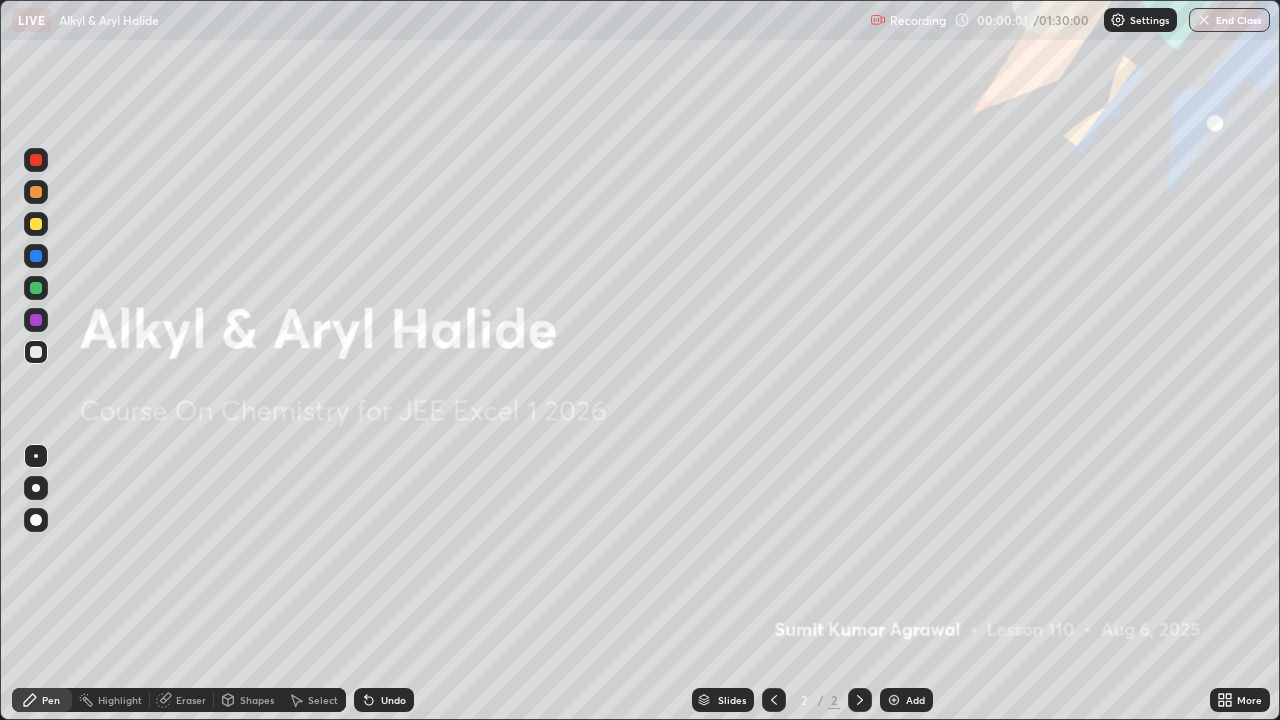 click at bounding box center [894, 700] 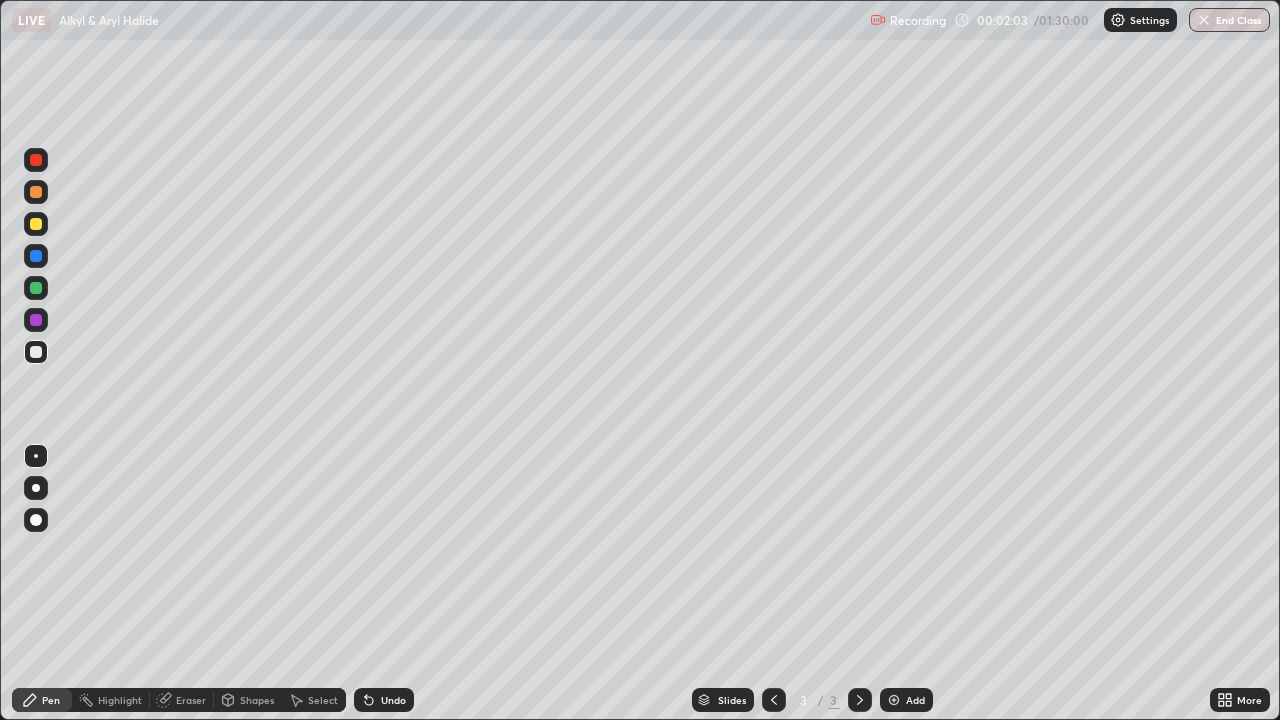 click on "Undo" at bounding box center (393, 700) 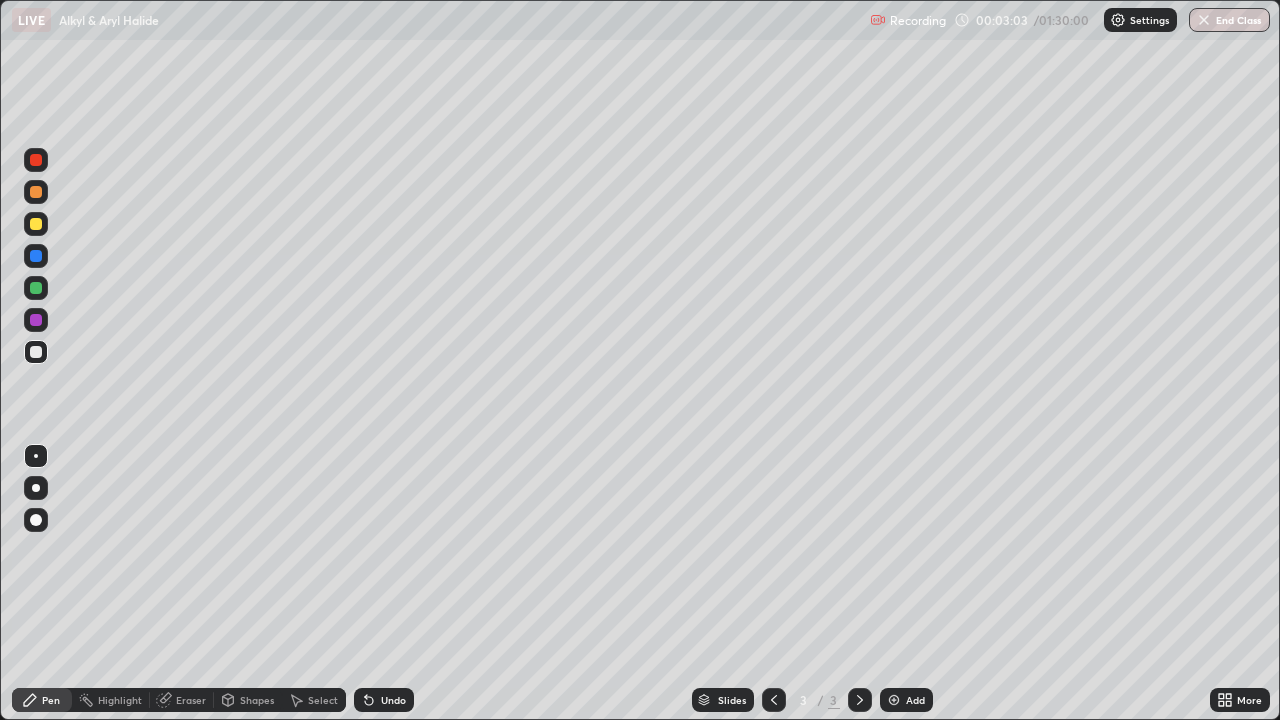 click on "Undo" at bounding box center [393, 700] 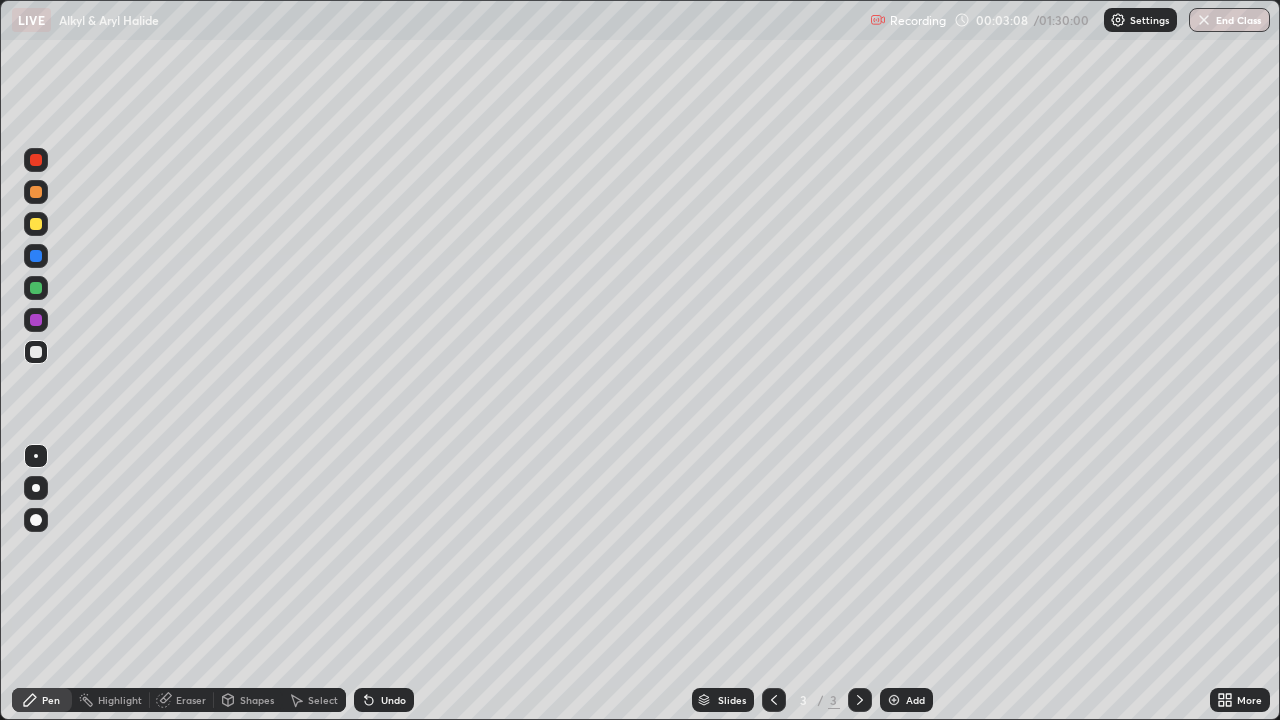 click on "Undo" at bounding box center (384, 700) 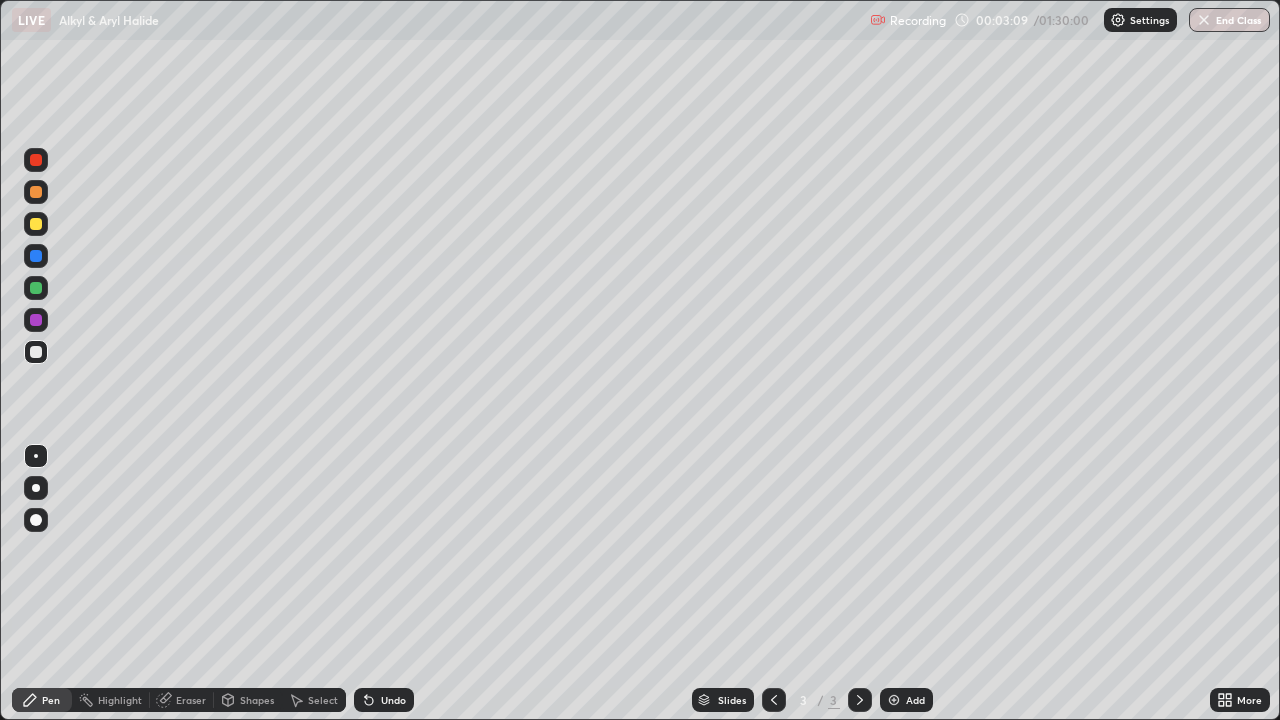 click on "Undo" at bounding box center [393, 700] 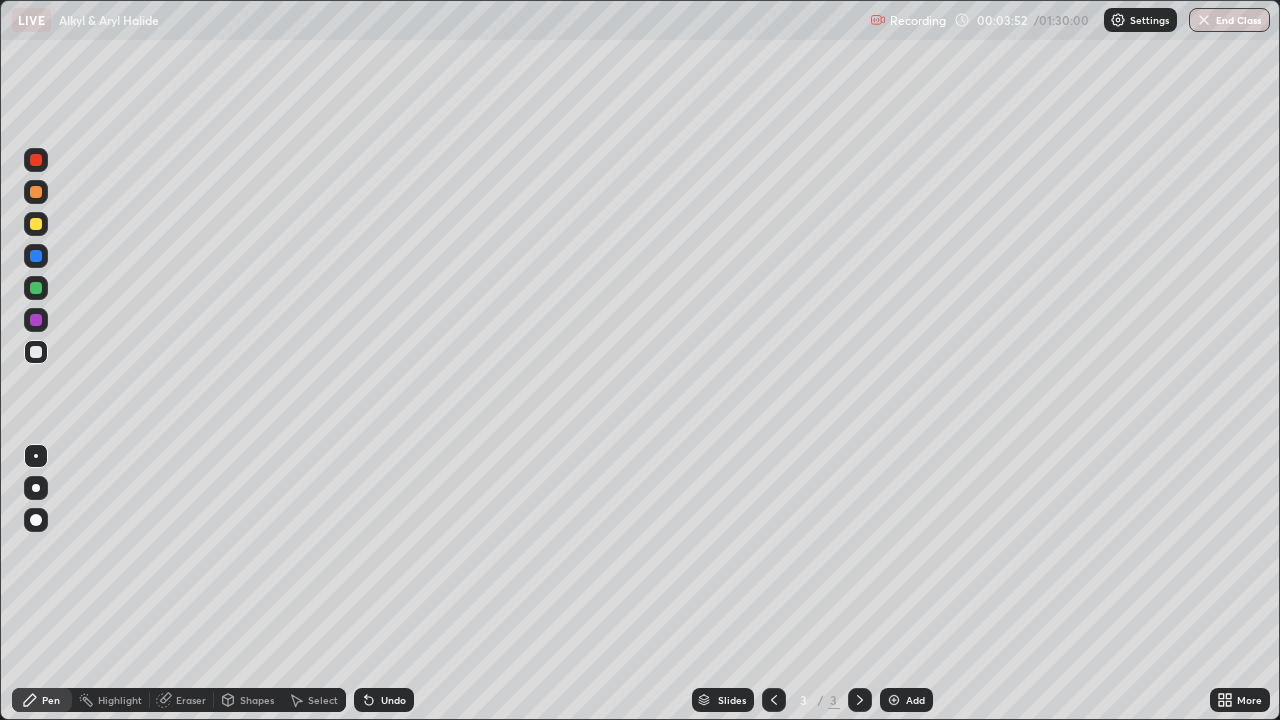 click on "Eraser" at bounding box center (191, 700) 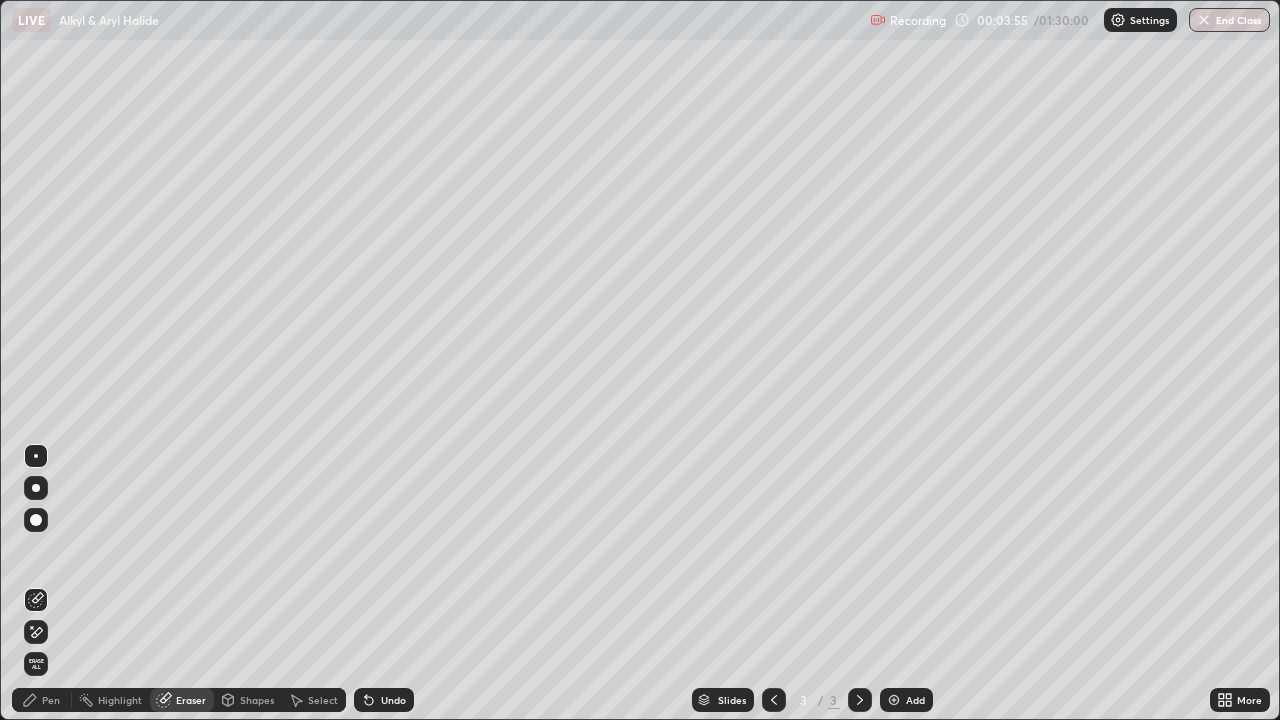 click 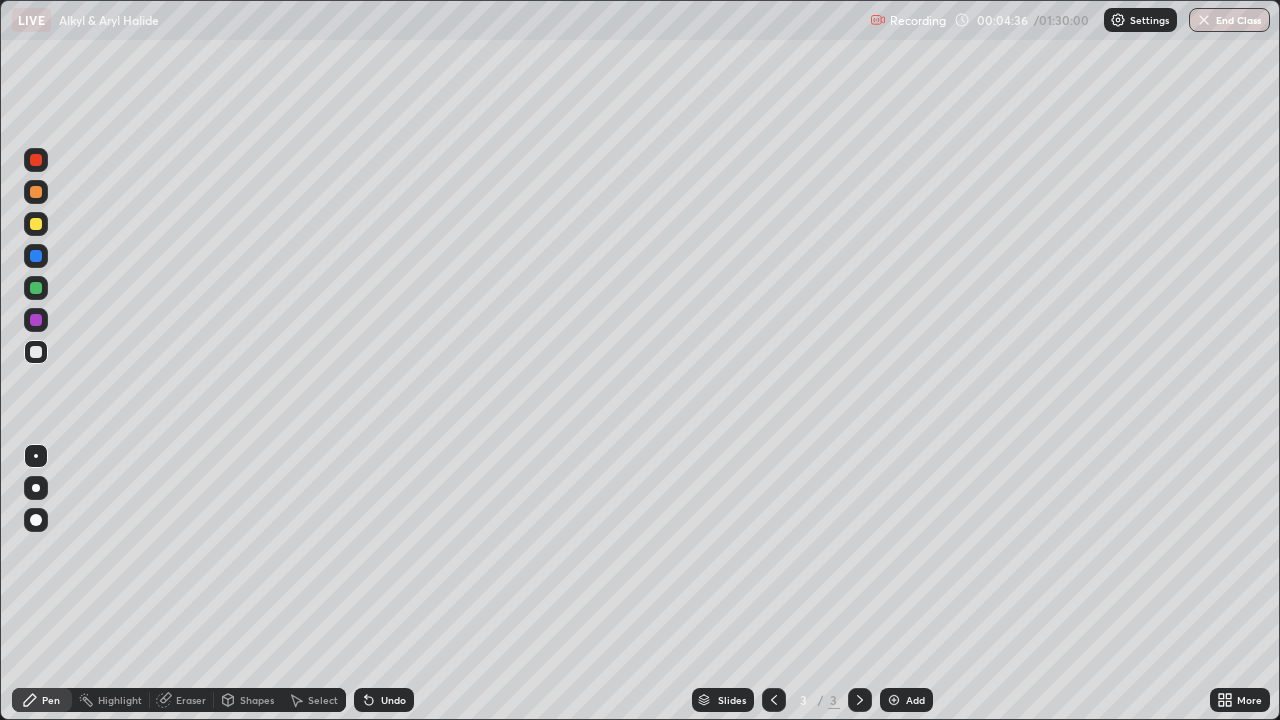 click on "Add" at bounding box center [906, 700] 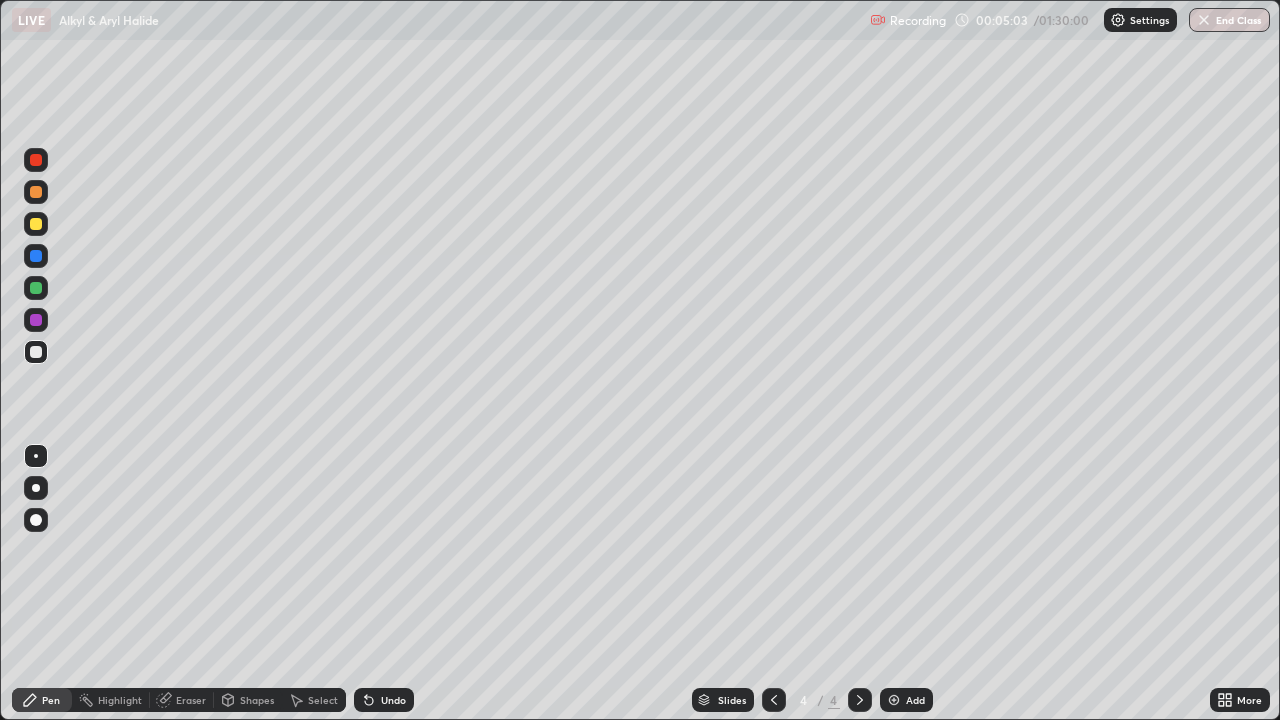 click on "Undo" at bounding box center (393, 700) 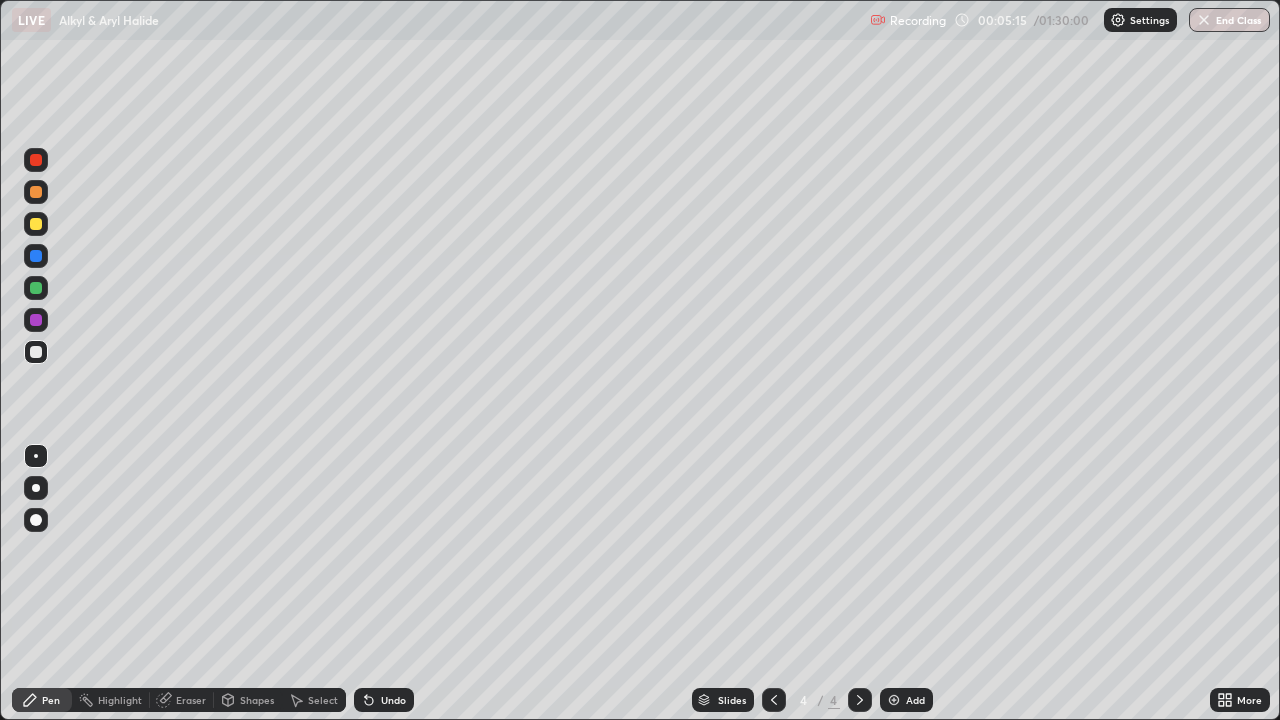 click on "Undo" at bounding box center [384, 700] 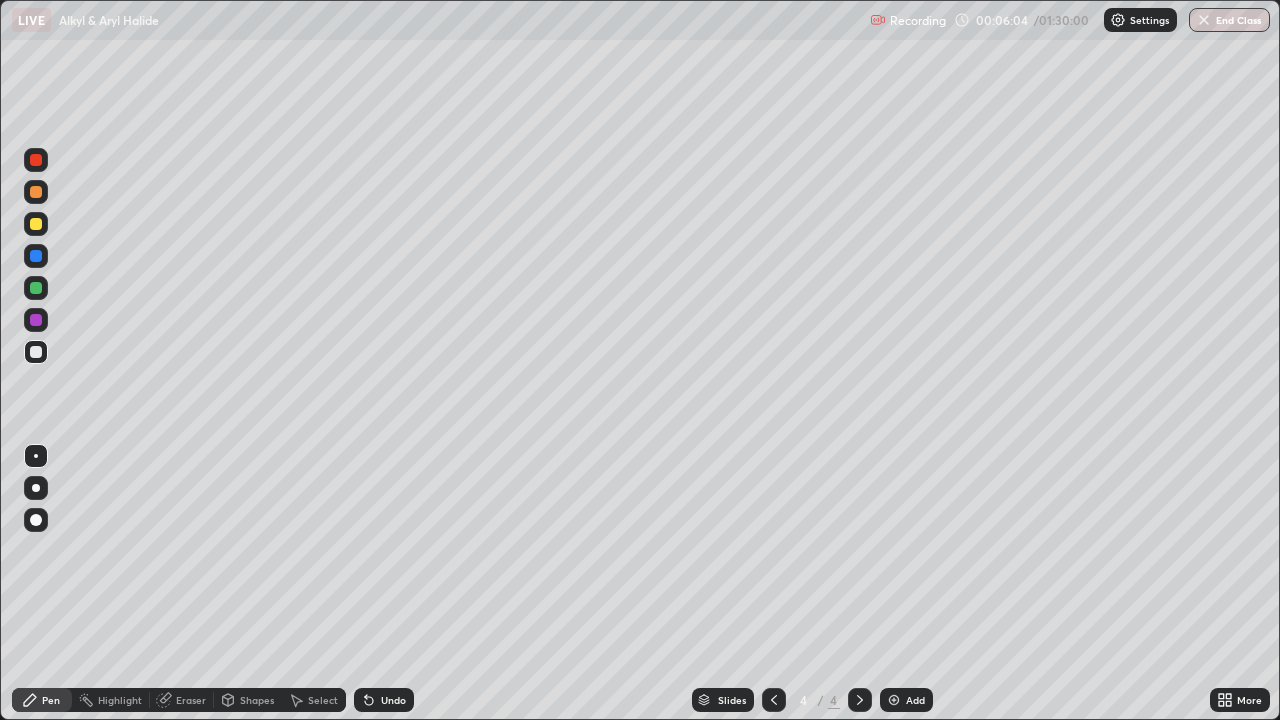 click on "Undo" at bounding box center (393, 700) 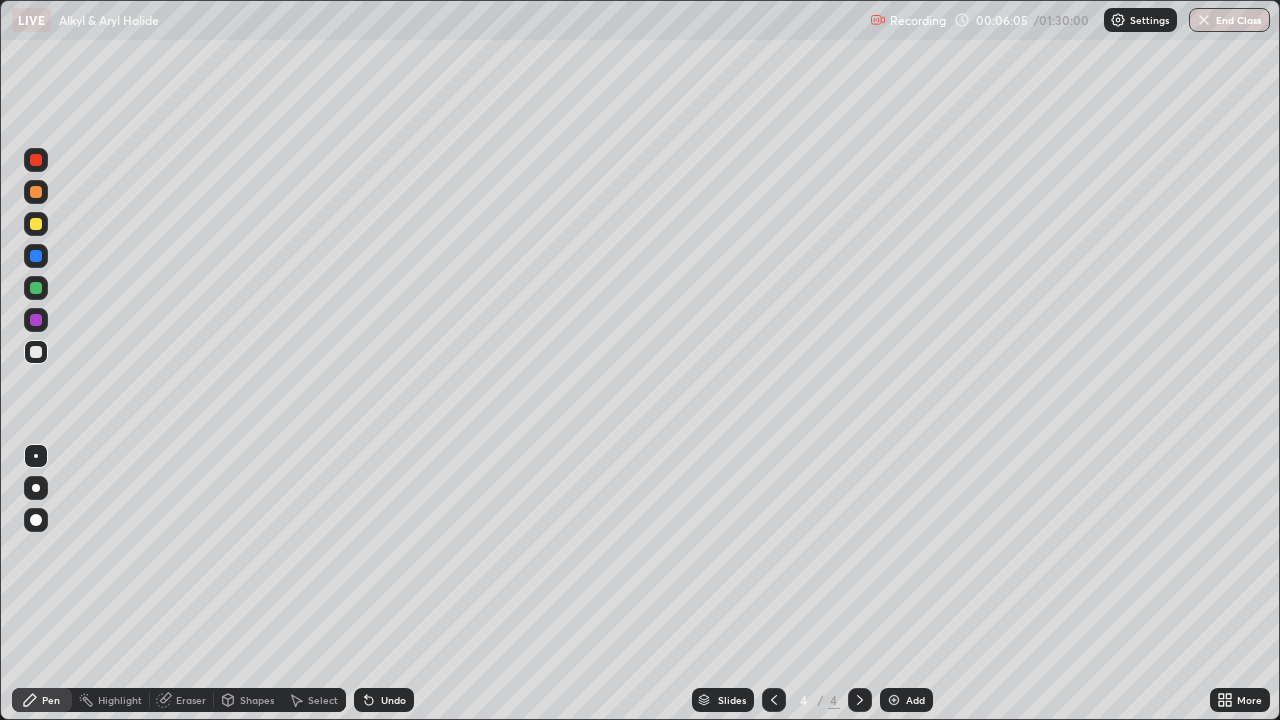 click on "Undo" at bounding box center (393, 700) 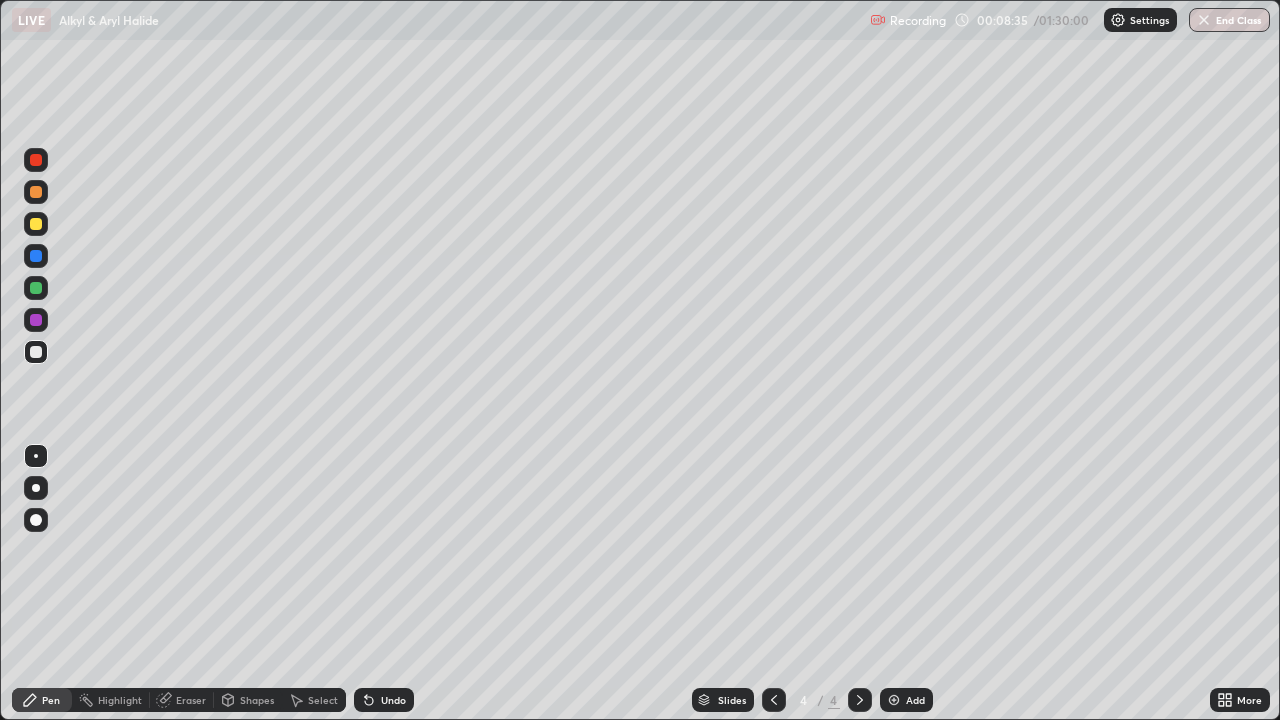 click on "Add" at bounding box center (915, 700) 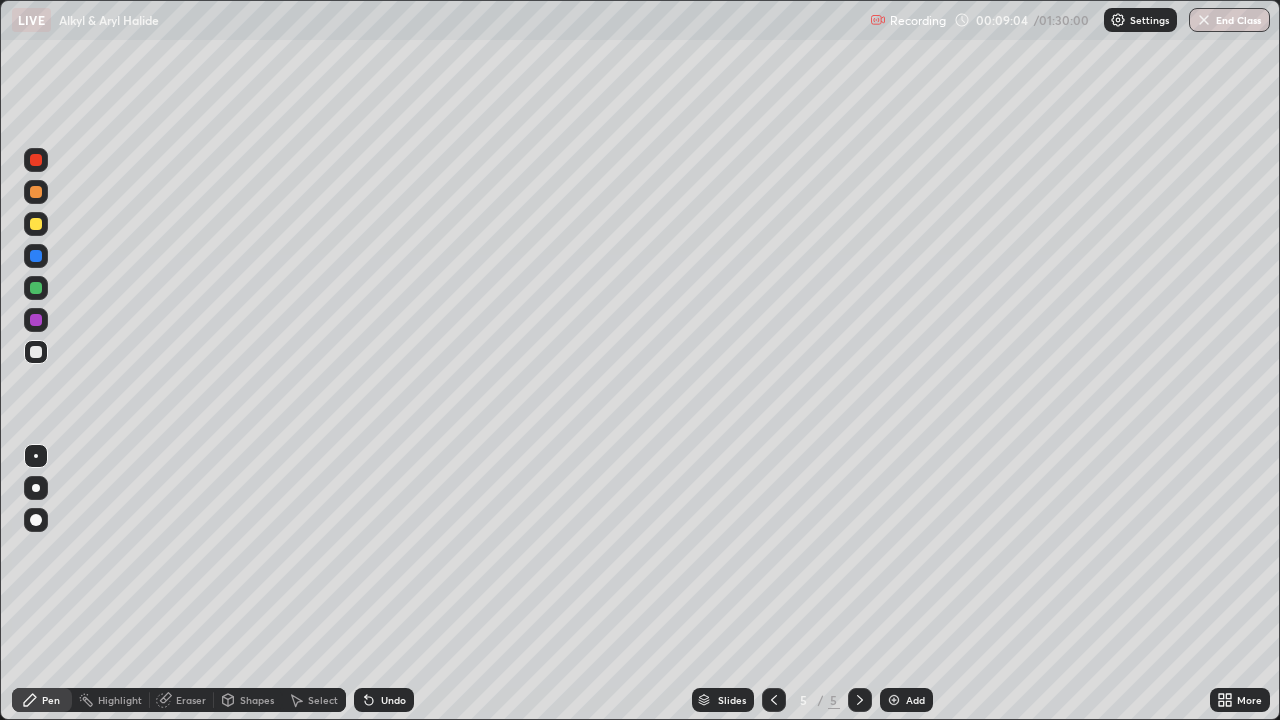 click on "Undo" at bounding box center (384, 700) 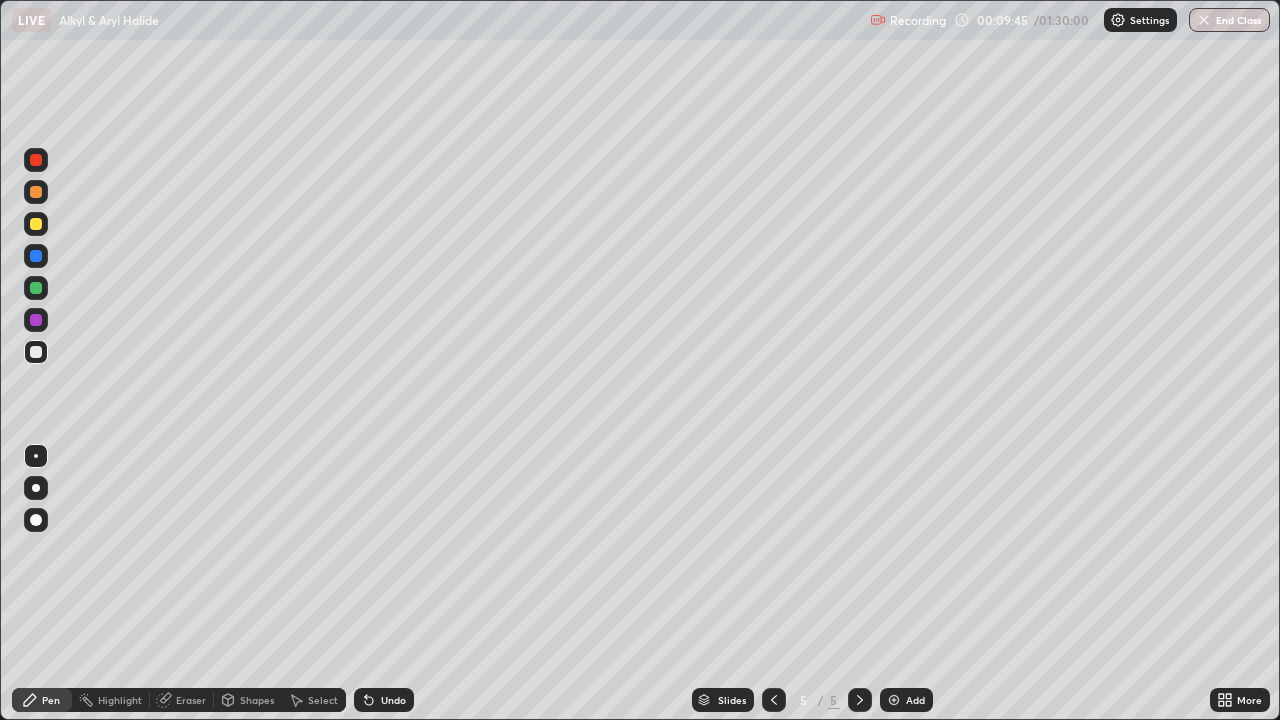 click on "Eraser" at bounding box center (191, 700) 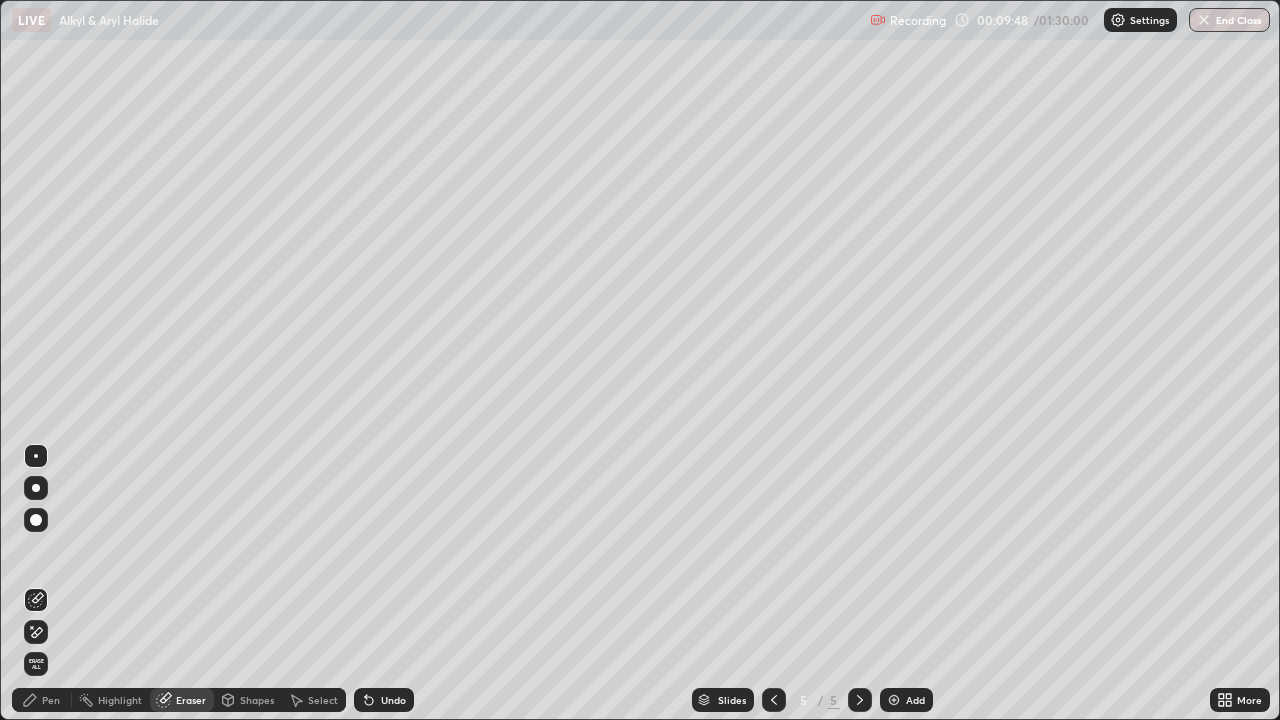 click on "Pen" at bounding box center [42, 700] 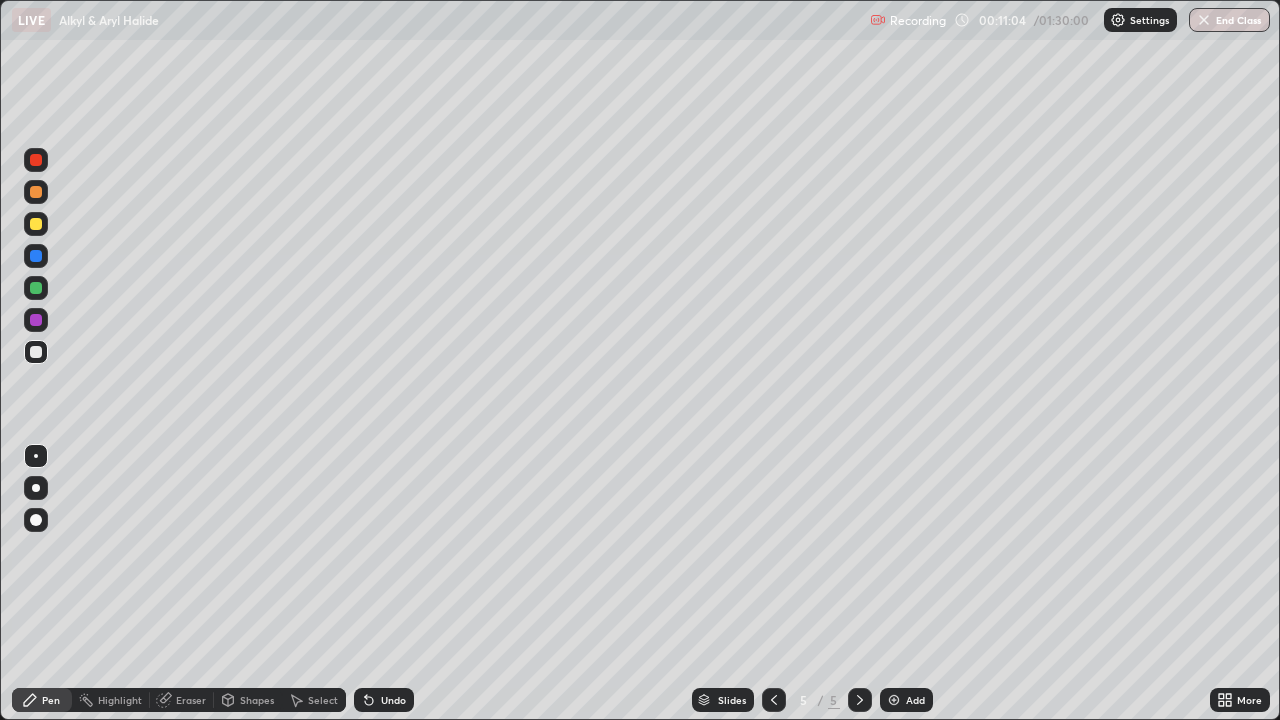 click on "Undo" at bounding box center [393, 700] 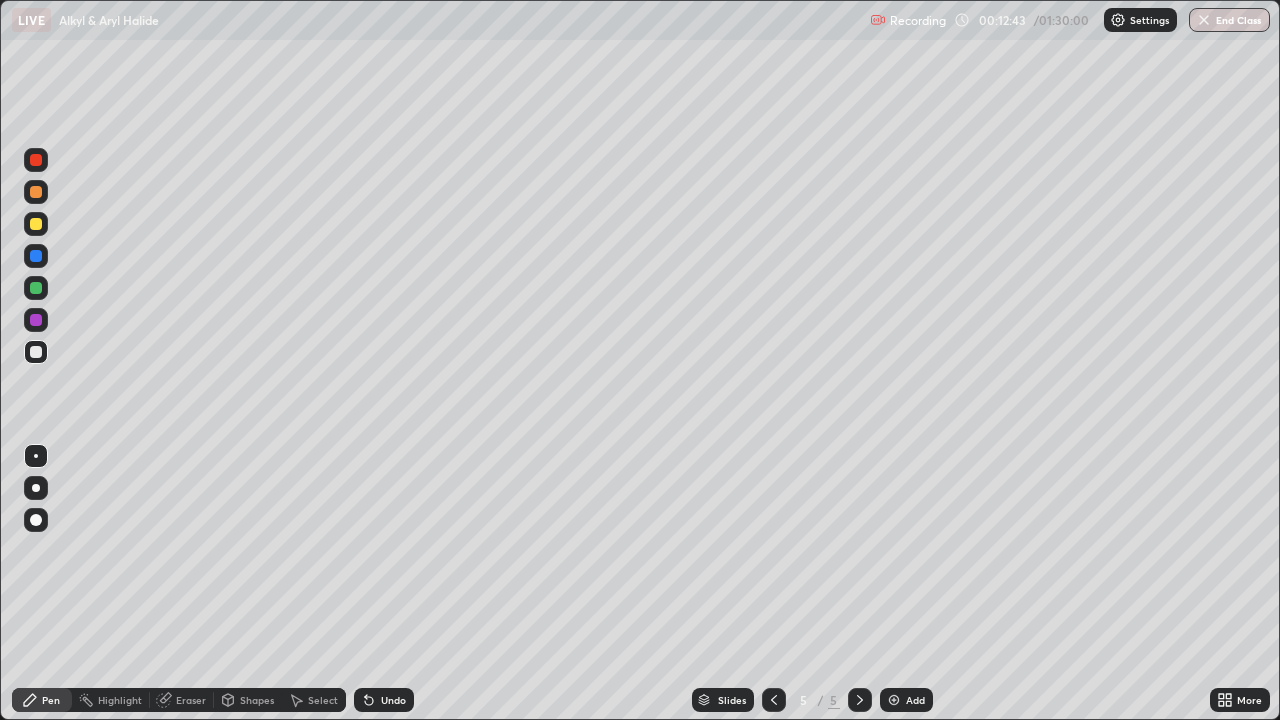 click at bounding box center (894, 700) 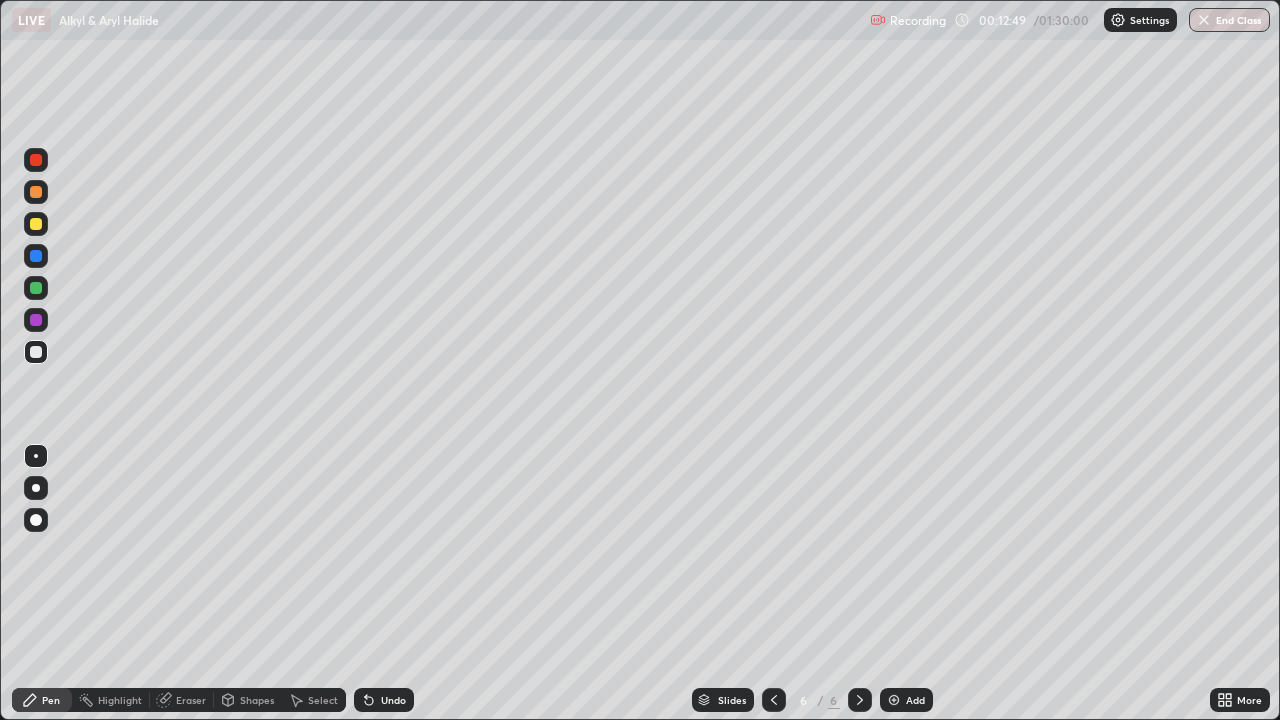 click on "Undo" at bounding box center (393, 700) 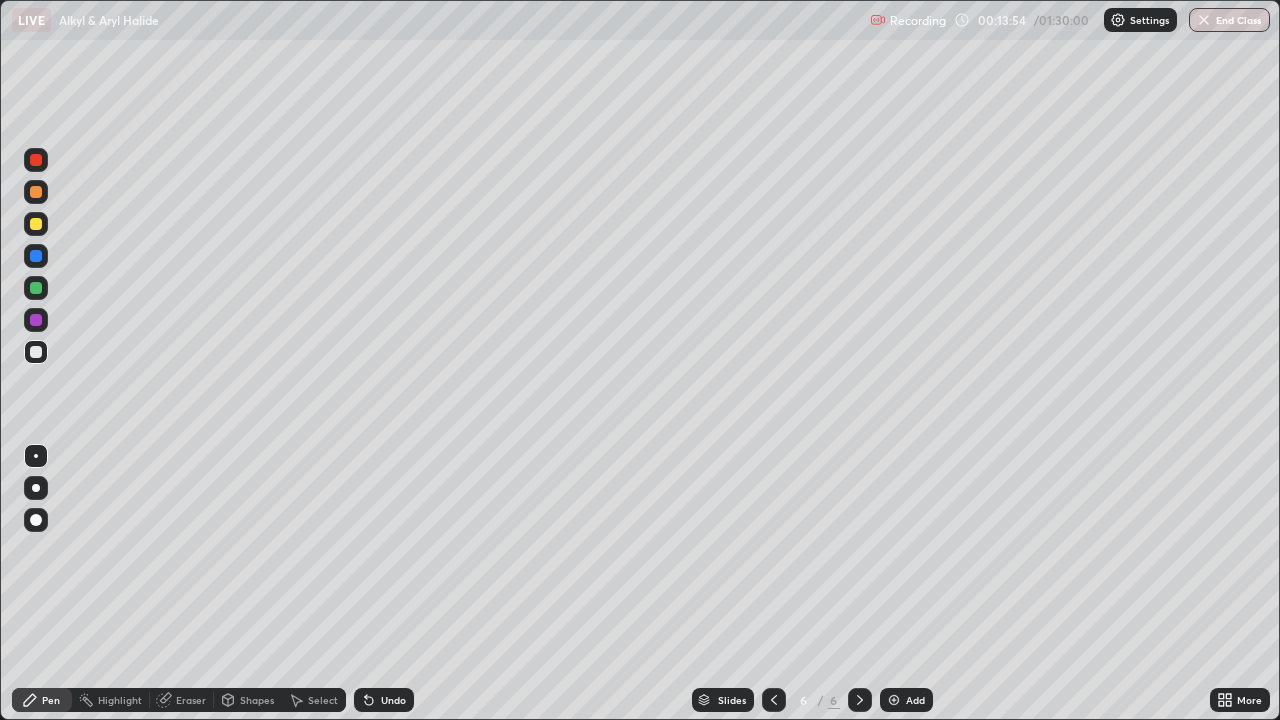 click on "Eraser" at bounding box center [182, 700] 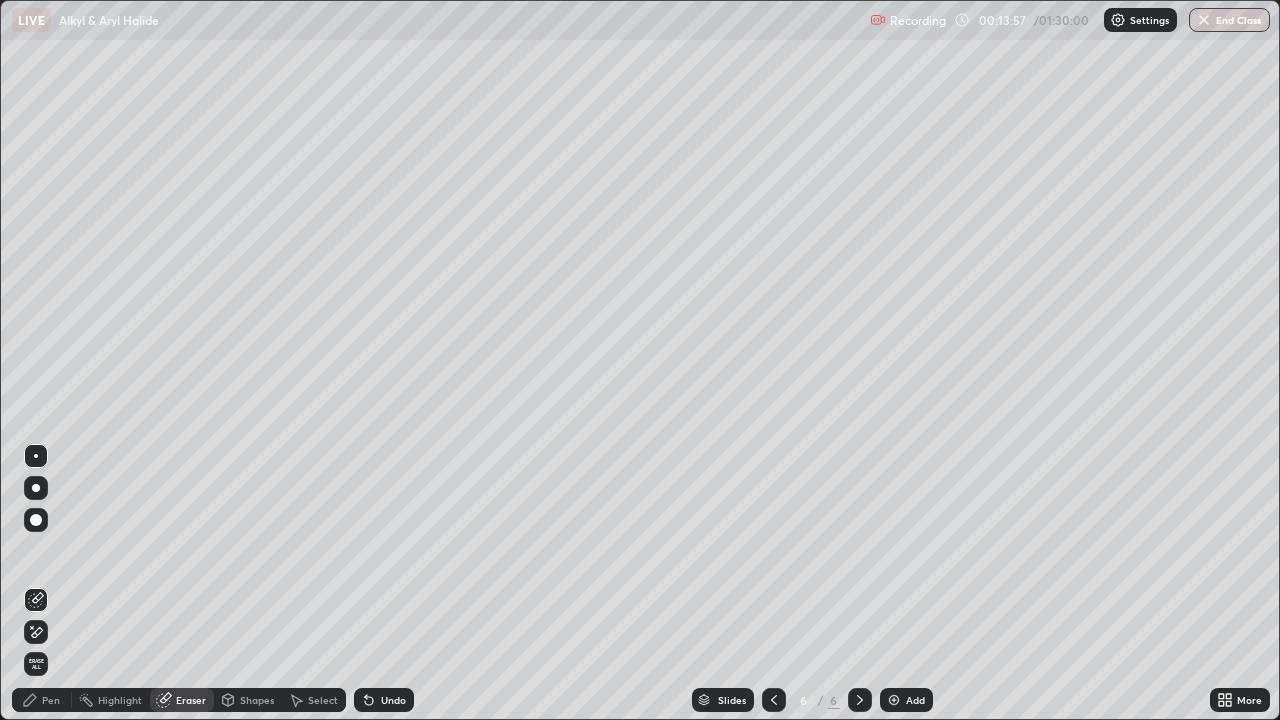 click 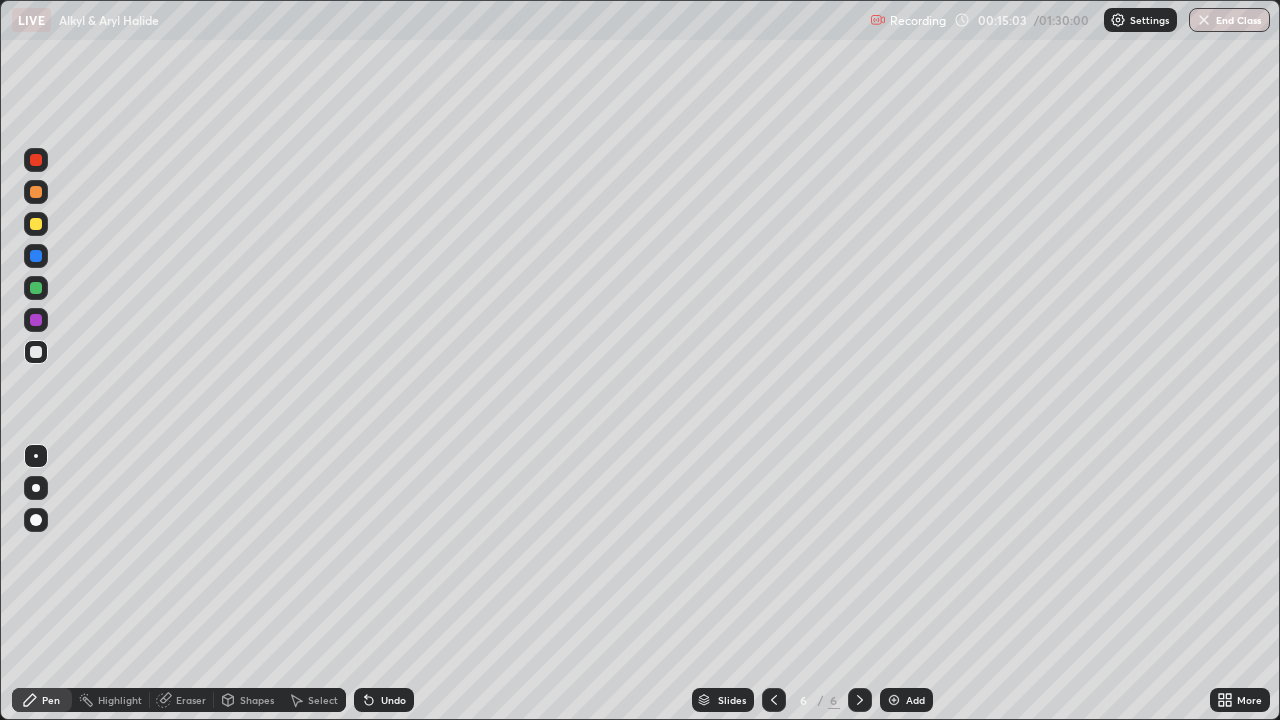 click on "Undo" at bounding box center [384, 700] 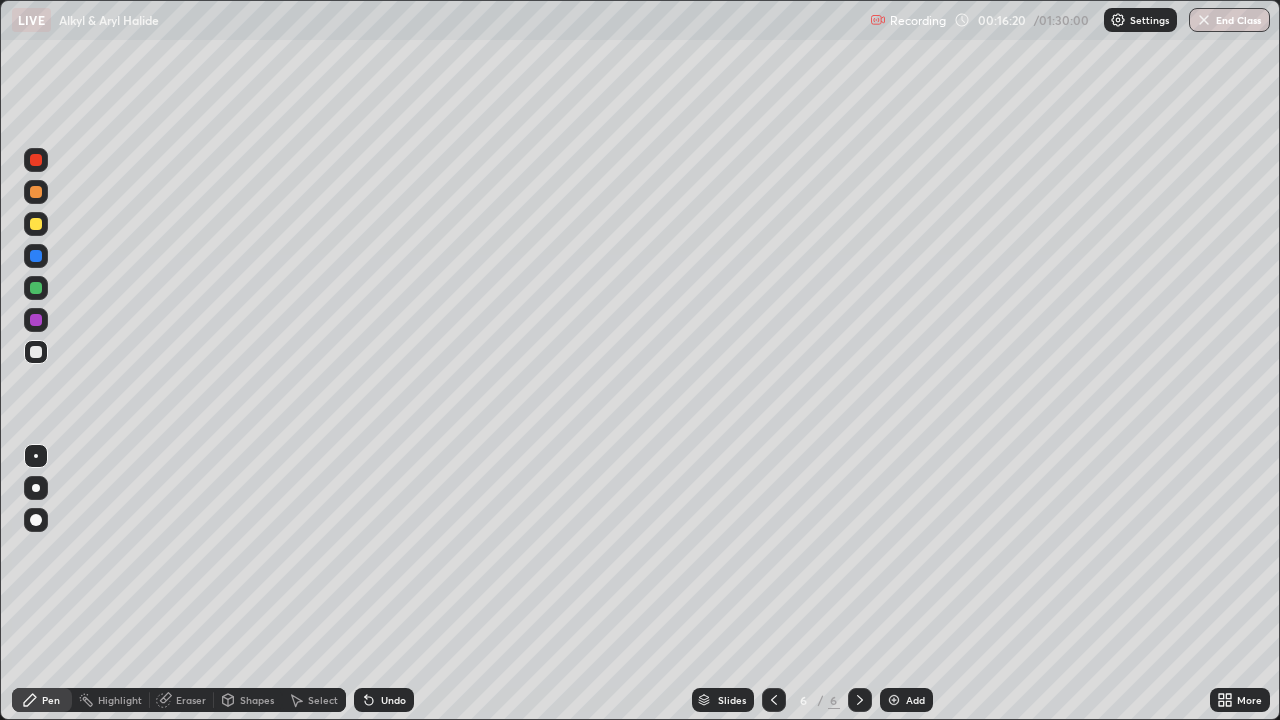 click on "Slides 6 / 6 Add" at bounding box center [812, 700] 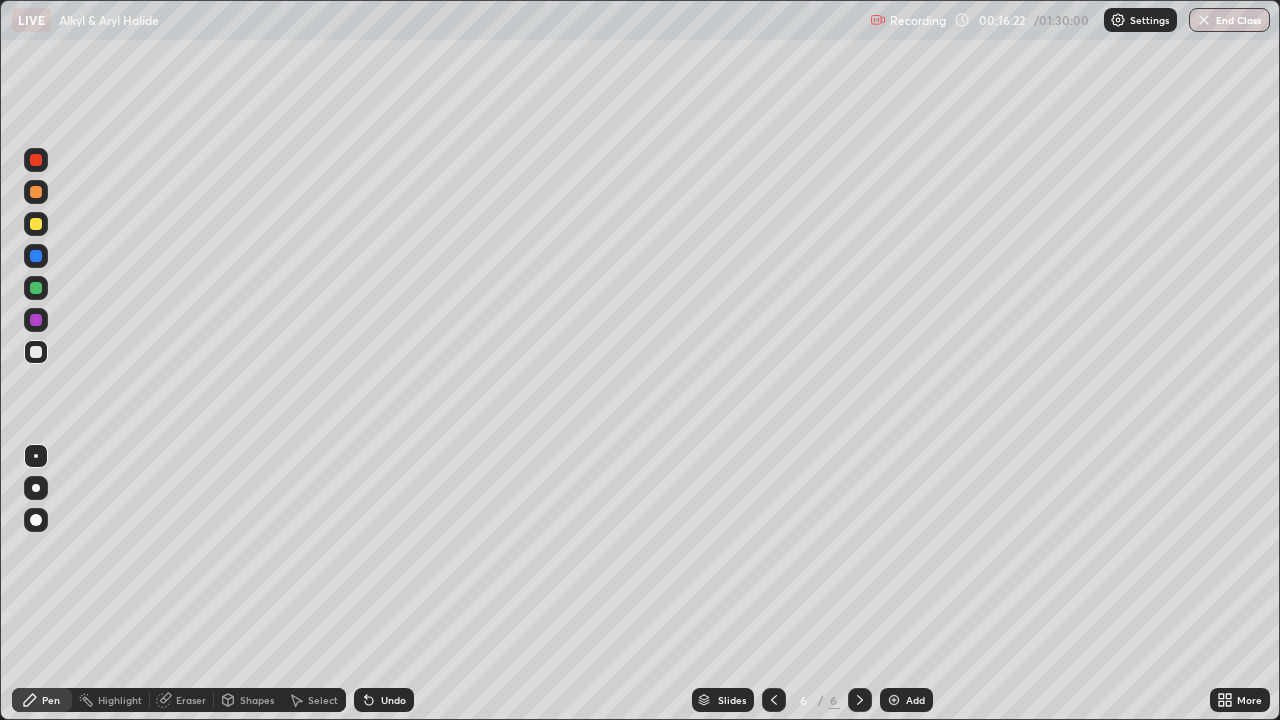 click on "More" at bounding box center (1240, 700) 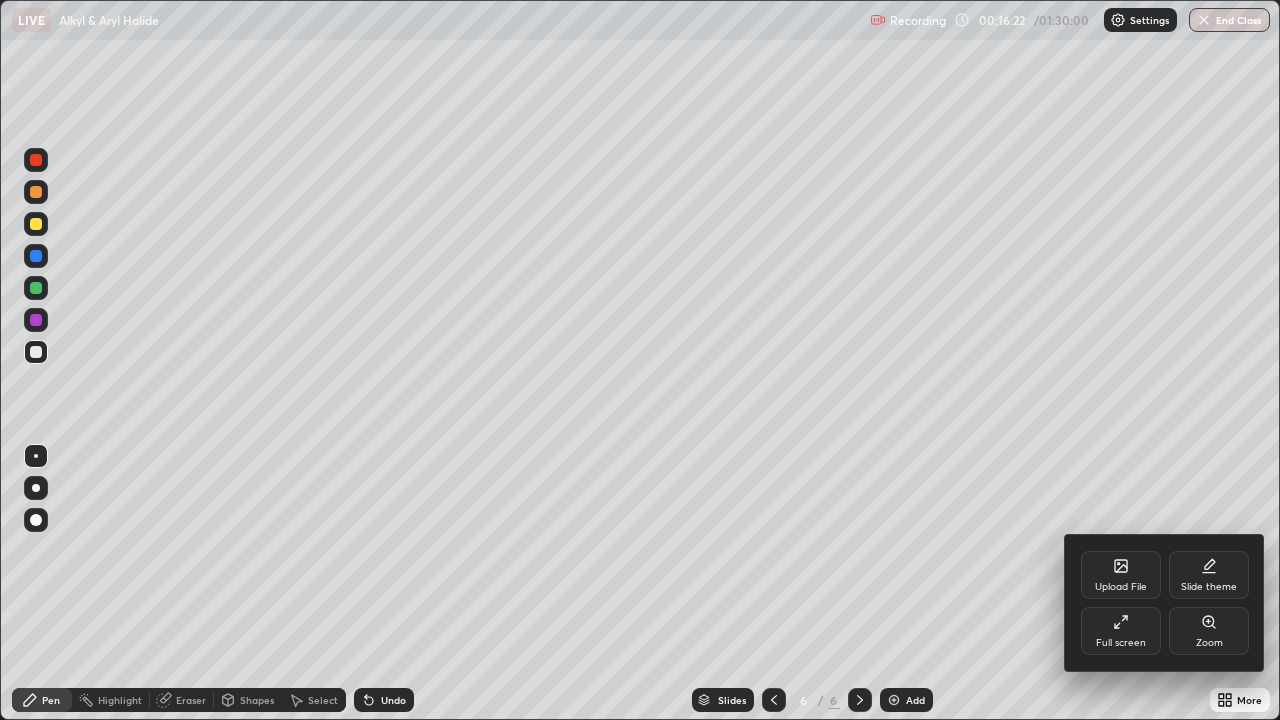 click on "Upload File Slide theme Full screen Zoom" at bounding box center (1165, 603) 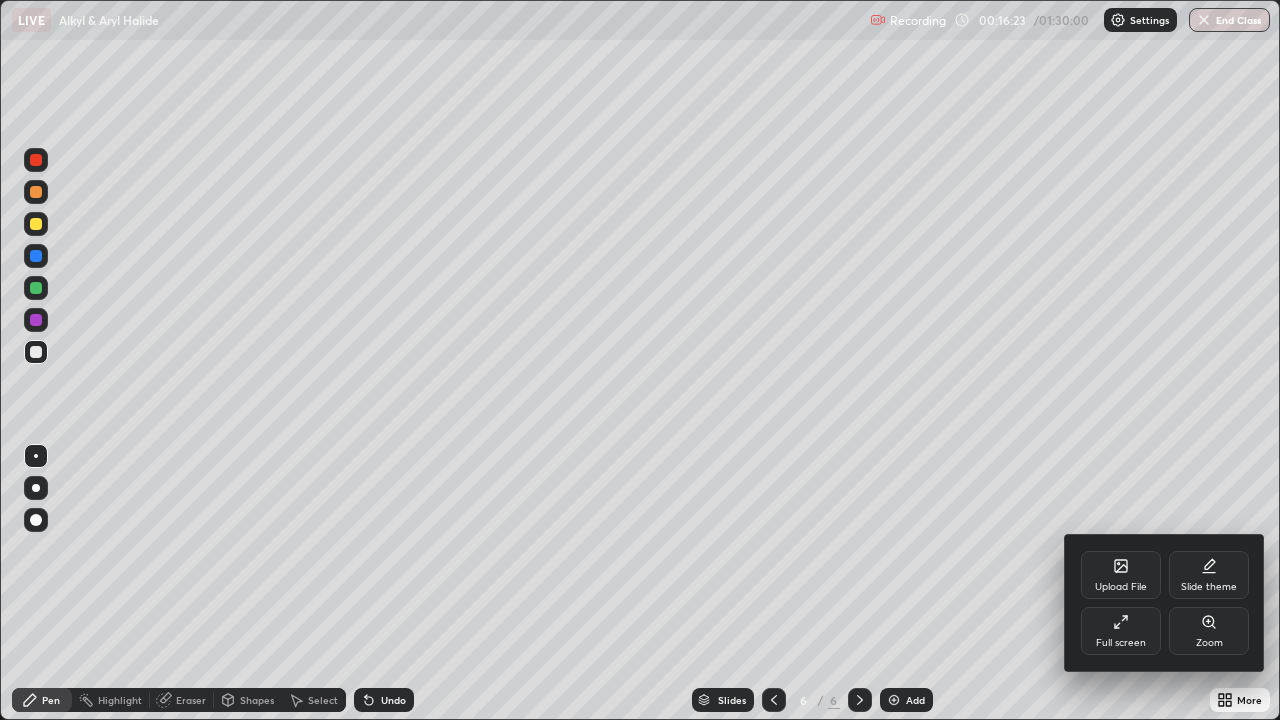 click at bounding box center (640, 360) 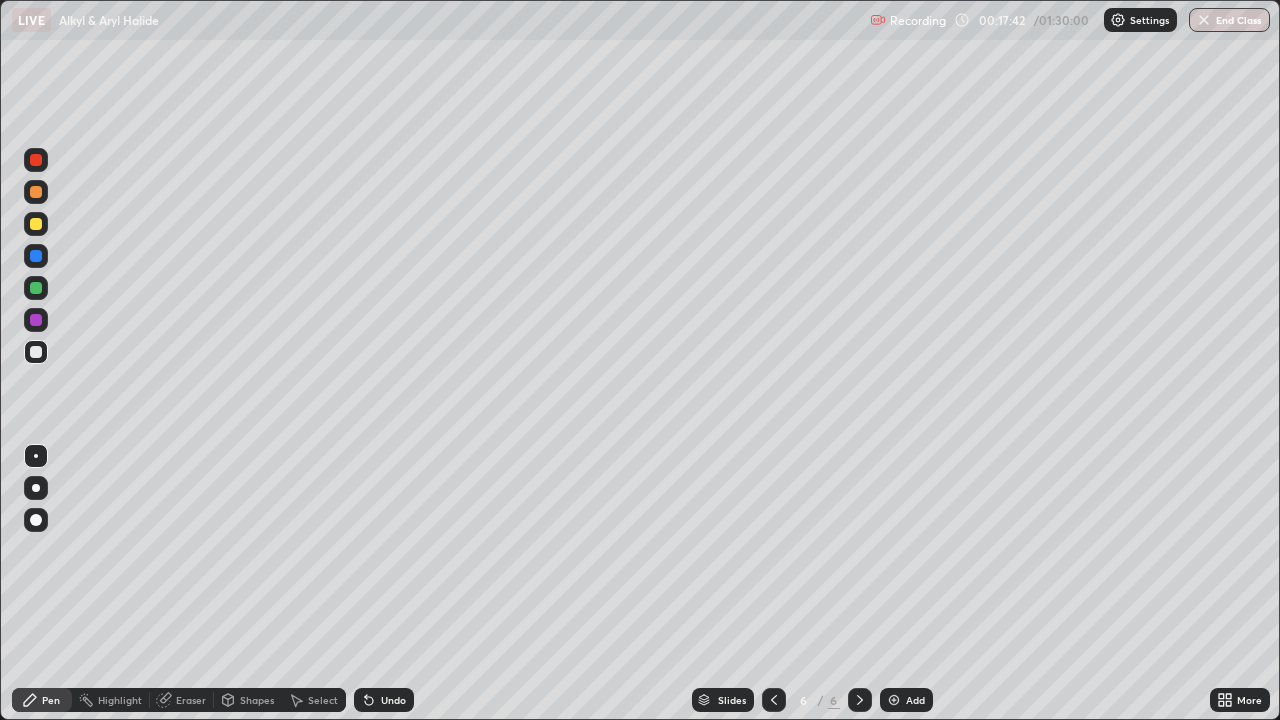 click on "Add" at bounding box center [915, 700] 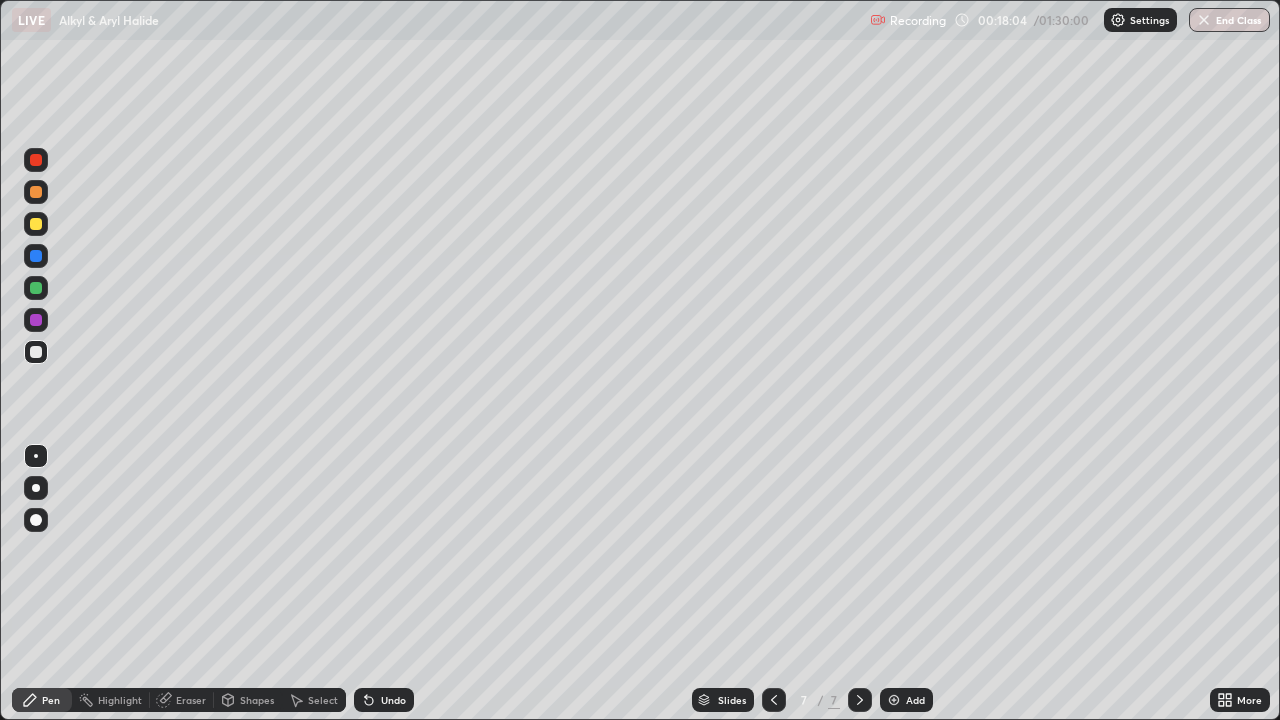 click on "Undo" at bounding box center (393, 700) 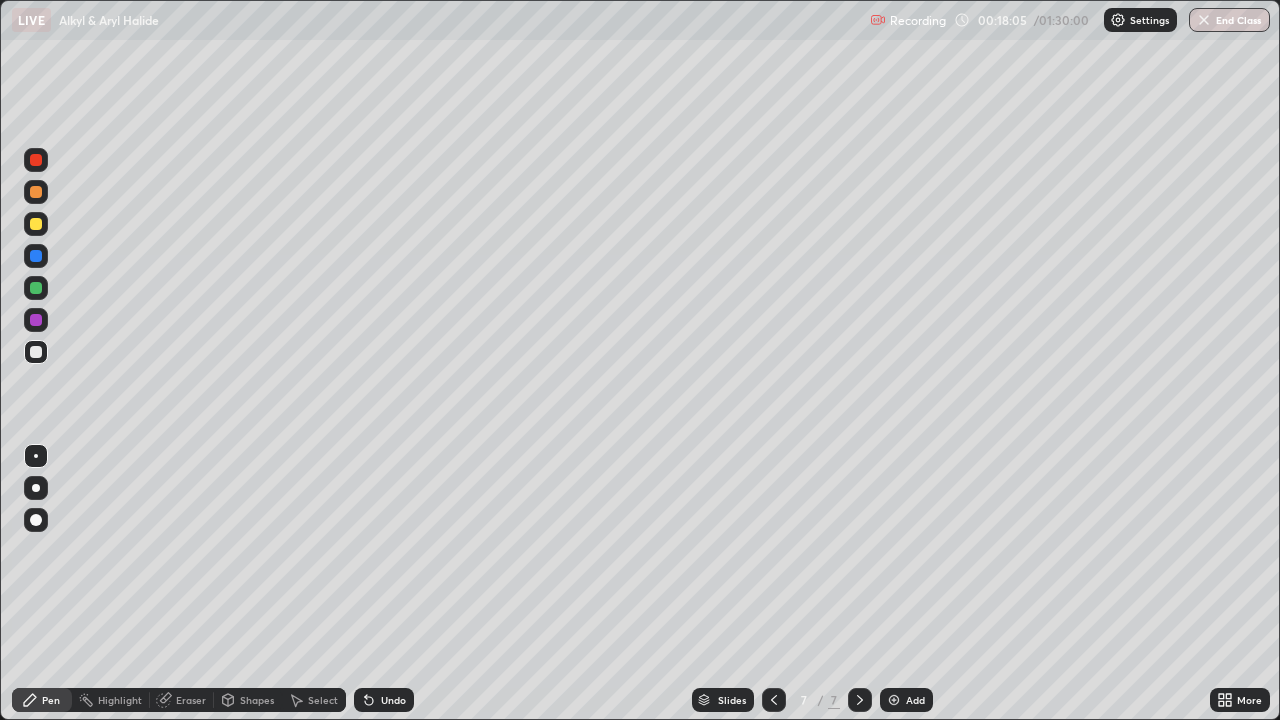 click on "Undo" at bounding box center (393, 700) 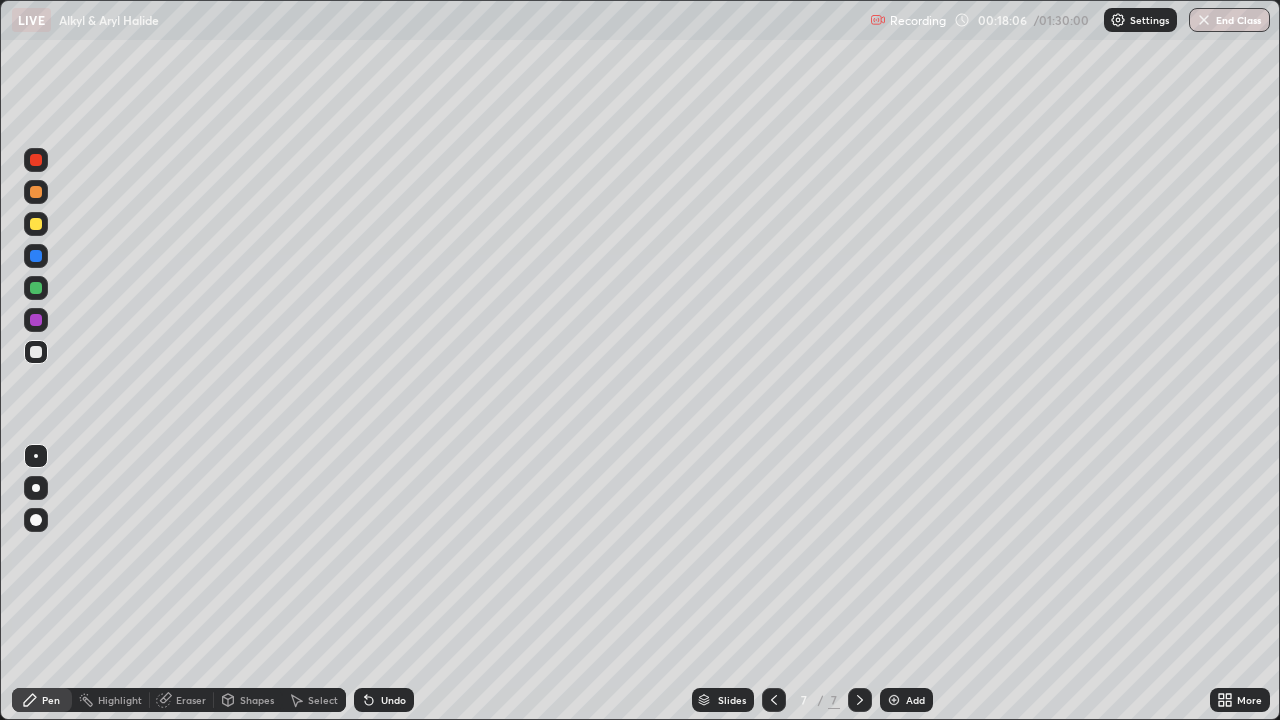 click on "Undo" at bounding box center (384, 700) 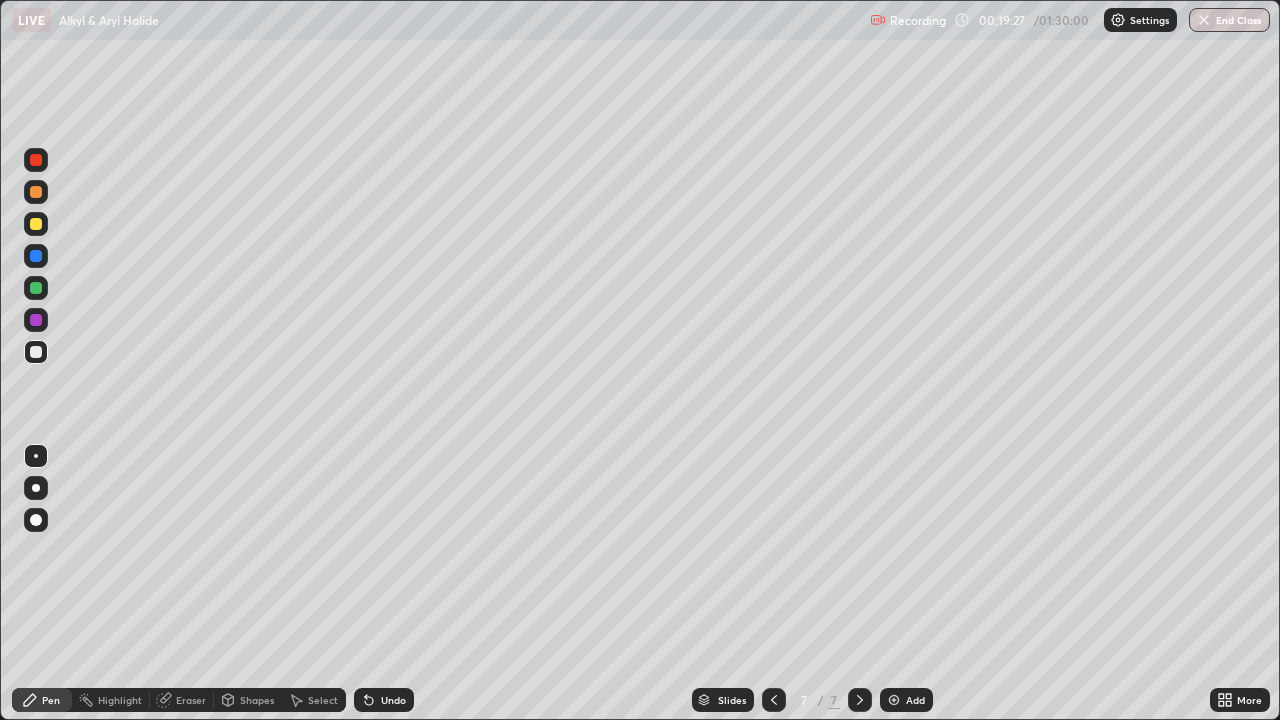 click on "Undo" at bounding box center [384, 700] 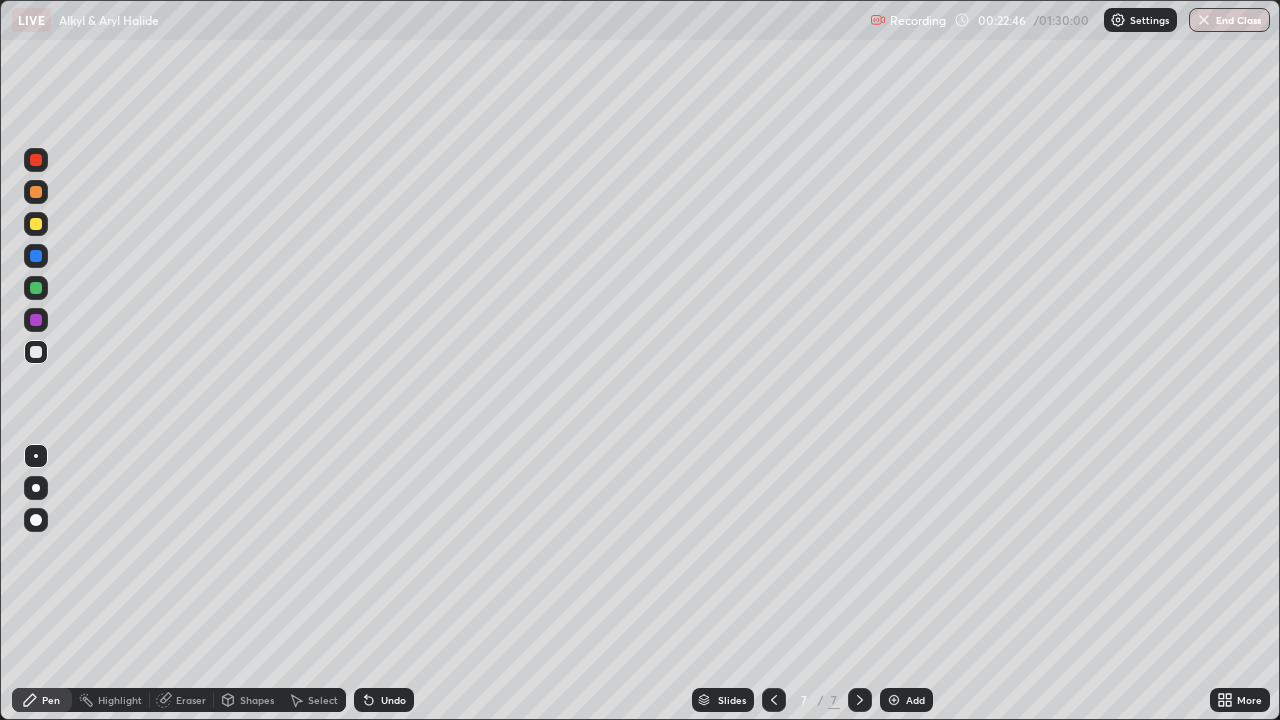 click on "Add" at bounding box center [915, 700] 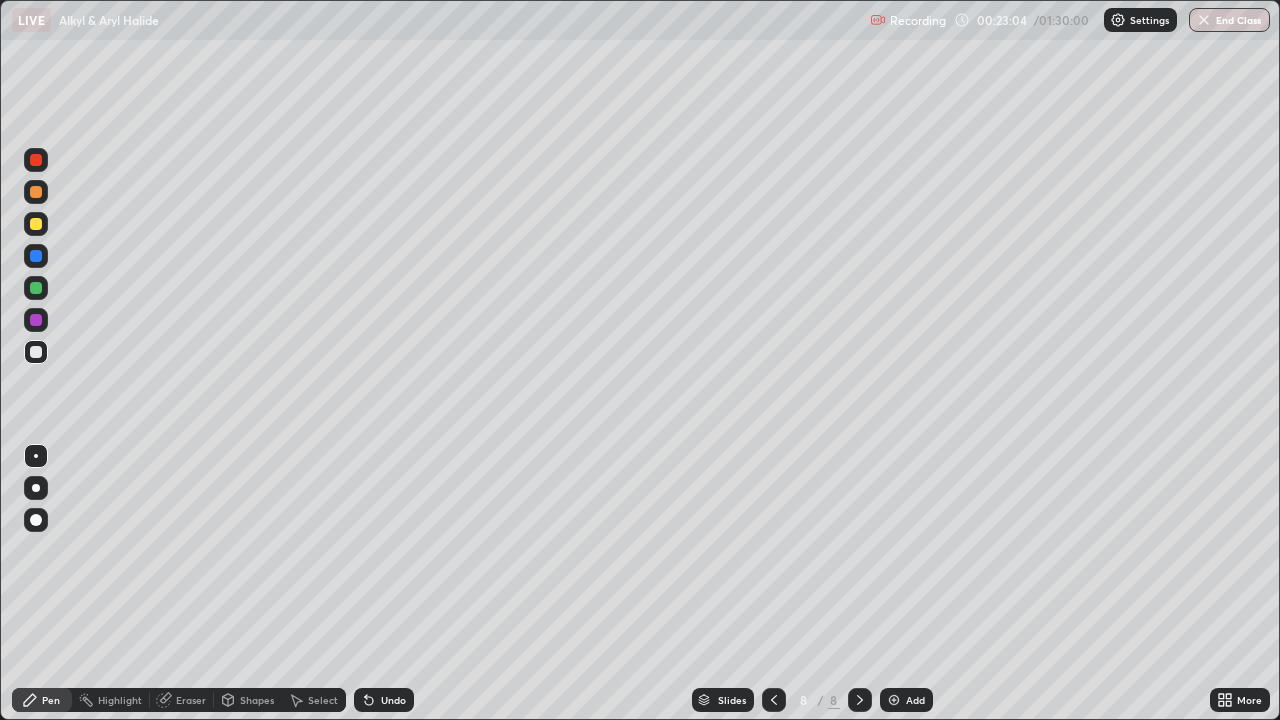 click on "Undo" at bounding box center [393, 700] 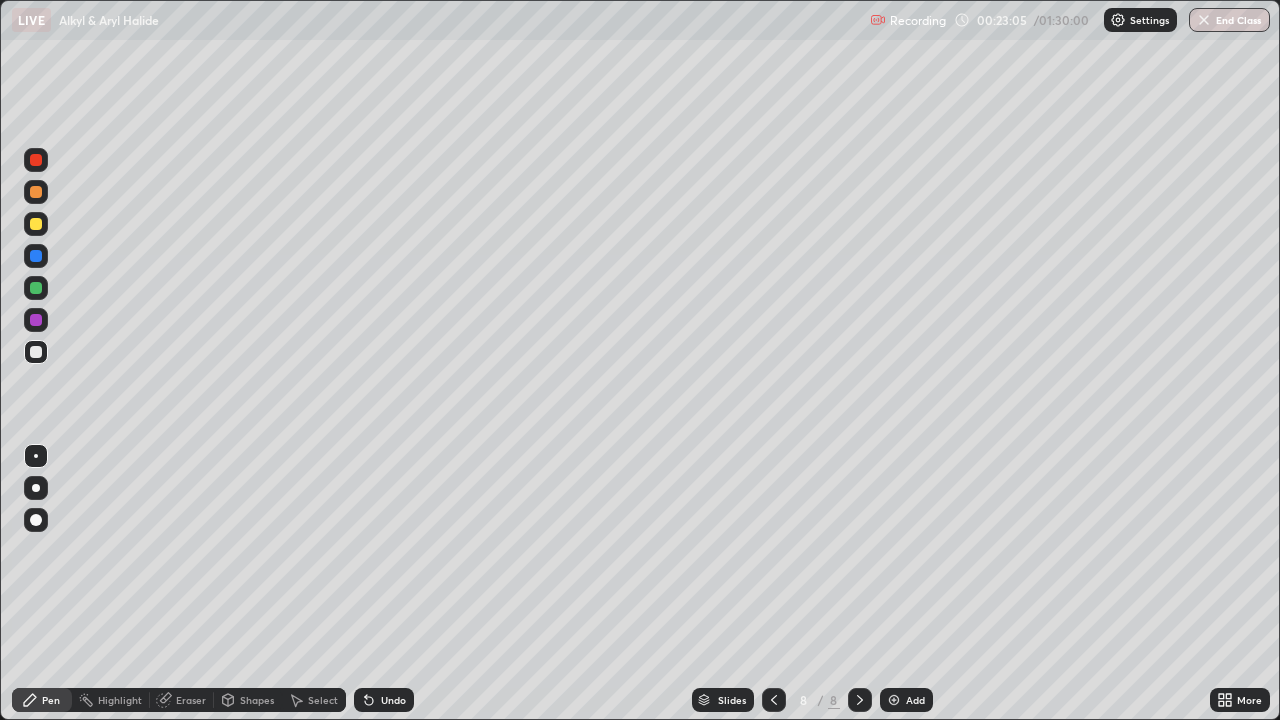 click on "Undo" at bounding box center (393, 700) 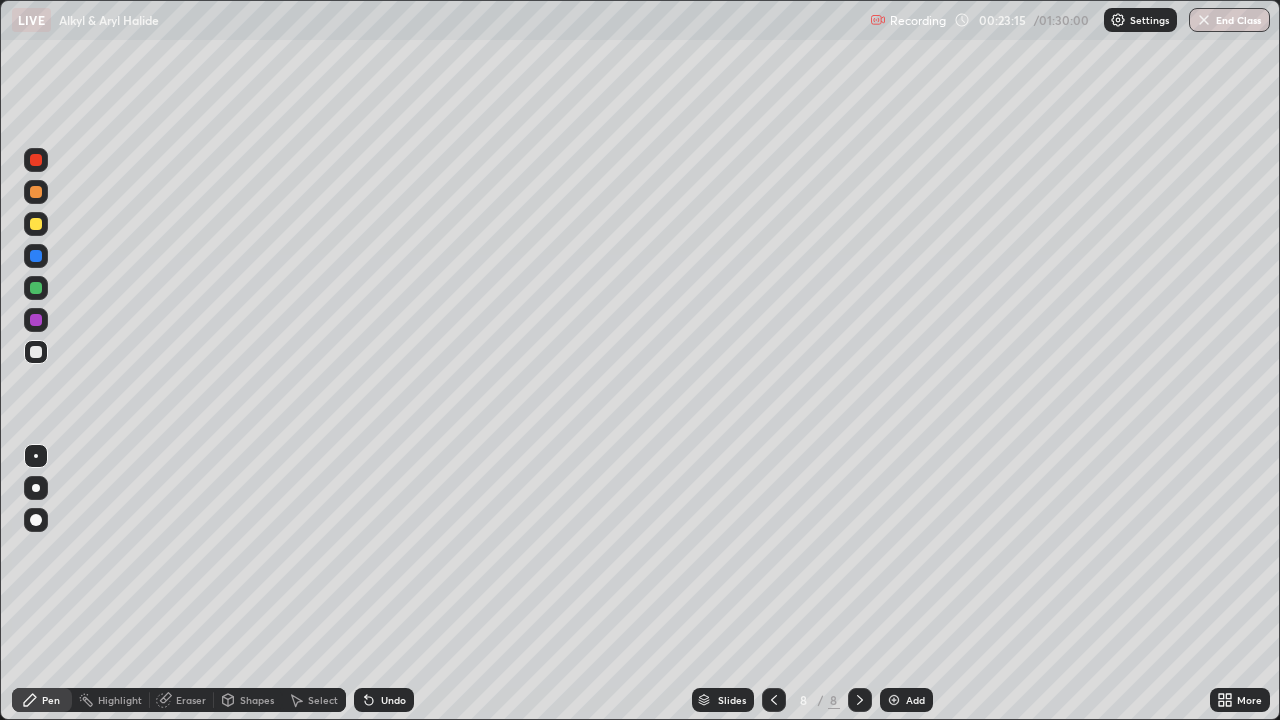 click on "Eraser" at bounding box center (191, 700) 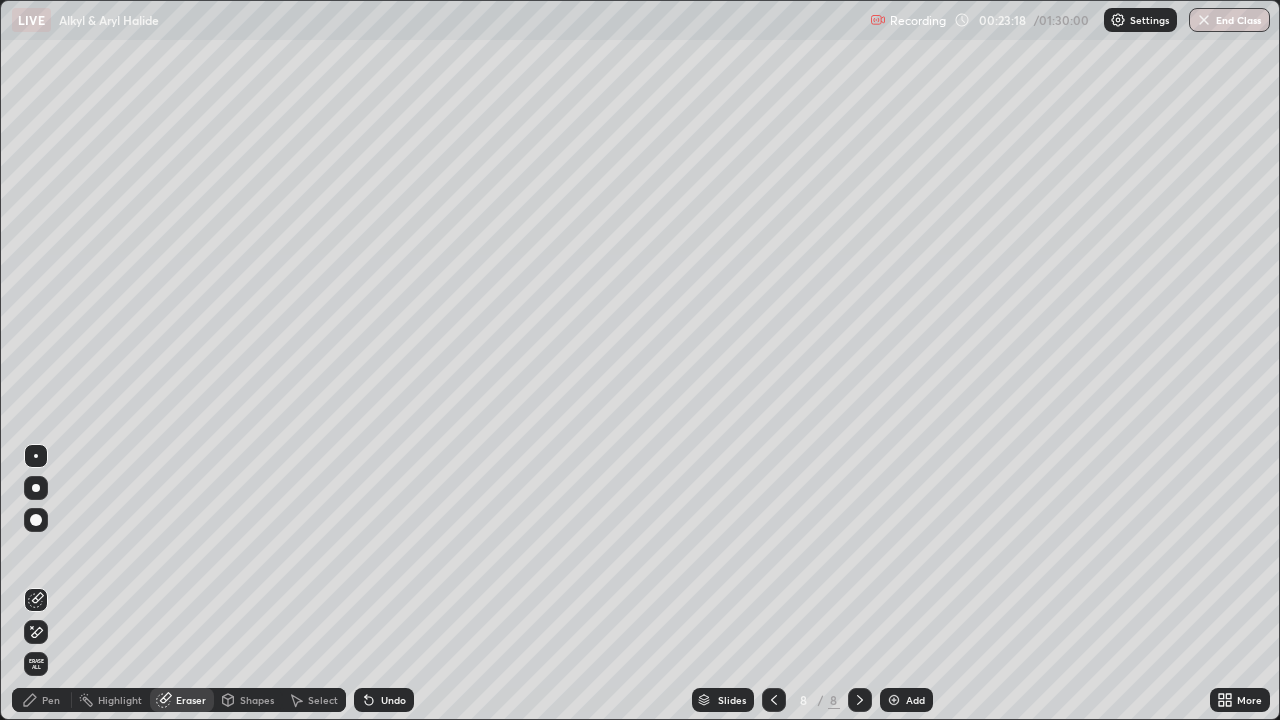 click on "Pen" at bounding box center (42, 700) 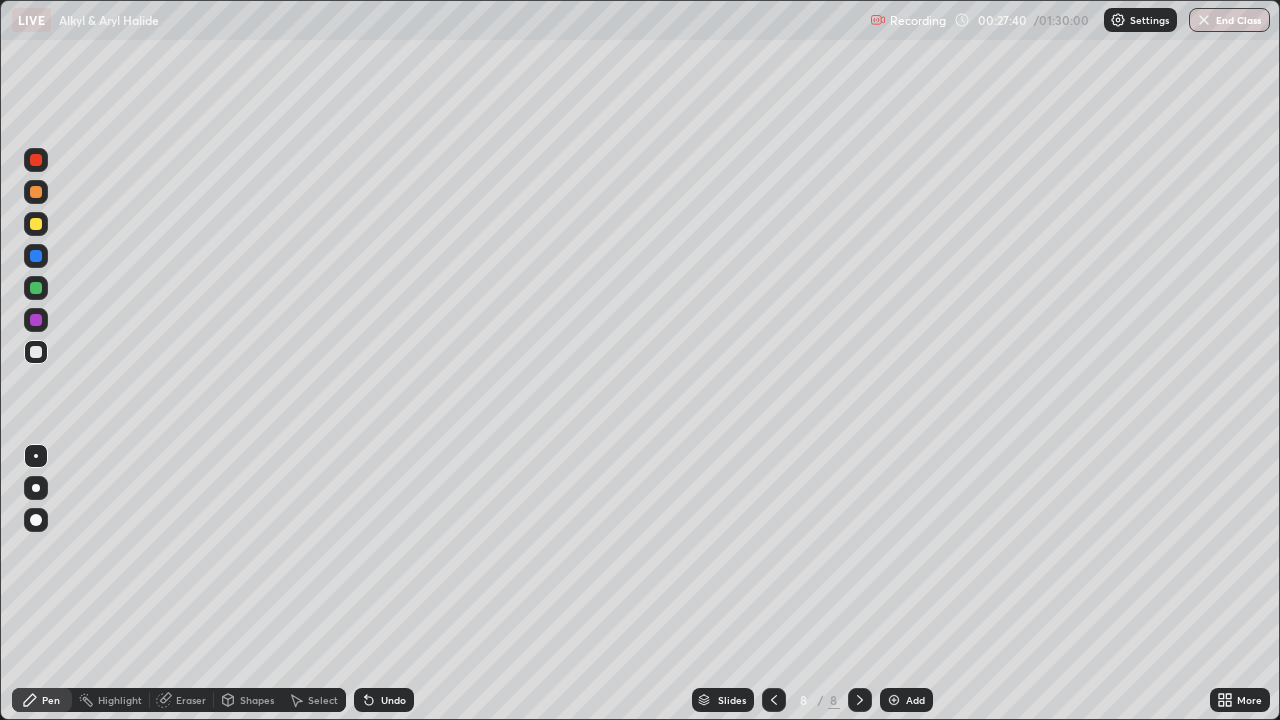 click on "Add" at bounding box center (906, 700) 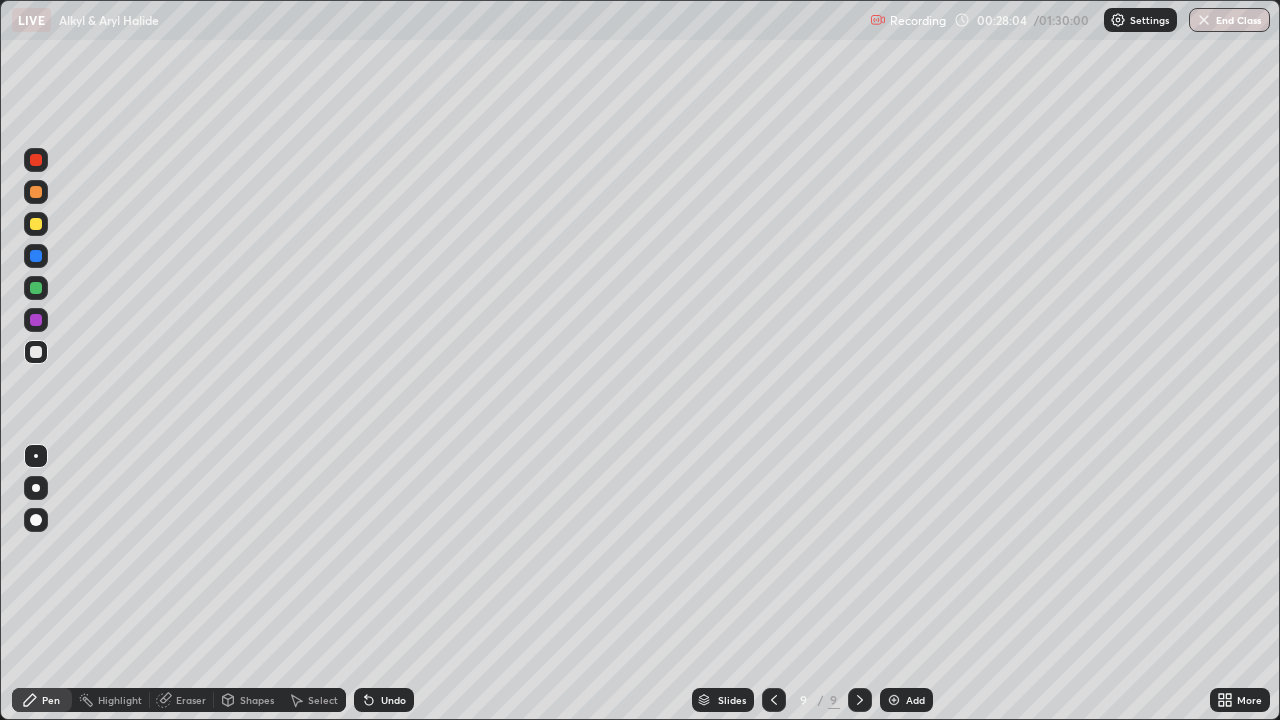 click on "Undo" at bounding box center [384, 700] 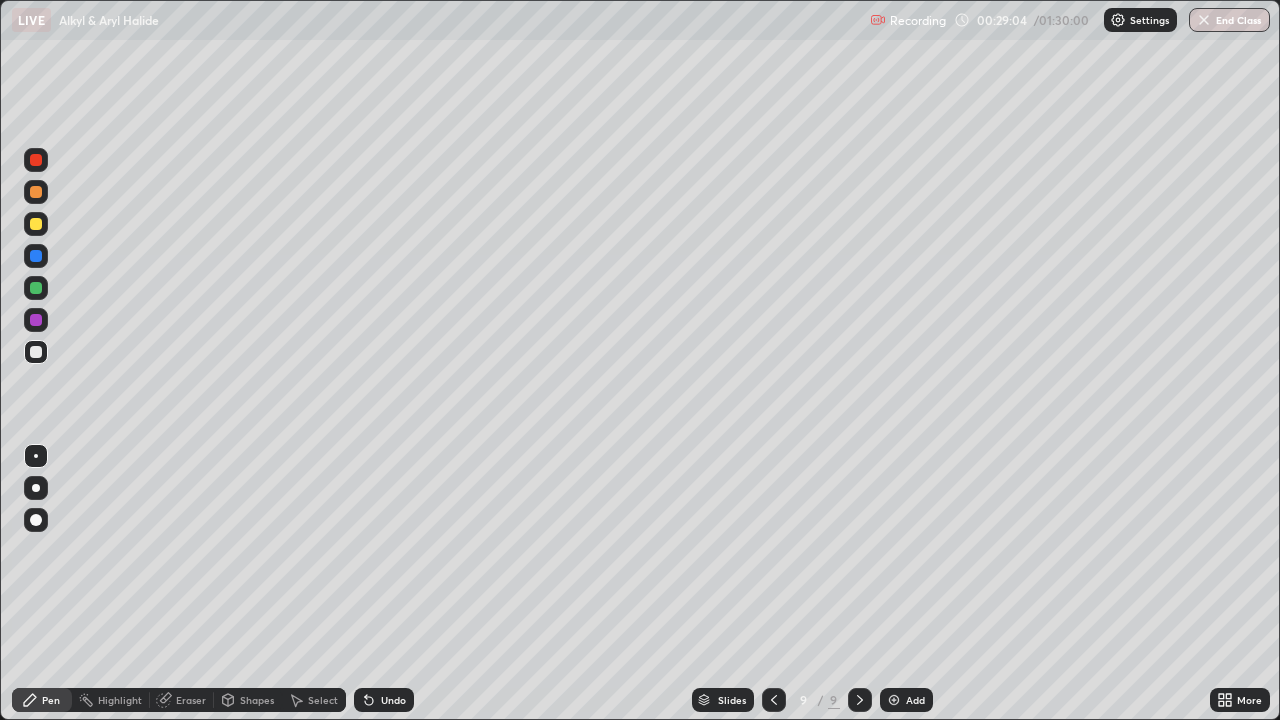 click on "Undo" at bounding box center [384, 700] 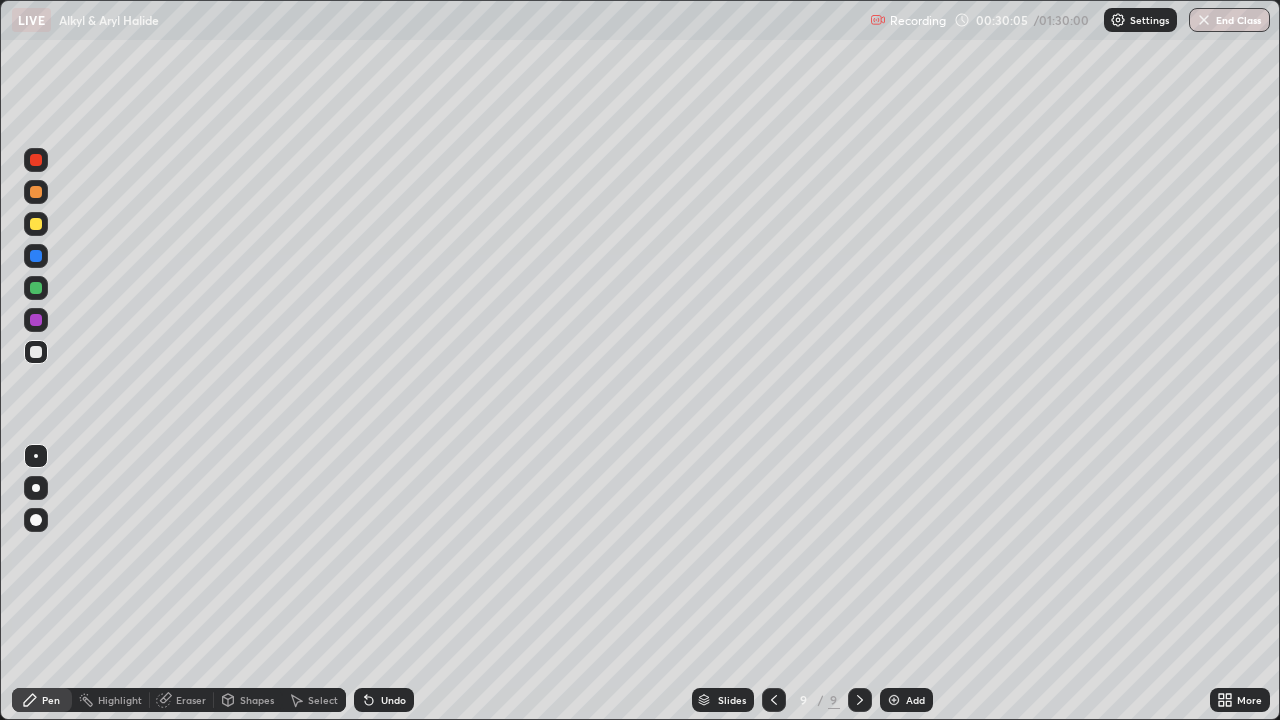 click on "Undo" at bounding box center [393, 700] 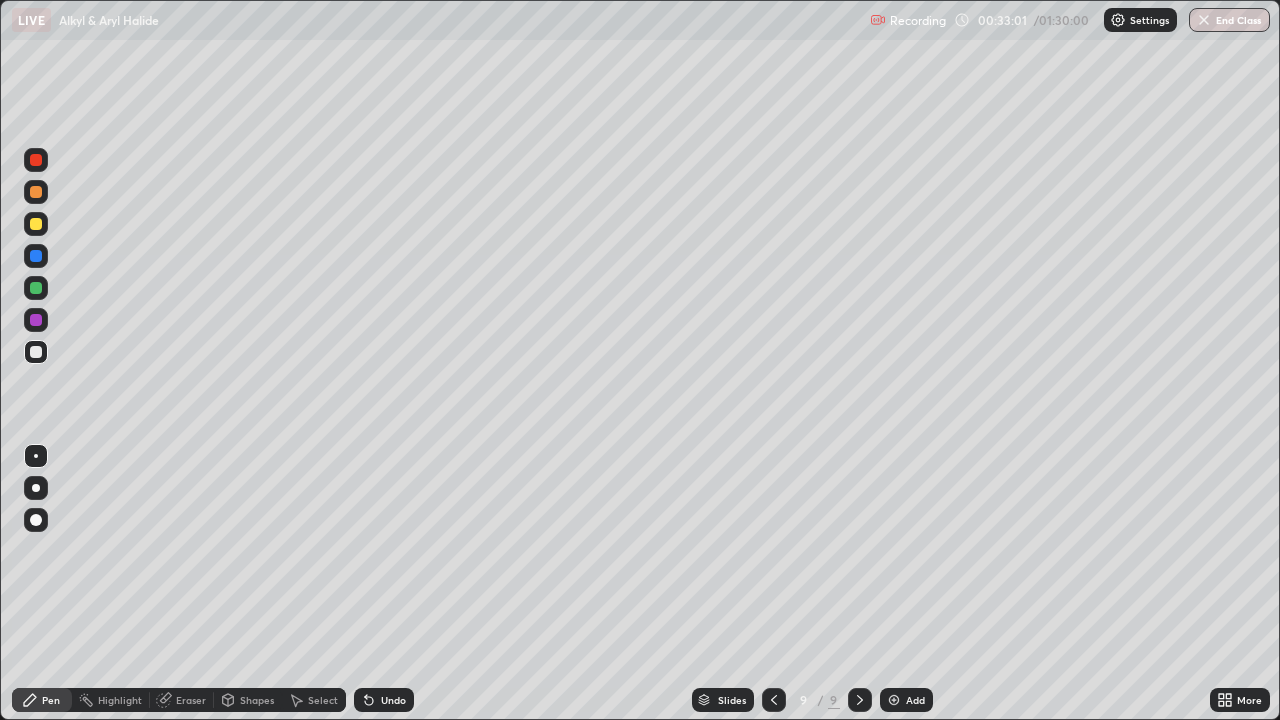 click on "Add" at bounding box center [915, 700] 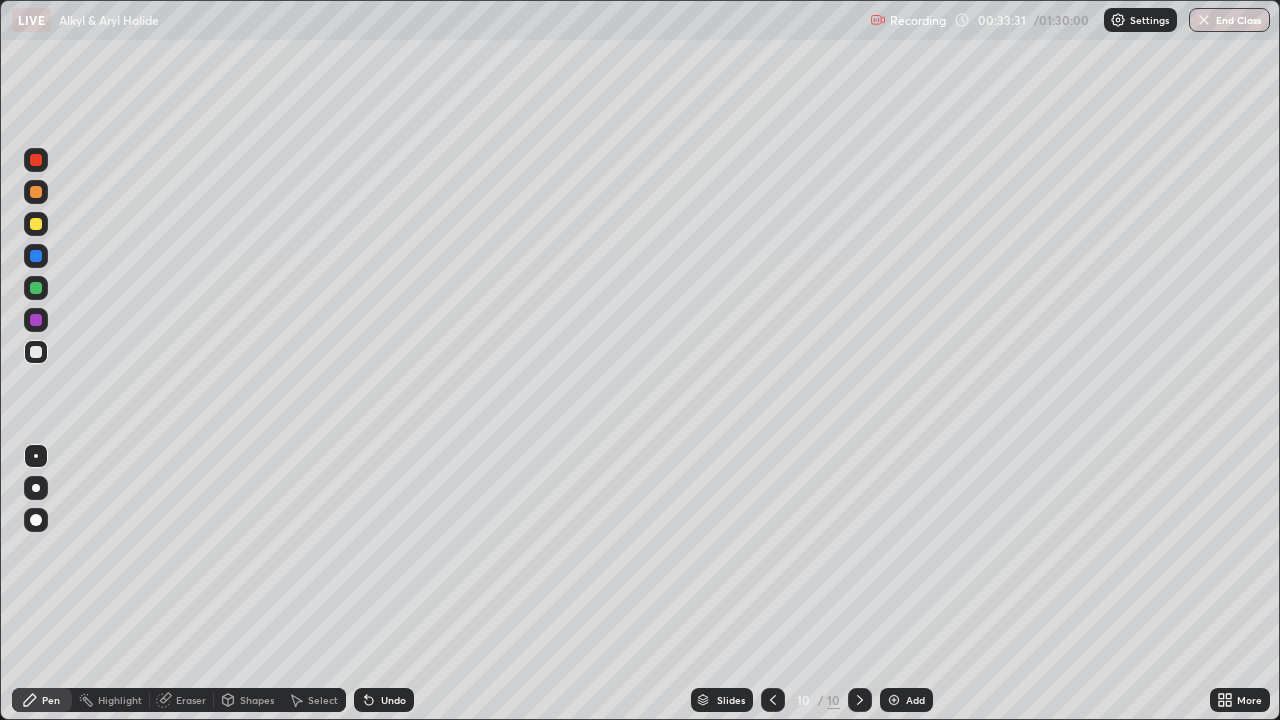 click at bounding box center [36, 224] 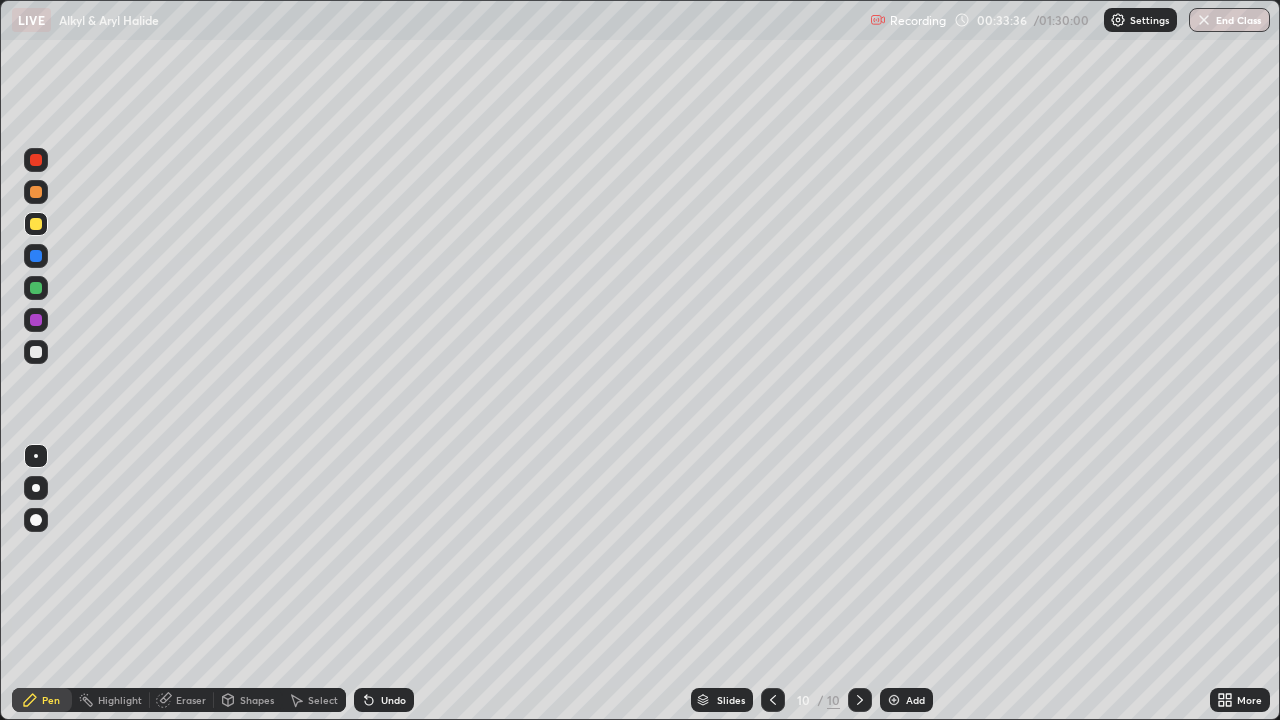 click at bounding box center (36, 160) 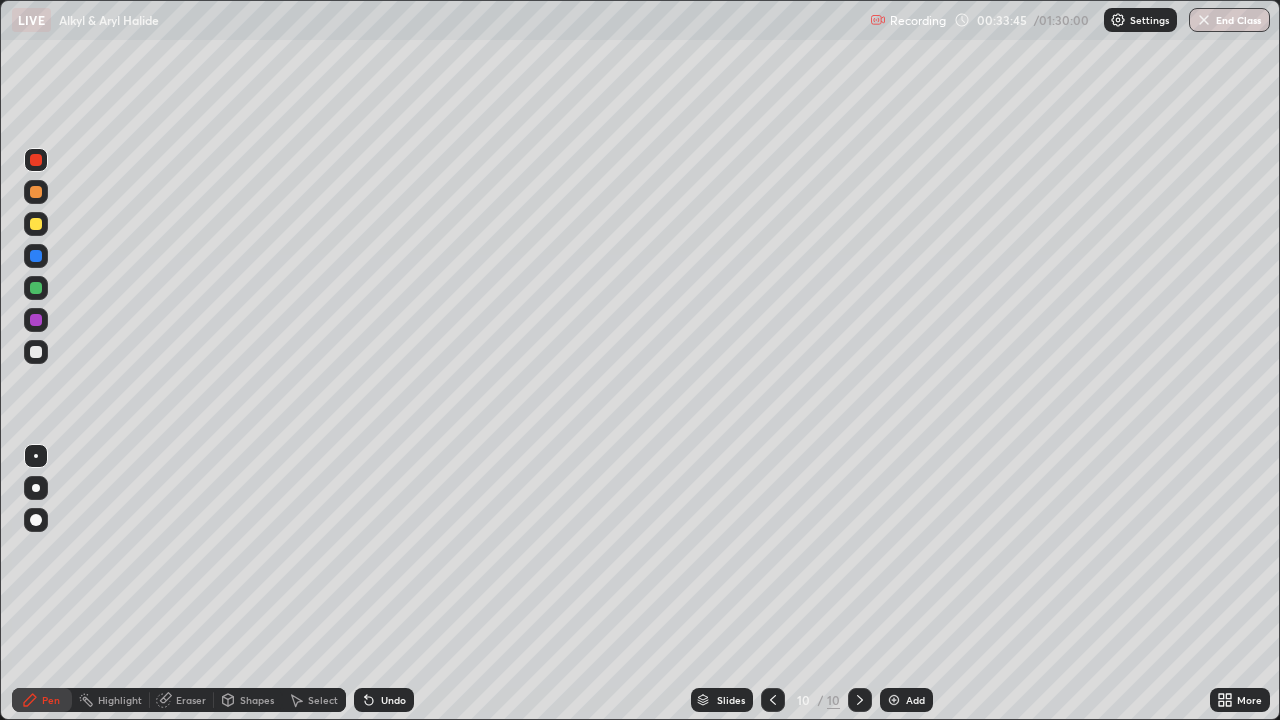 click at bounding box center [36, 256] 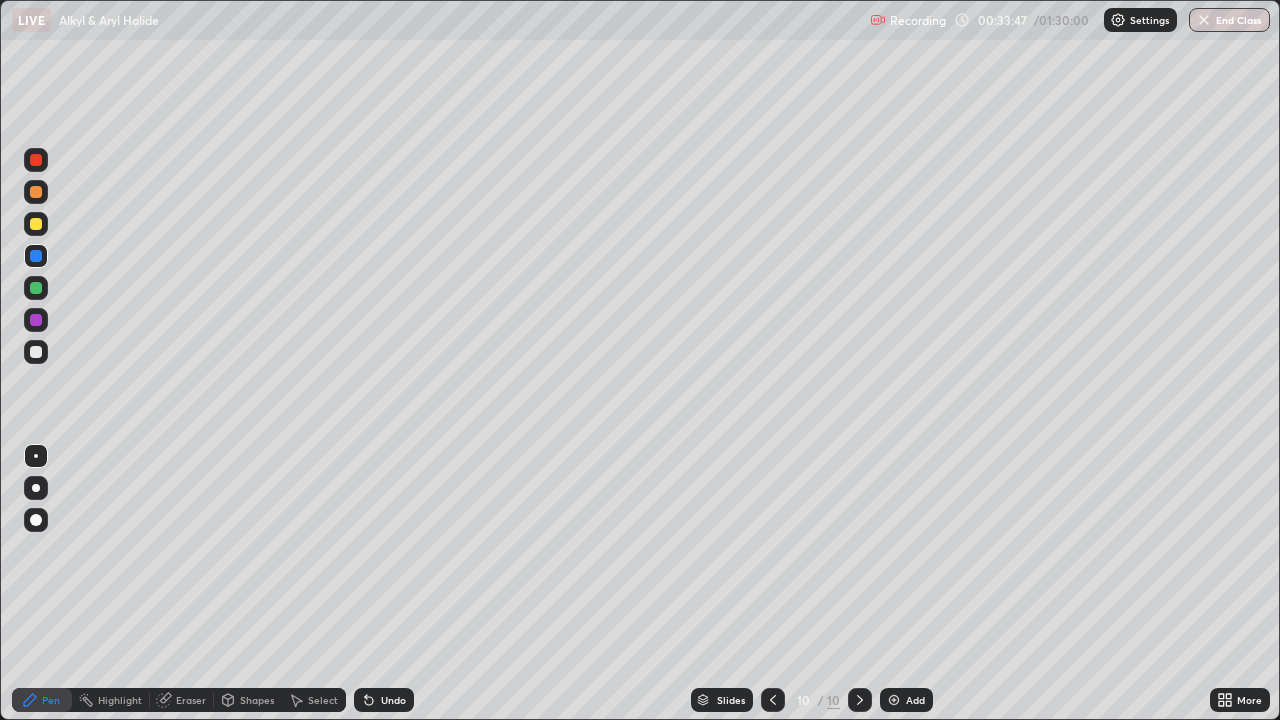 click at bounding box center (36, 352) 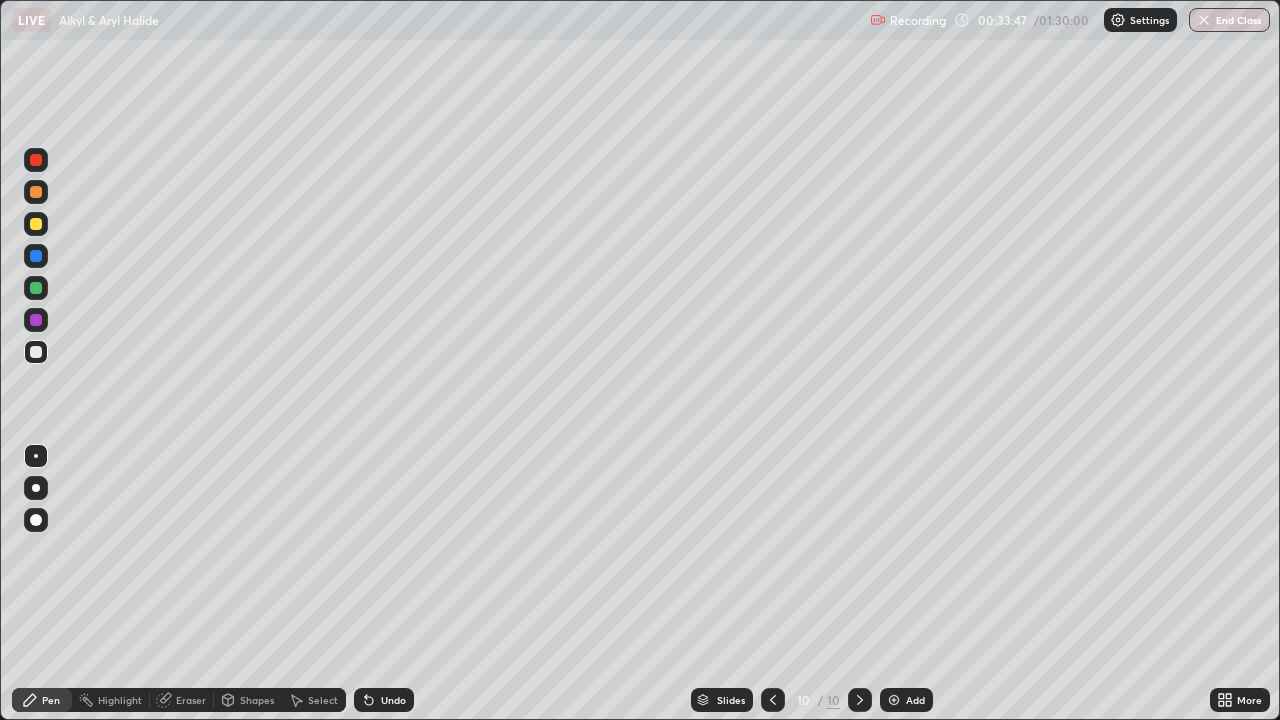 click at bounding box center (36, 320) 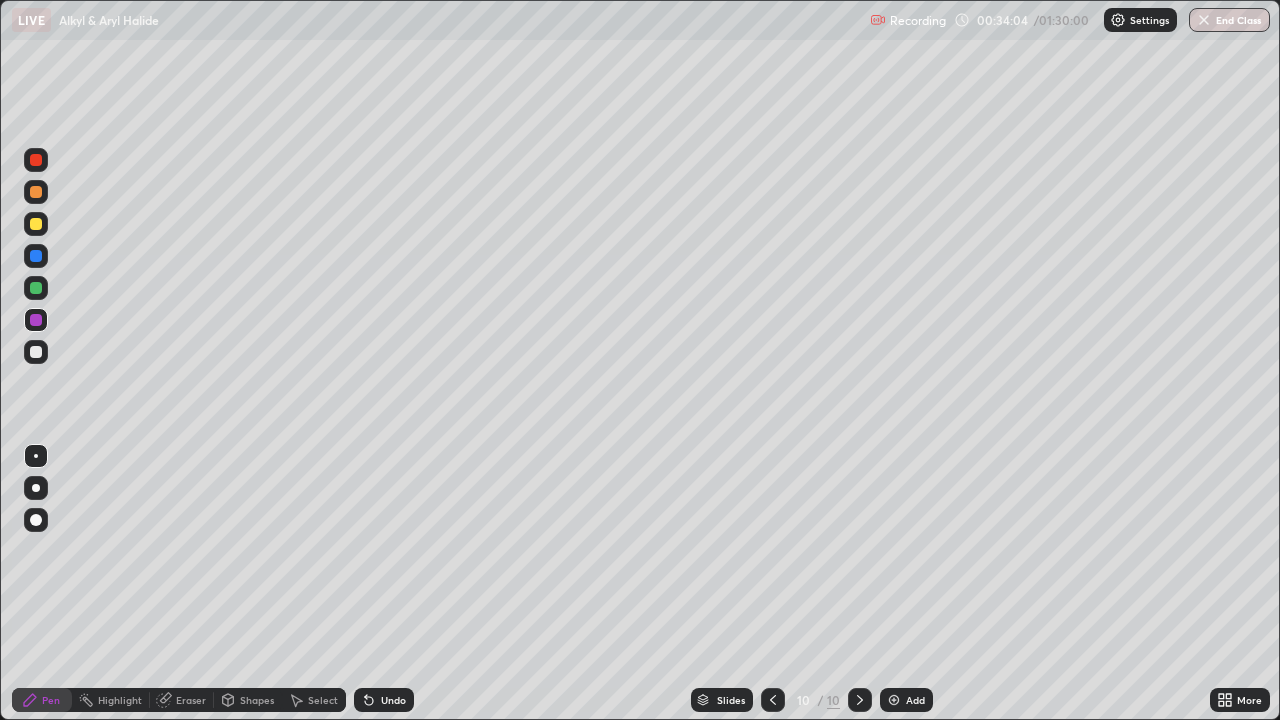 click at bounding box center [36, 352] 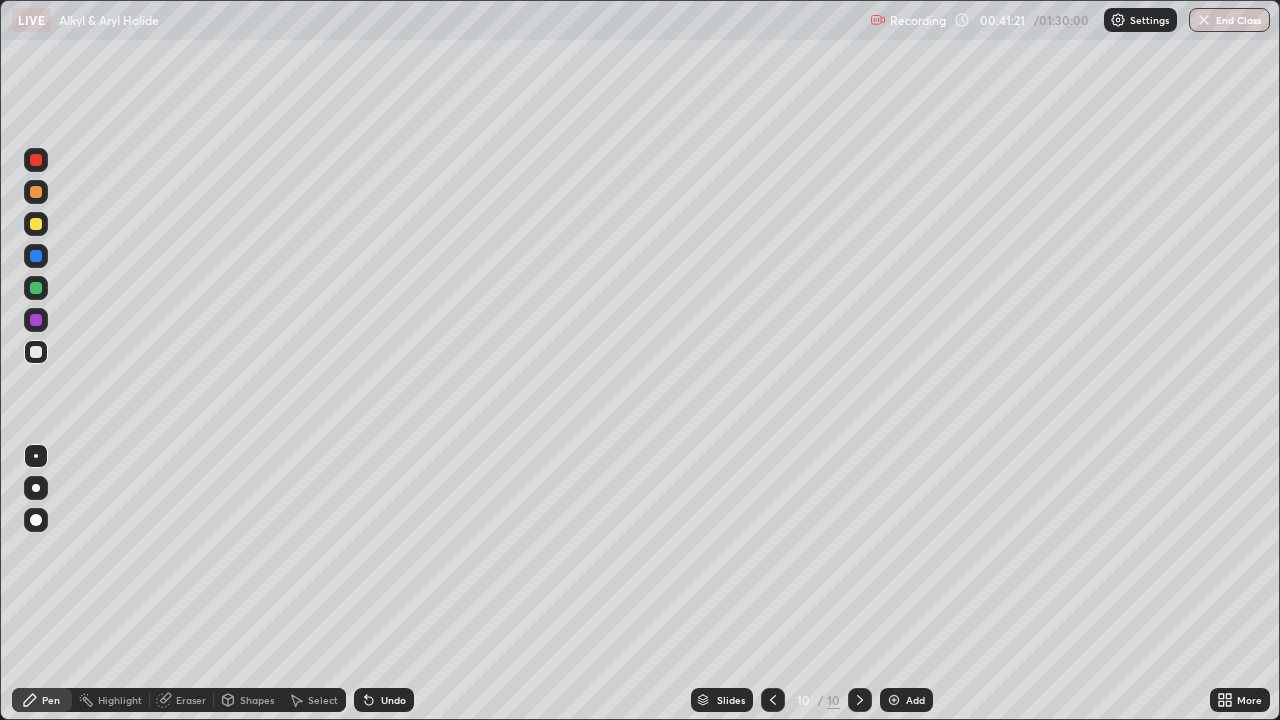 click on "Undo" at bounding box center (393, 700) 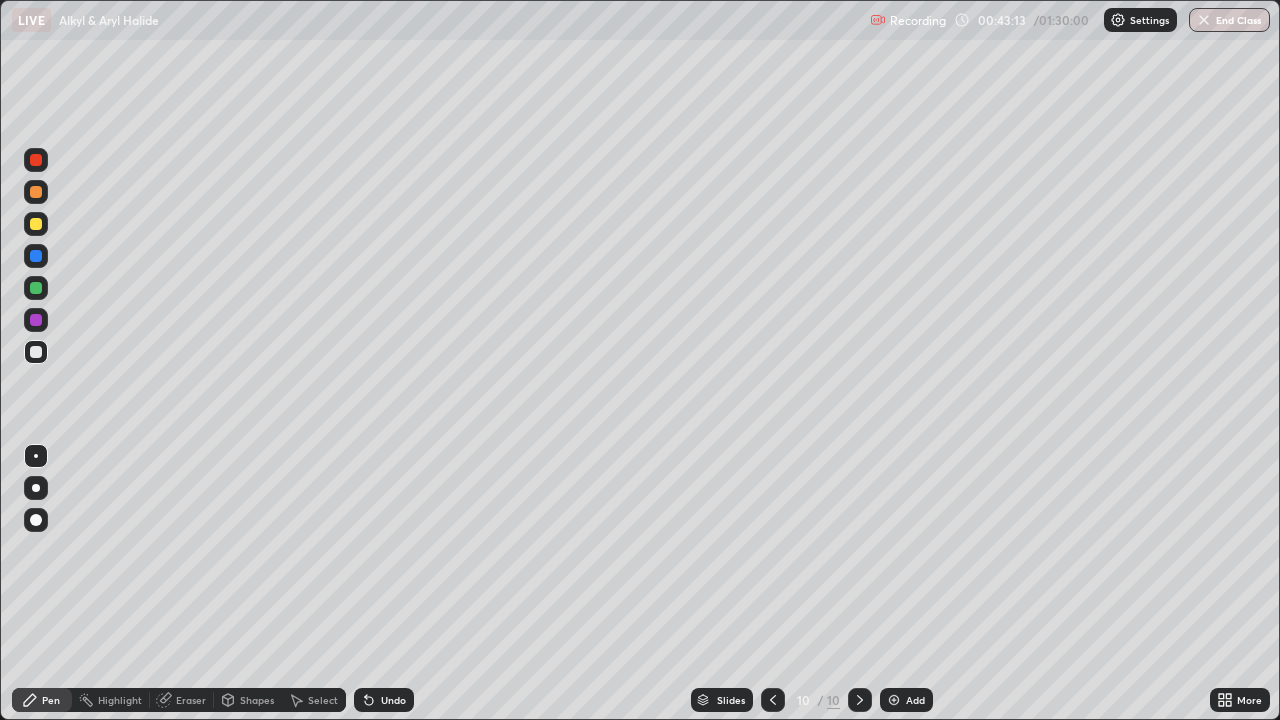 click on "Add" at bounding box center [906, 700] 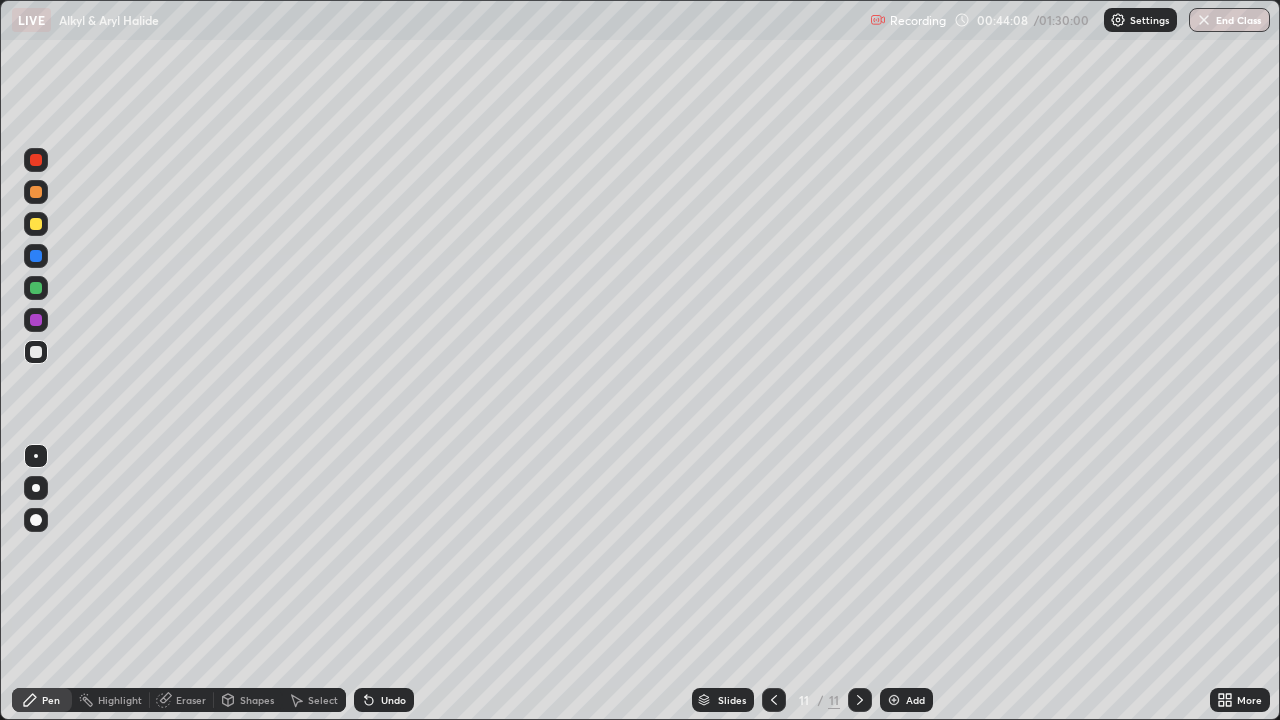 click 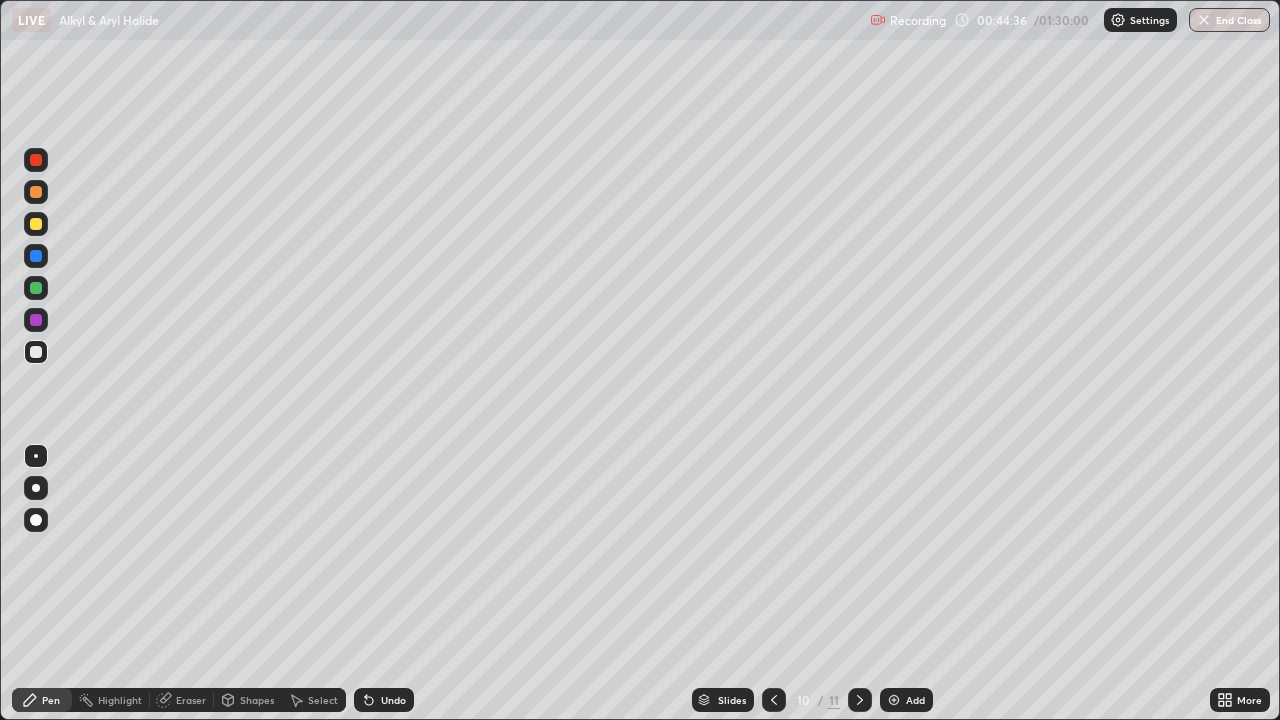 click on "Undo" at bounding box center [384, 700] 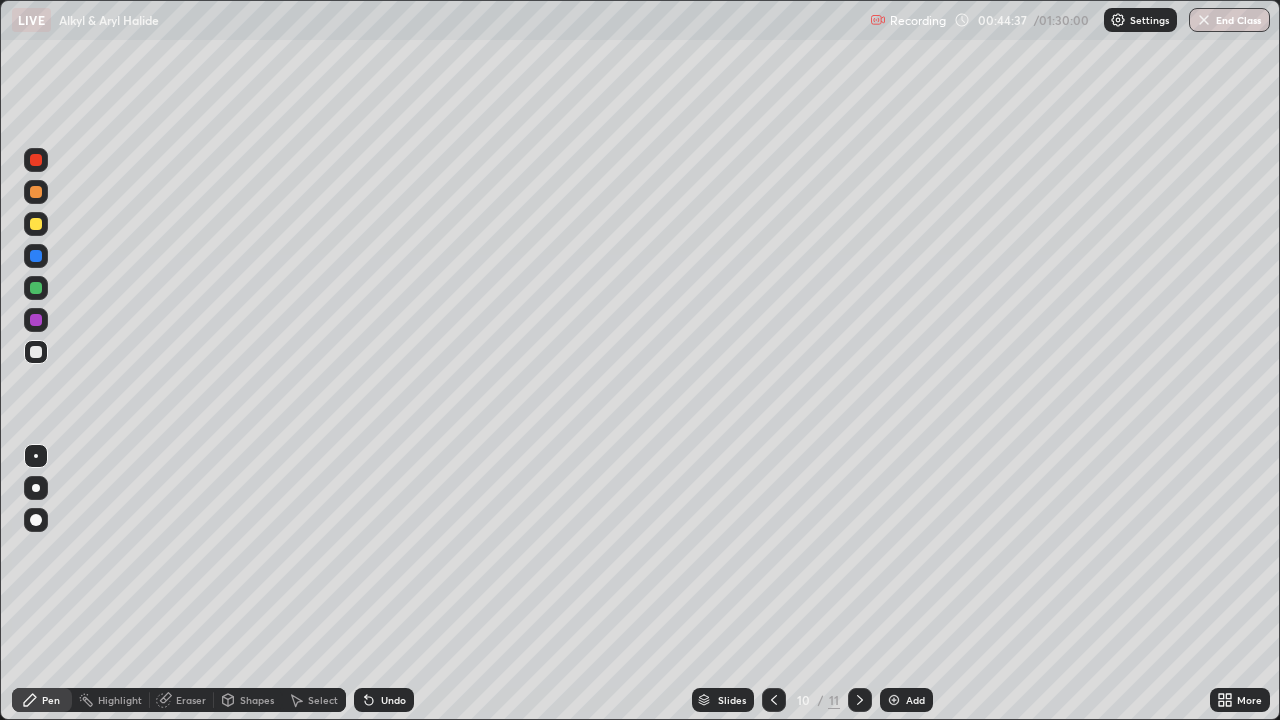 click on "Undo" at bounding box center (384, 700) 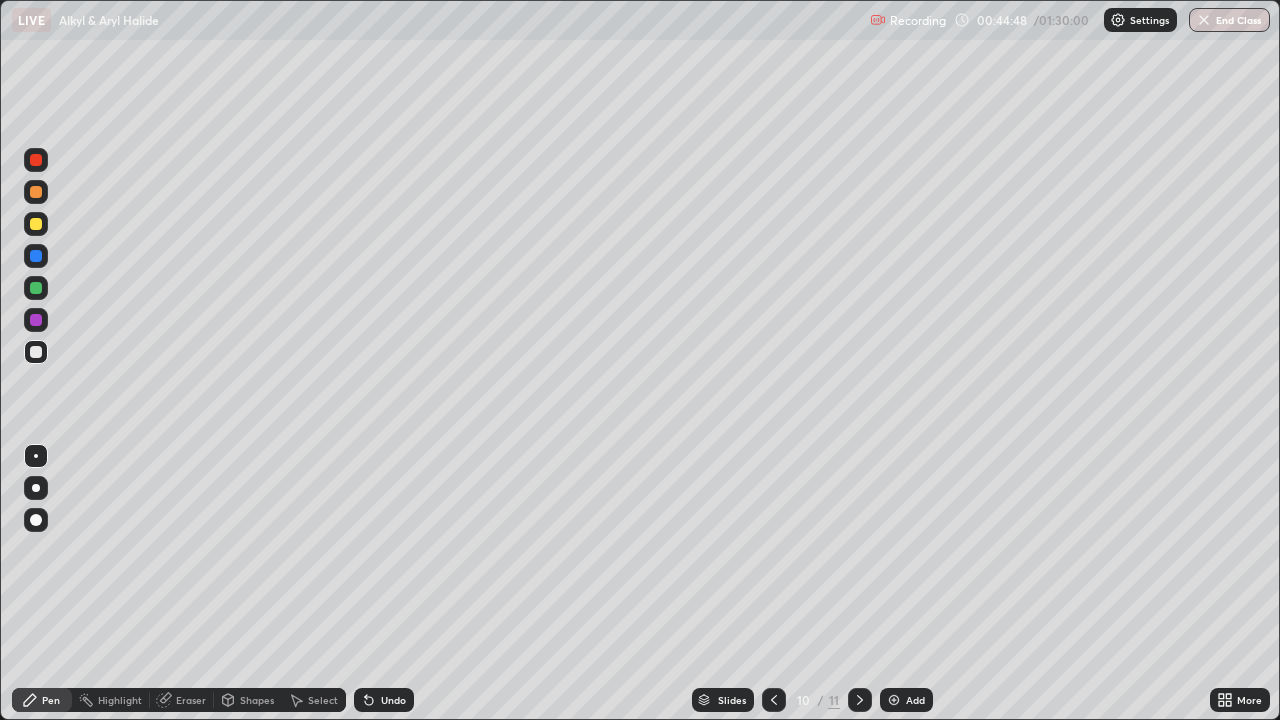 click on "Slides 10 / 11 Add" at bounding box center (812, 700) 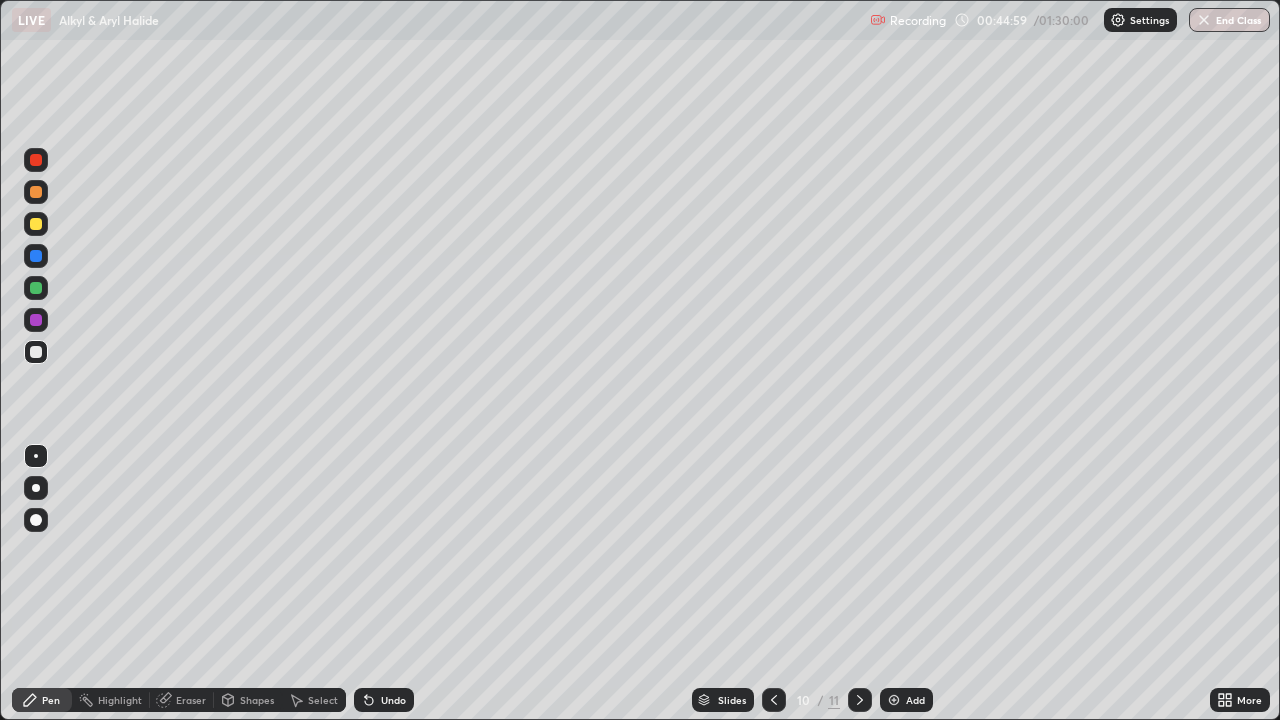 click on "Eraser" at bounding box center (182, 700) 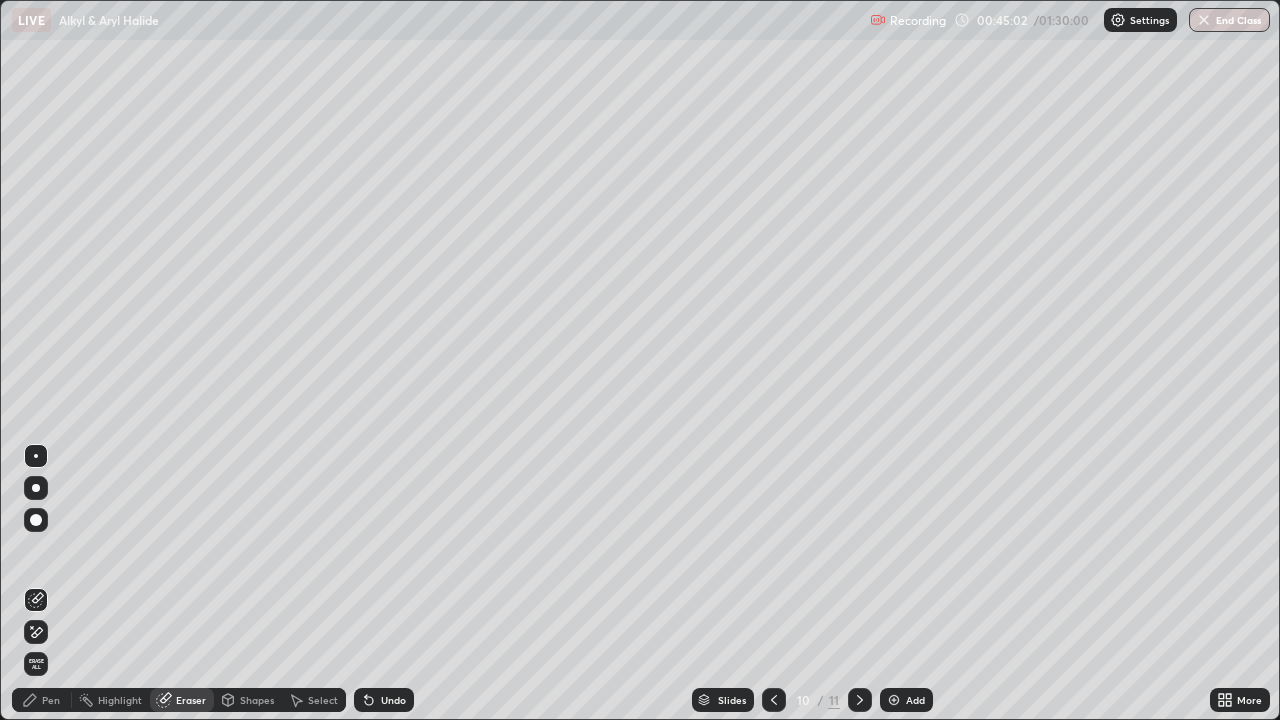 click on "Pen" at bounding box center [51, 700] 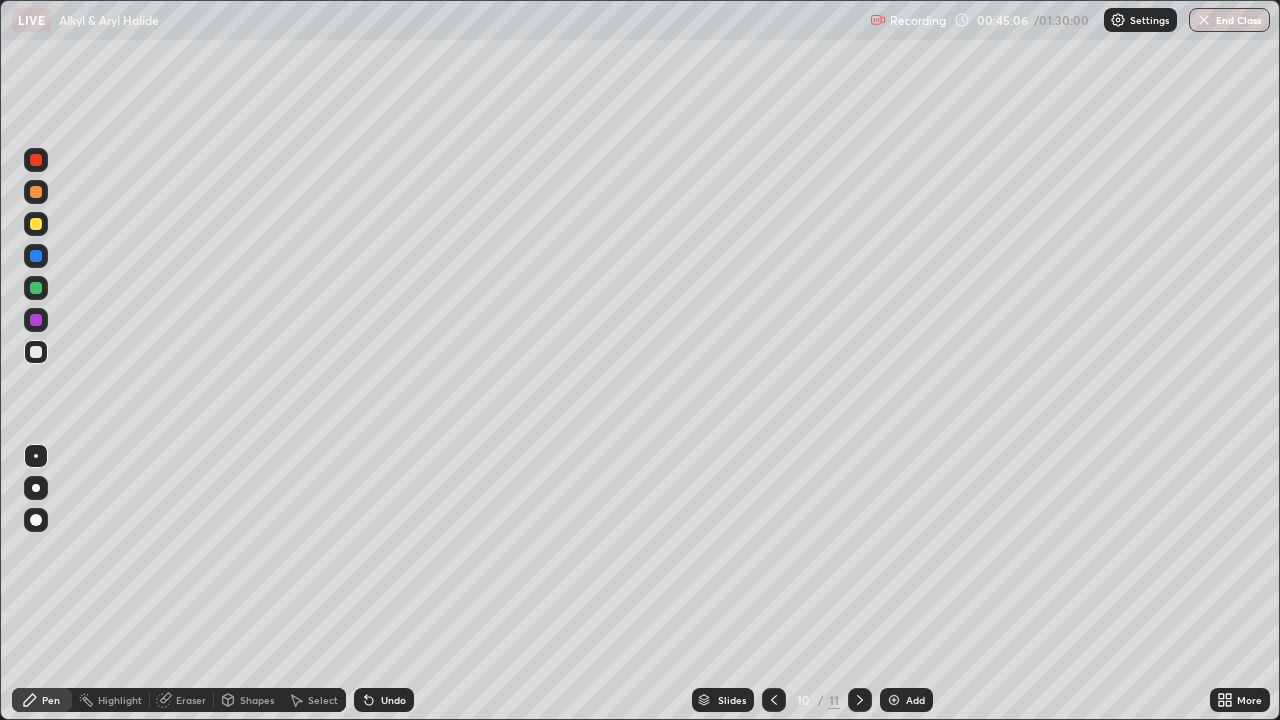 click on "Slides 10 / 11 Add" at bounding box center (812, 700) 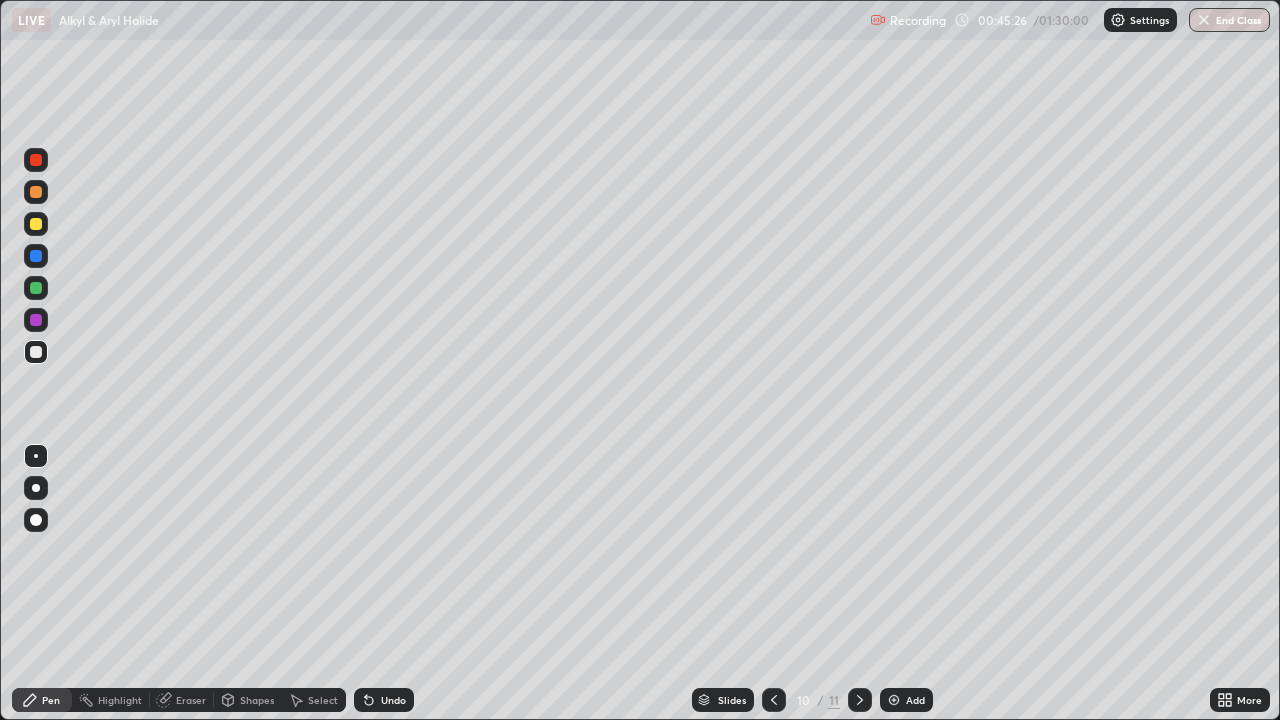 click 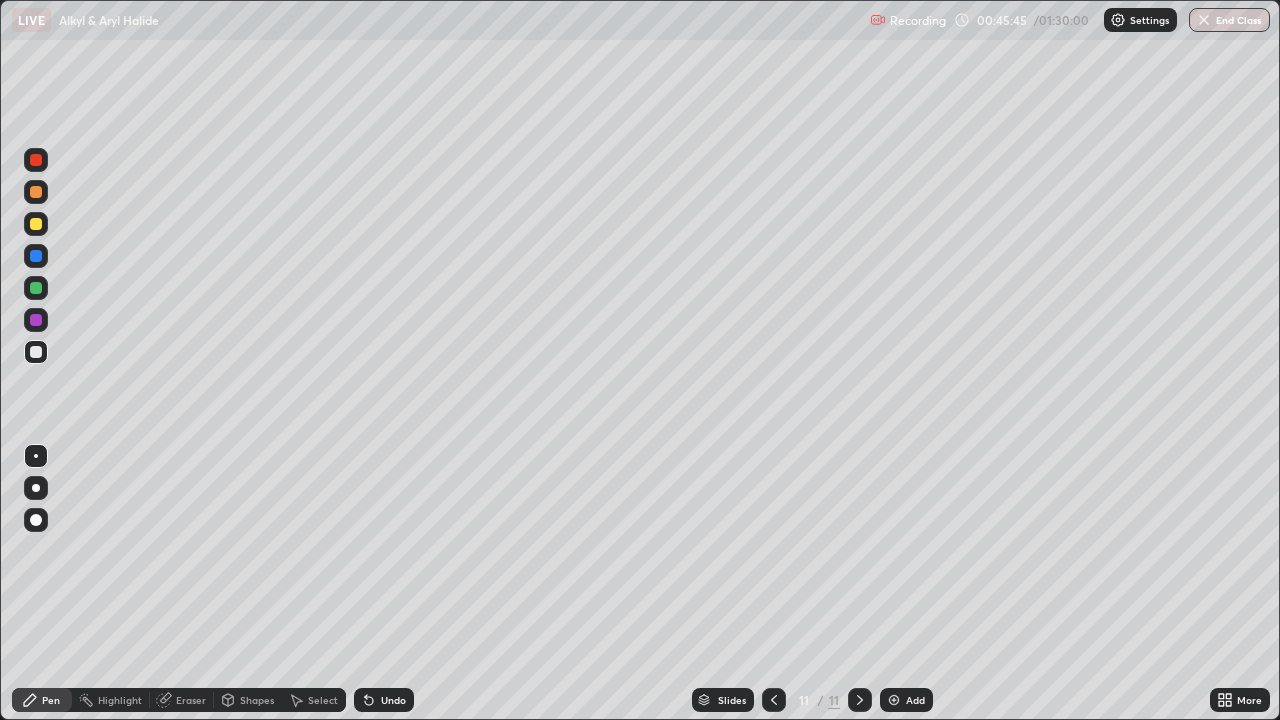 click on "Undo" at bounding box center (393, 700) 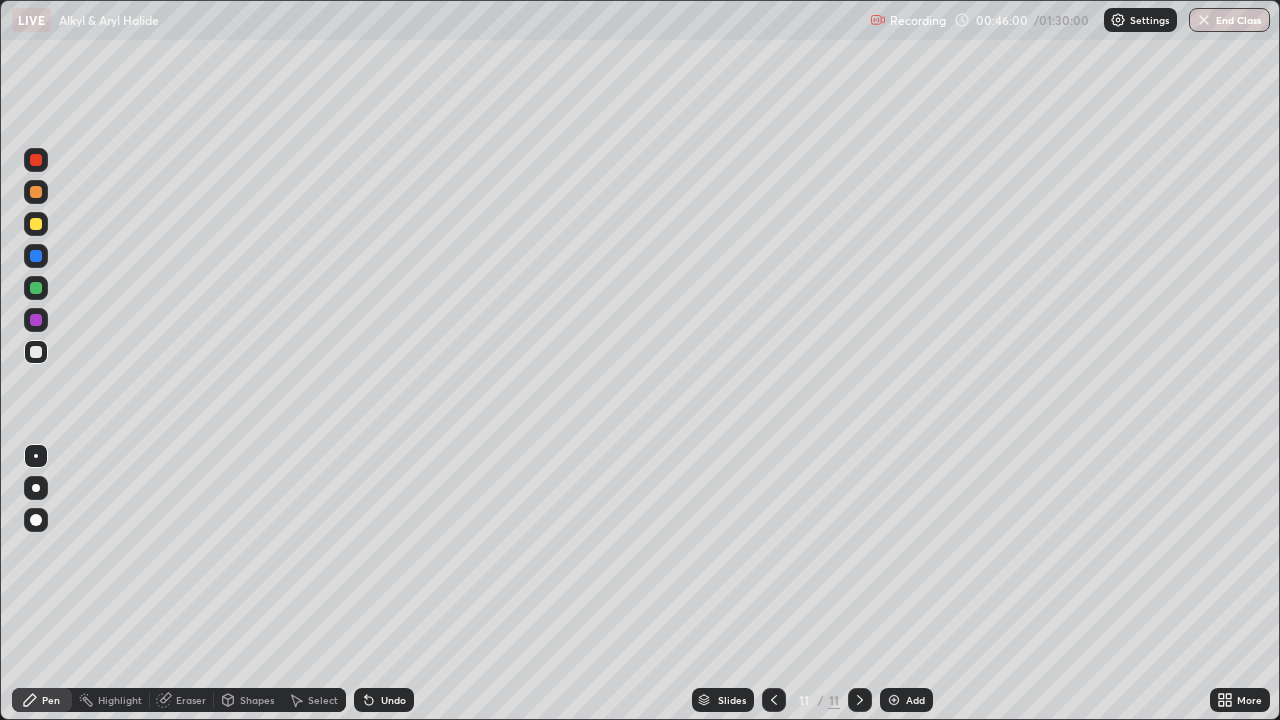 click at bounding box center [36, 160] 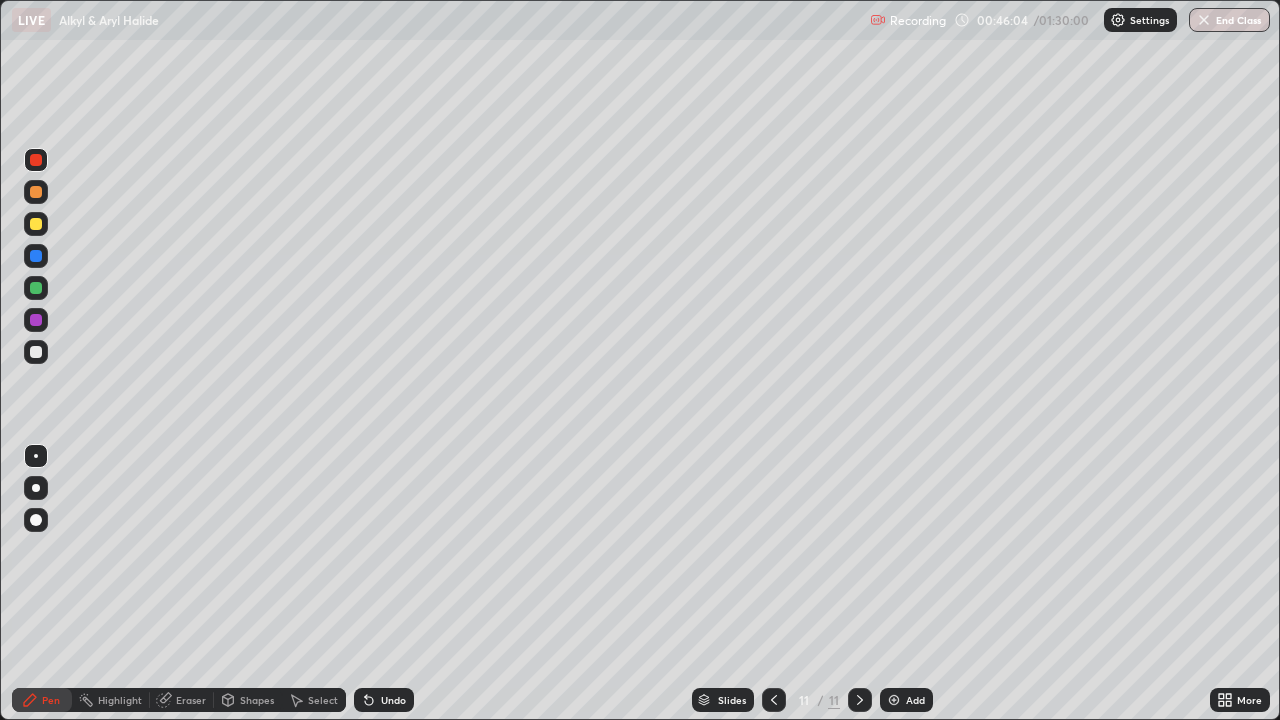 click at bounding box center (36, 192) 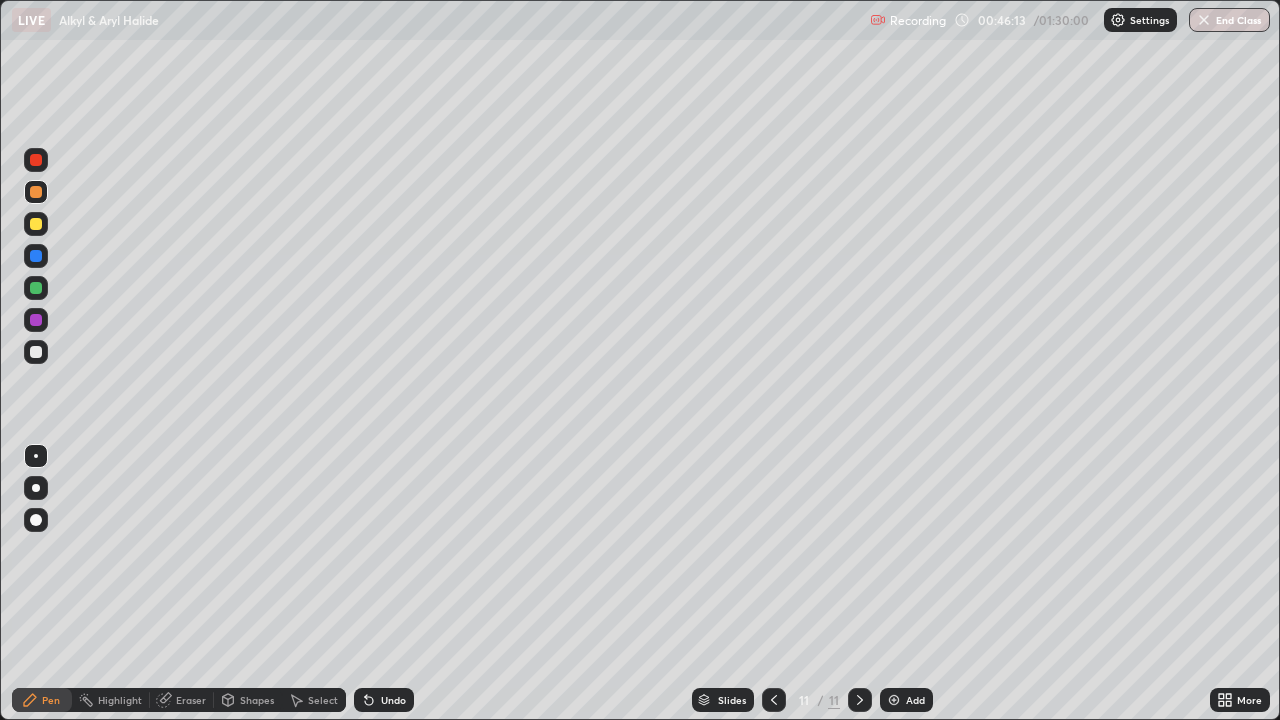 click at bounding box center [36, 224] 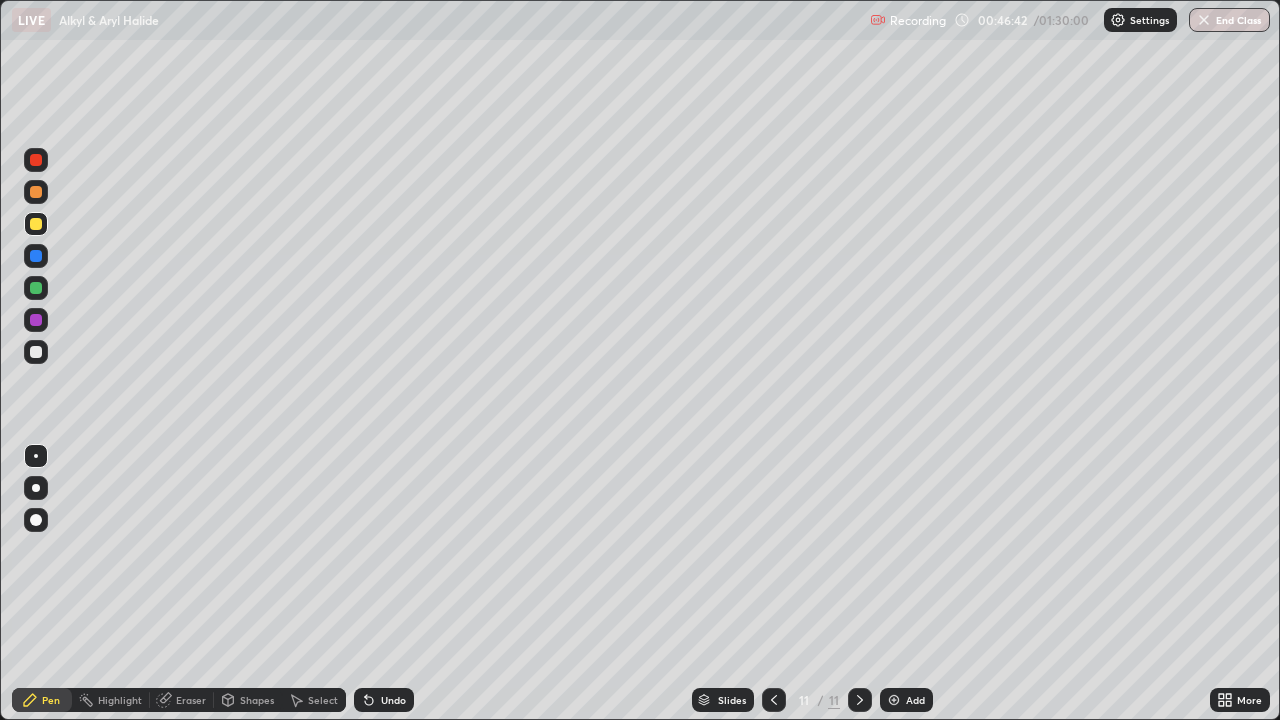 click at bounding box center [36, 160] 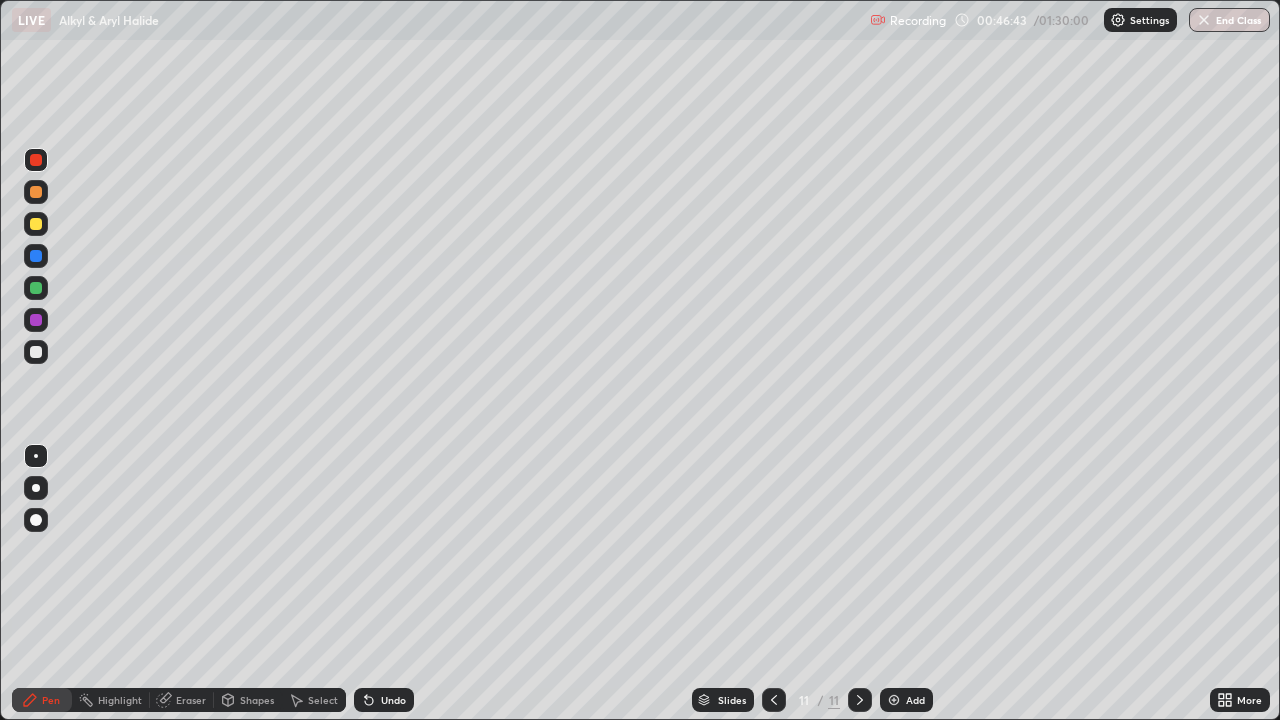 click at bounding box center (36, 192) 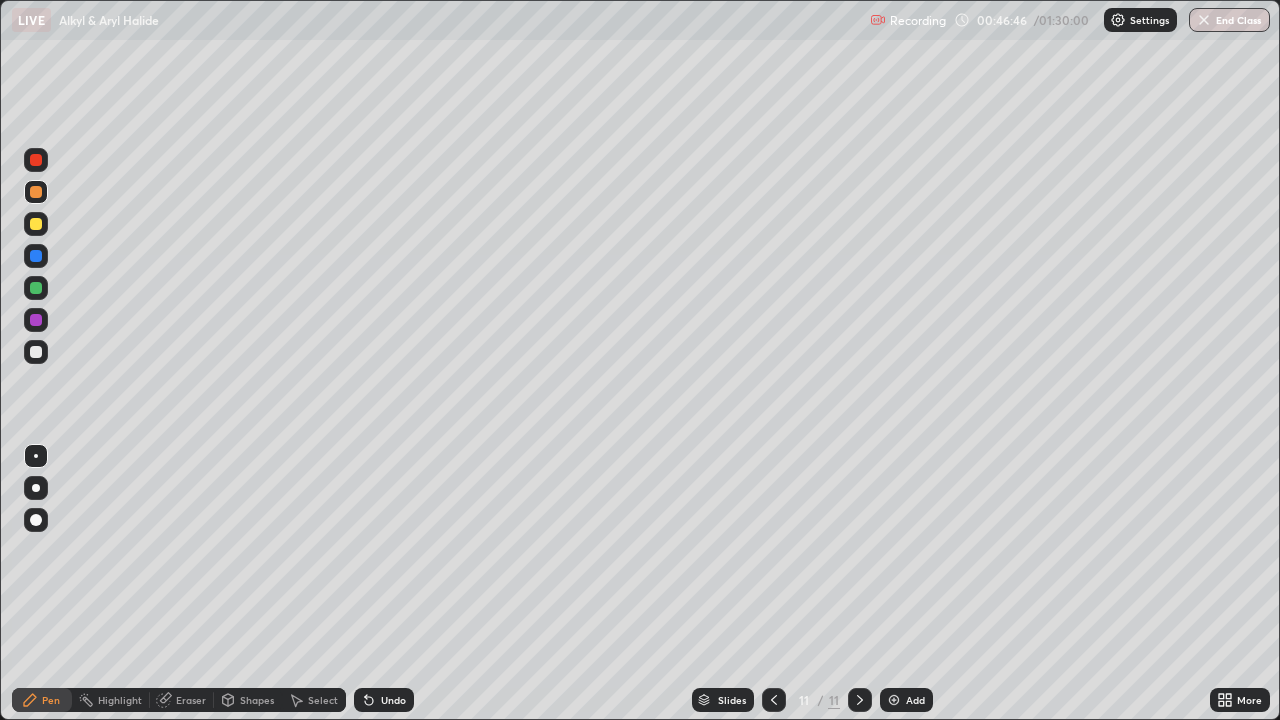 click at bounding box center [36, 224] 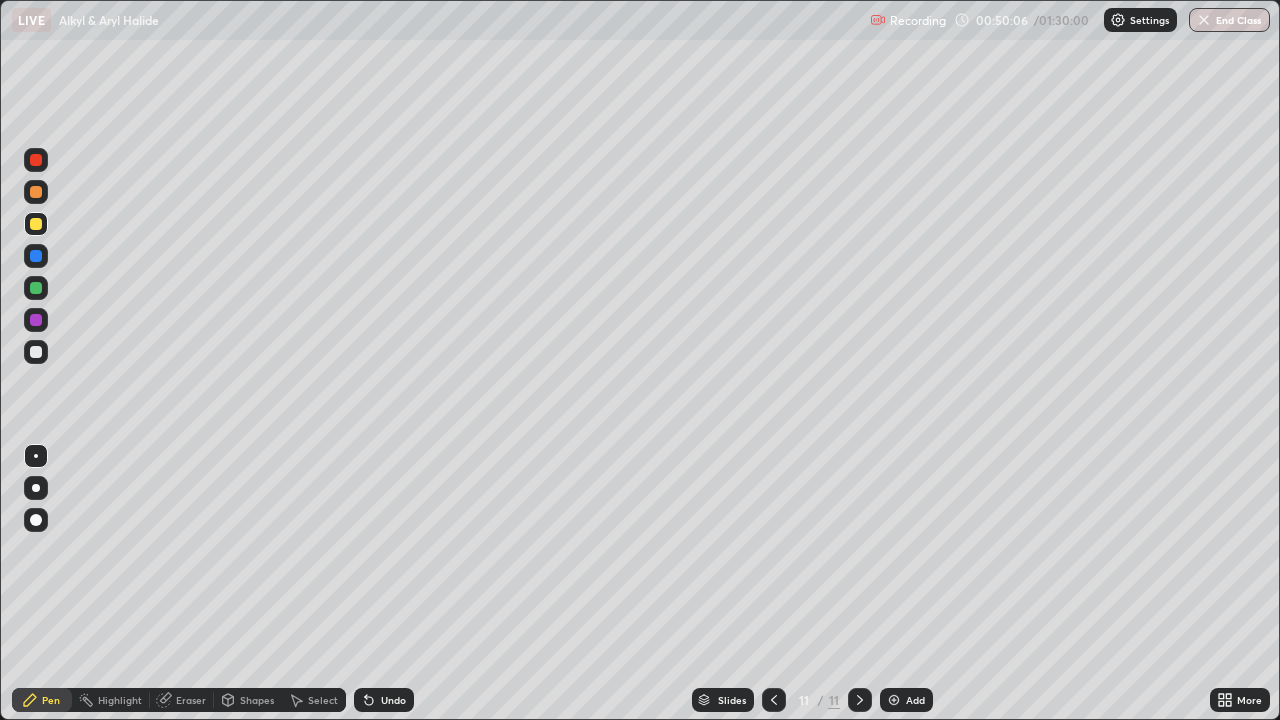 click on "Undo" at bounding box center (384, 700) 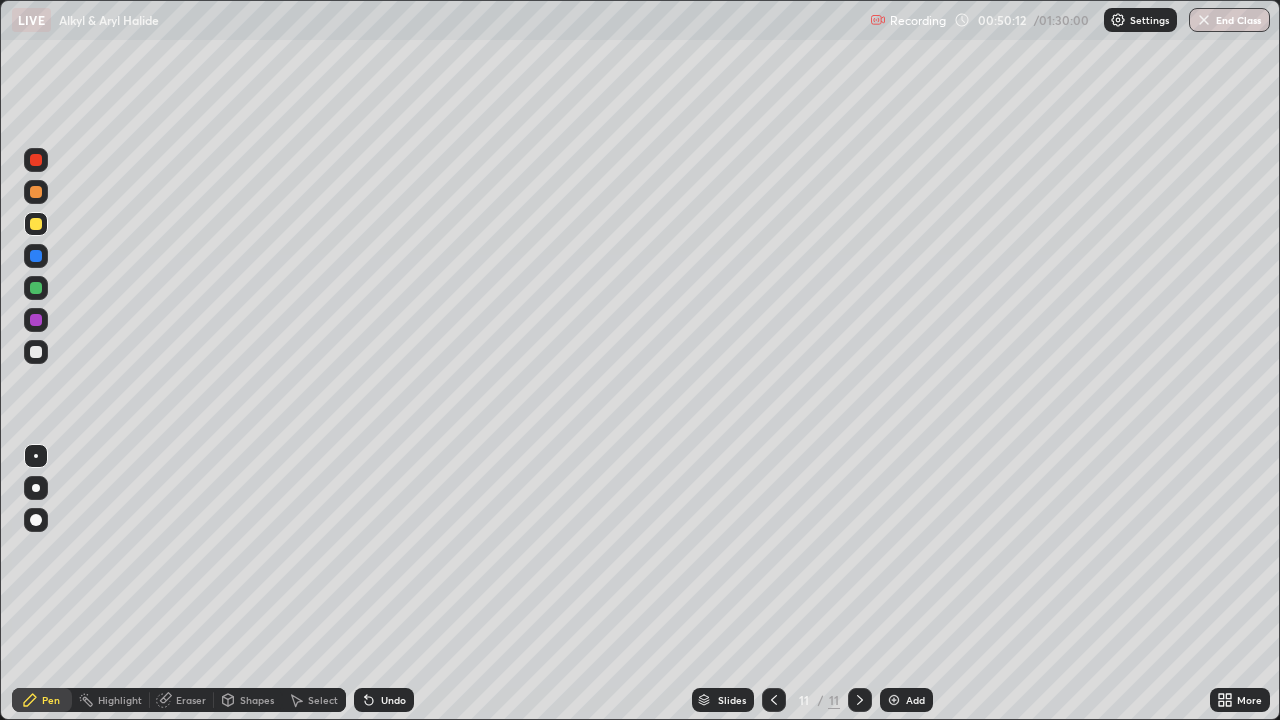 click on "Eraser" at bounding box center (191, 700) 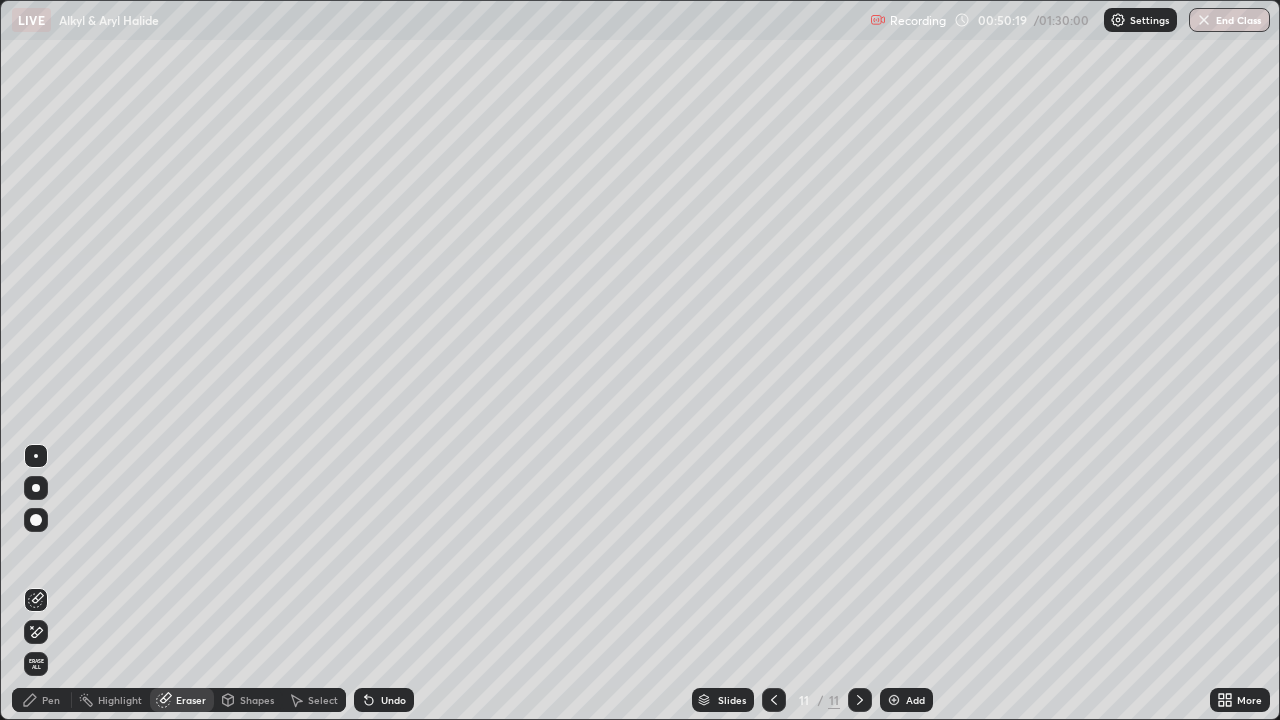 click on "Pen" at bounding box center (42, 700) 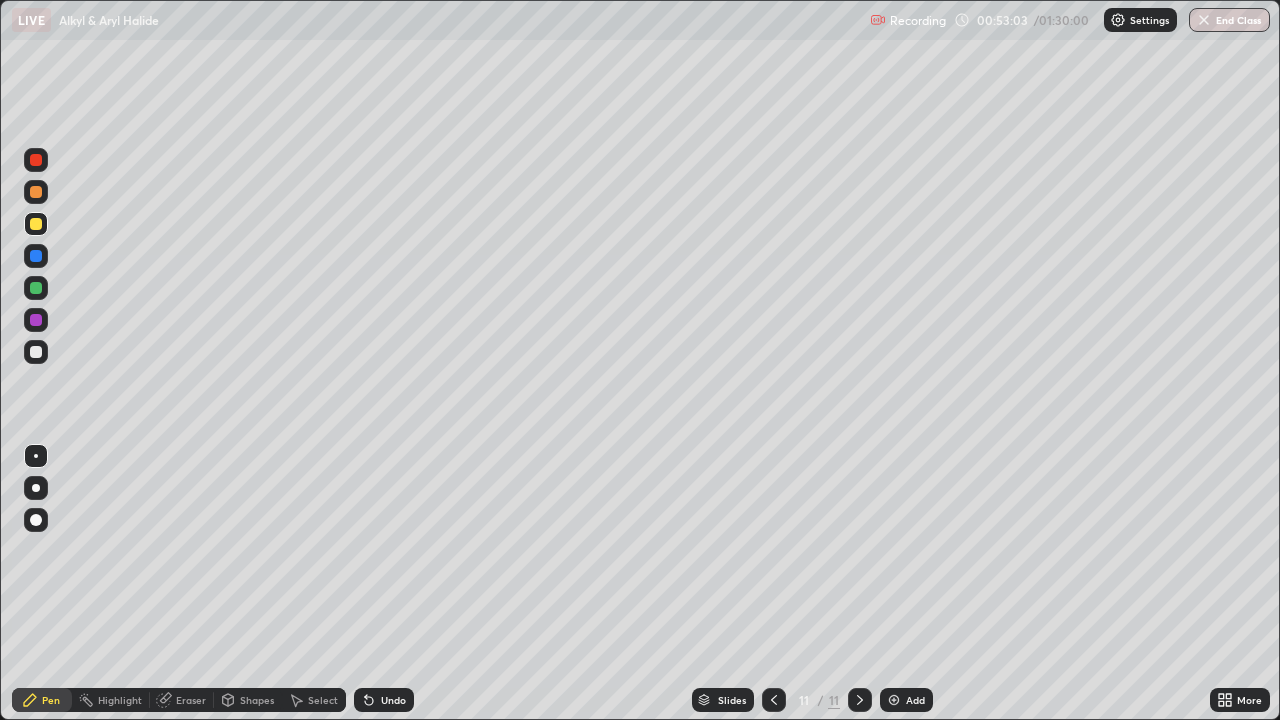 click 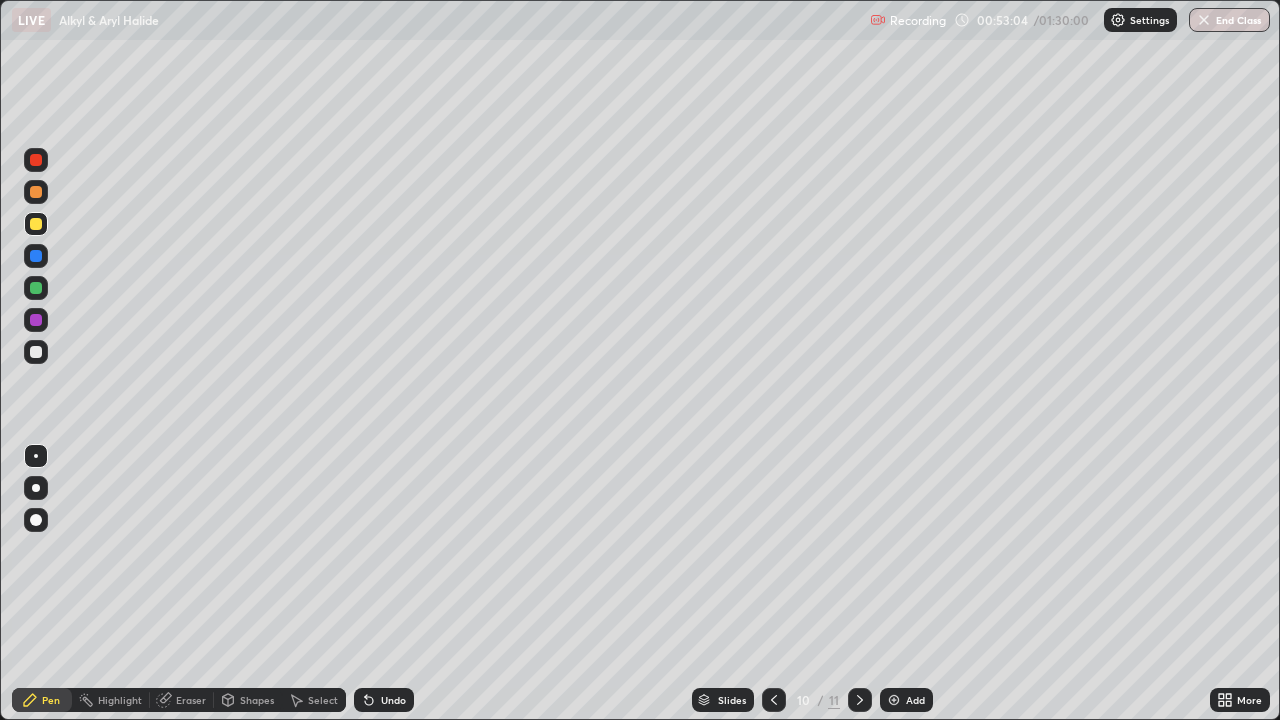 click 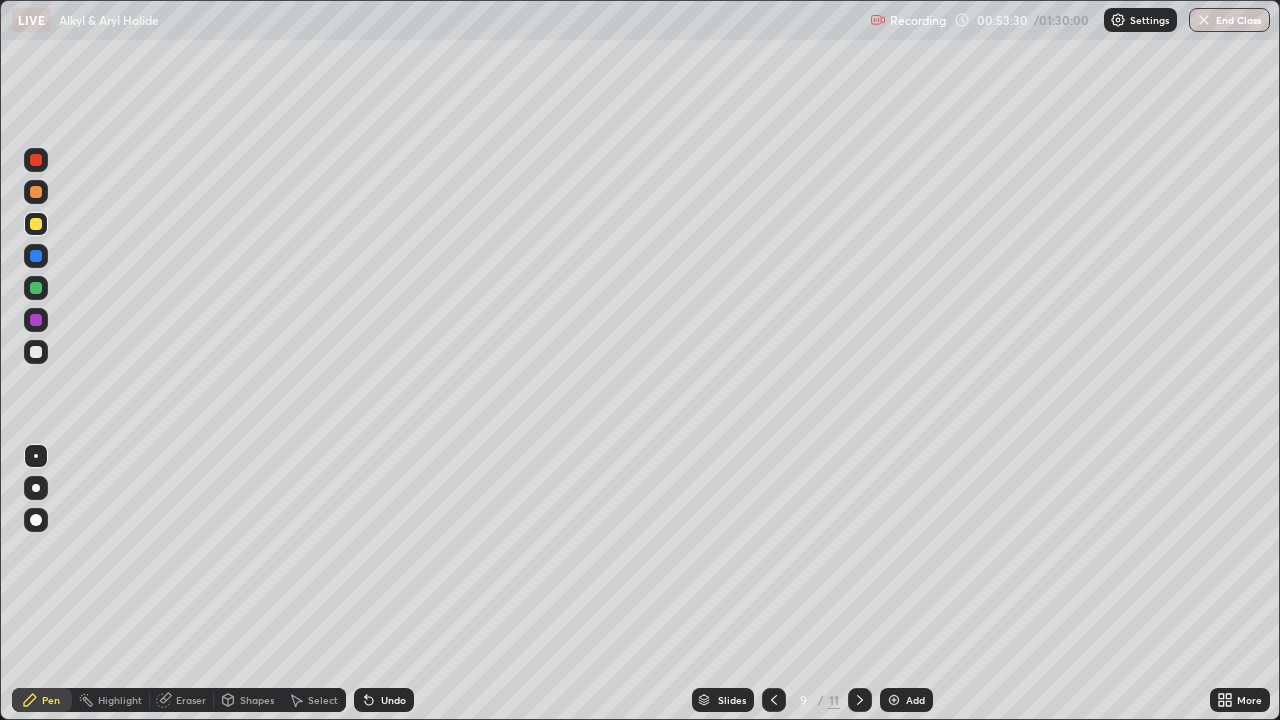click 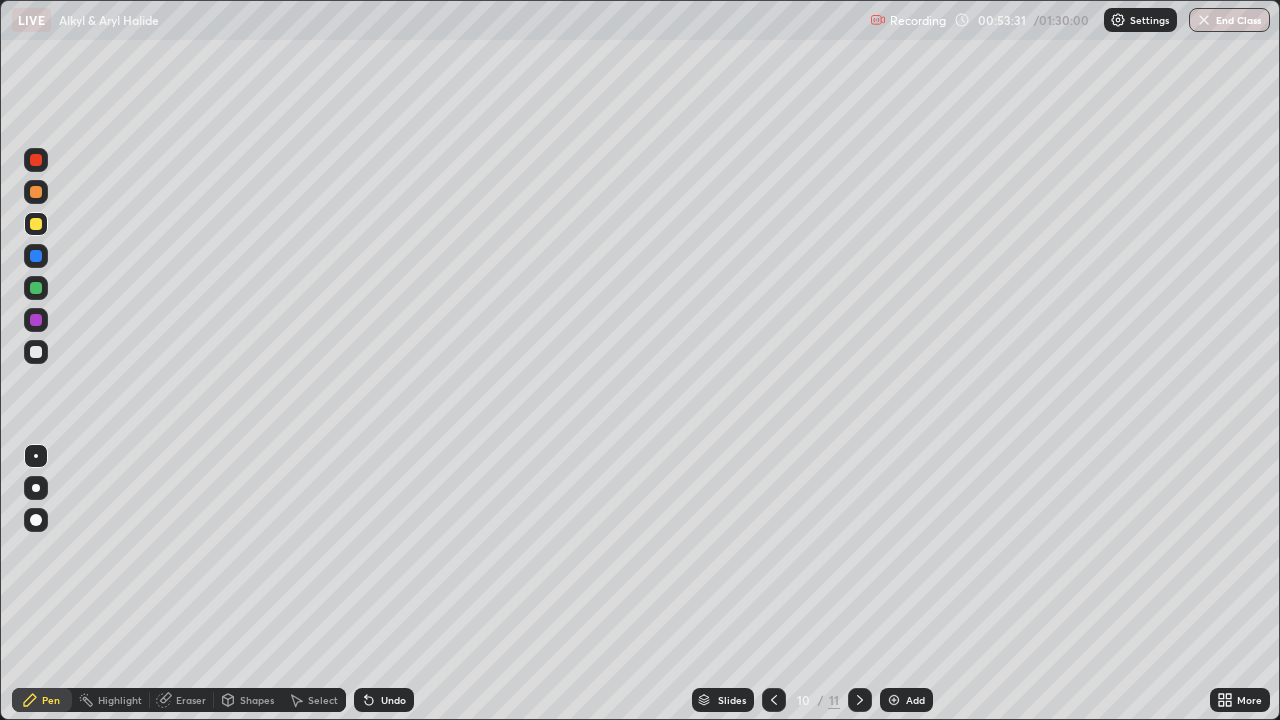 click at bounding box center [860, 700] 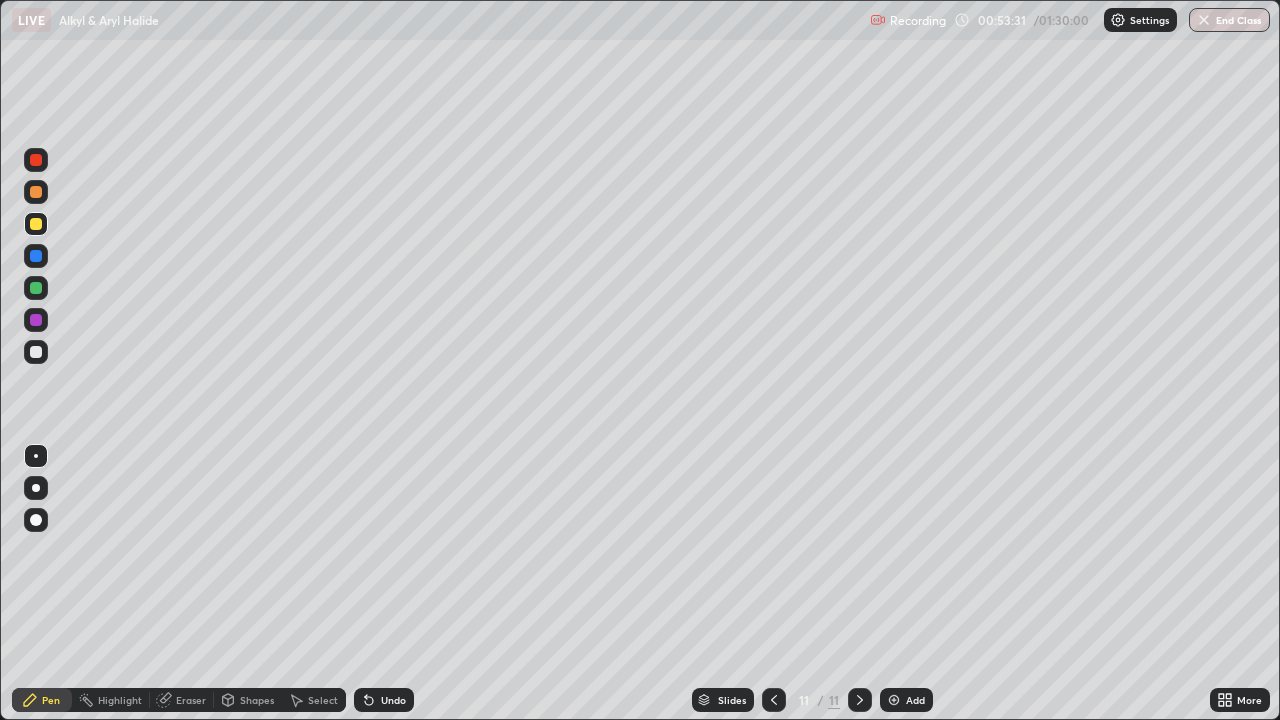 click on "Add" at bounding box center (906, 700) 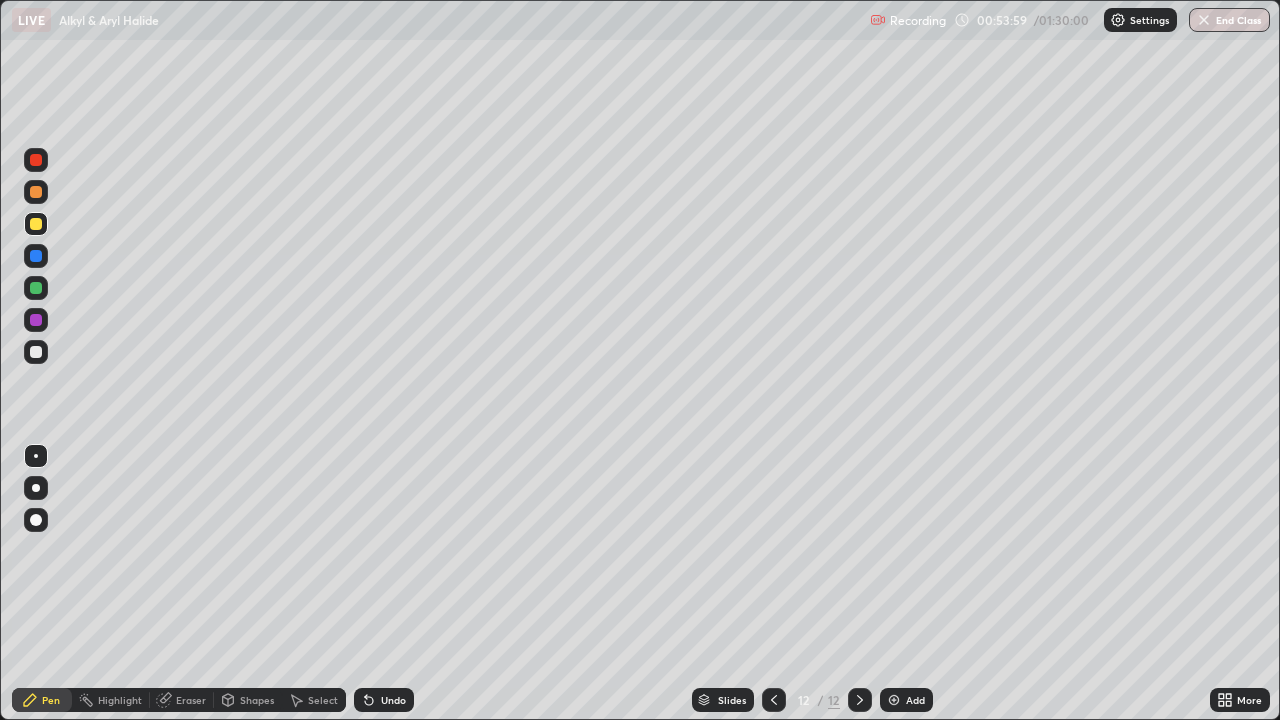 click on "Undo" at bounding box center (393, 700) 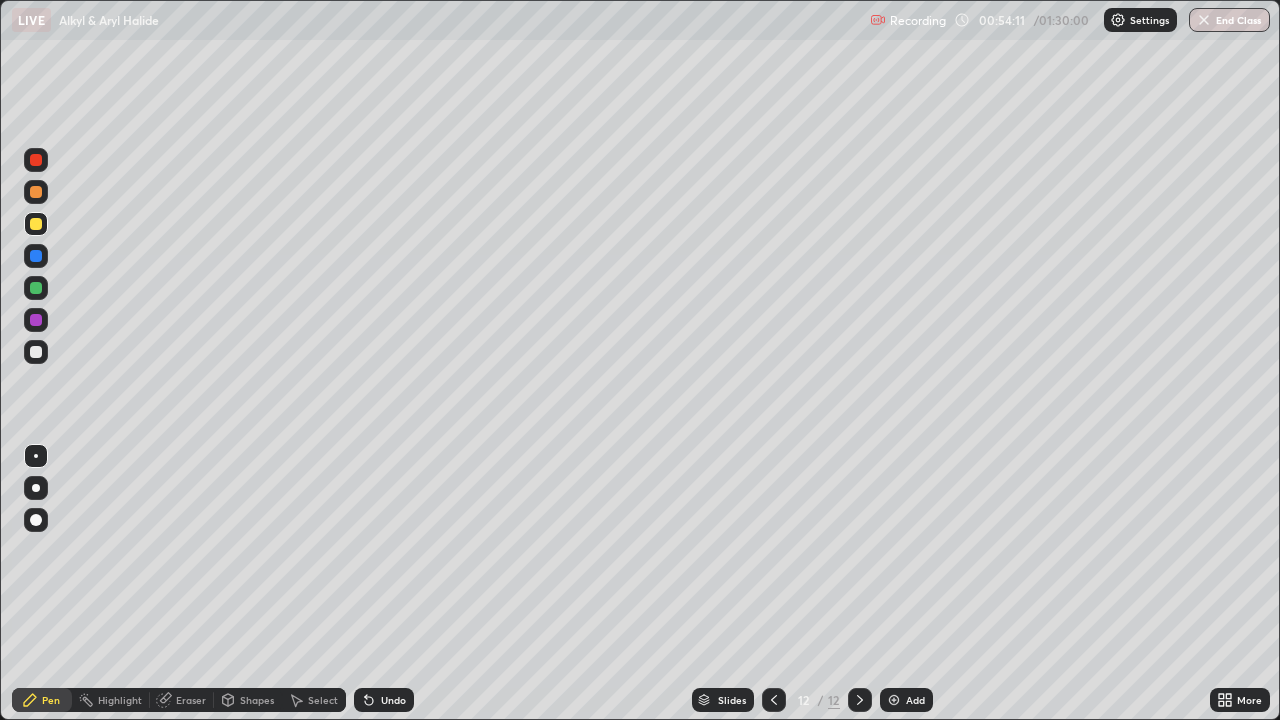click on "Eraser" at bounding box center [191, 700] 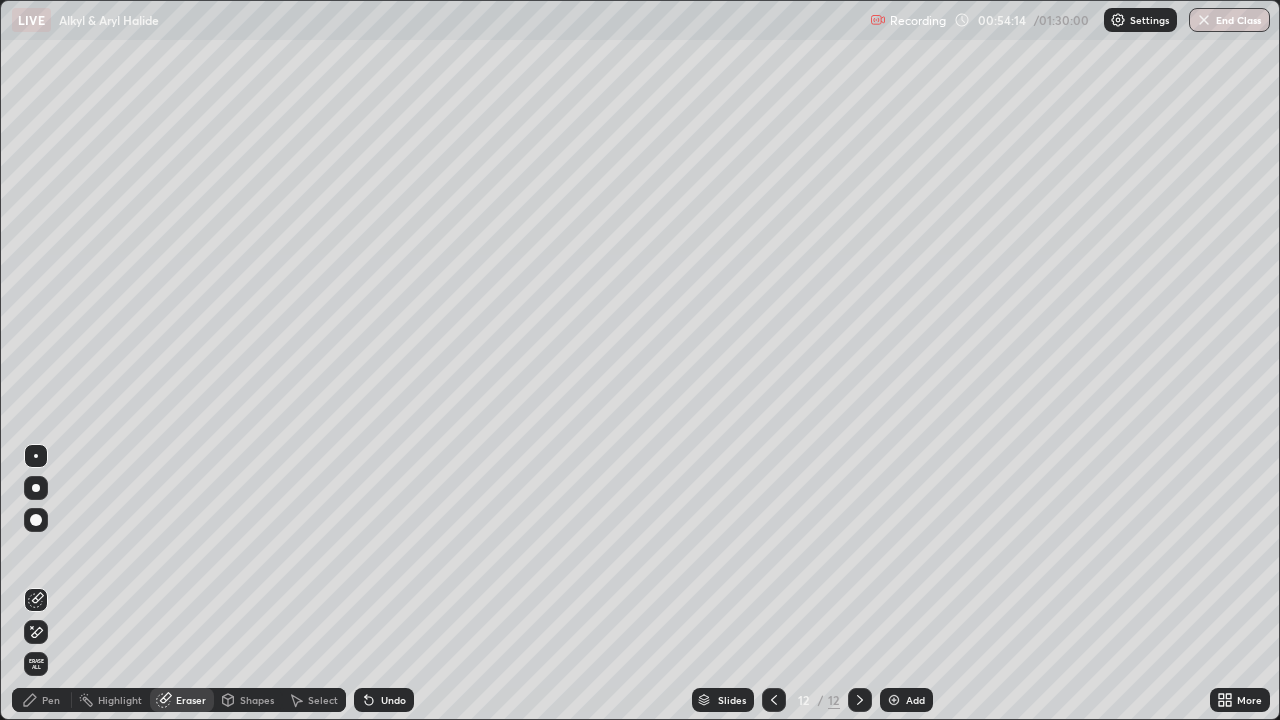click 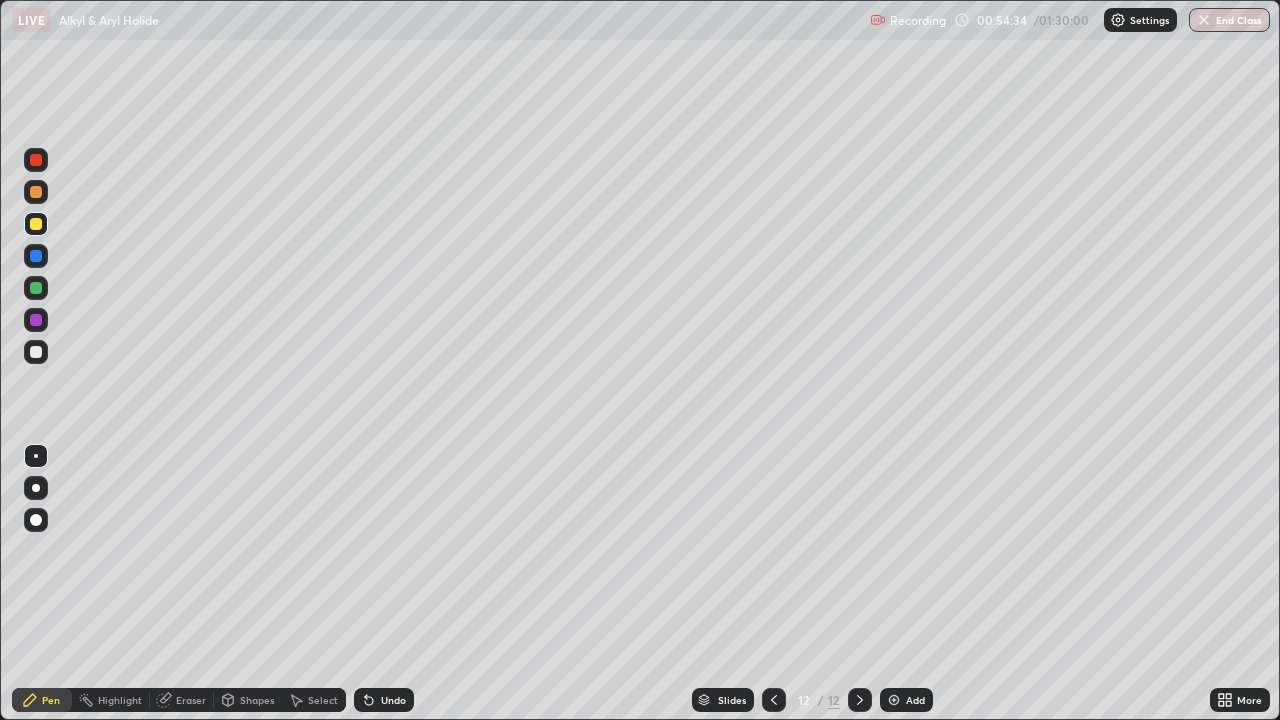 click on "Eraser" at bounding box center [191, 700] 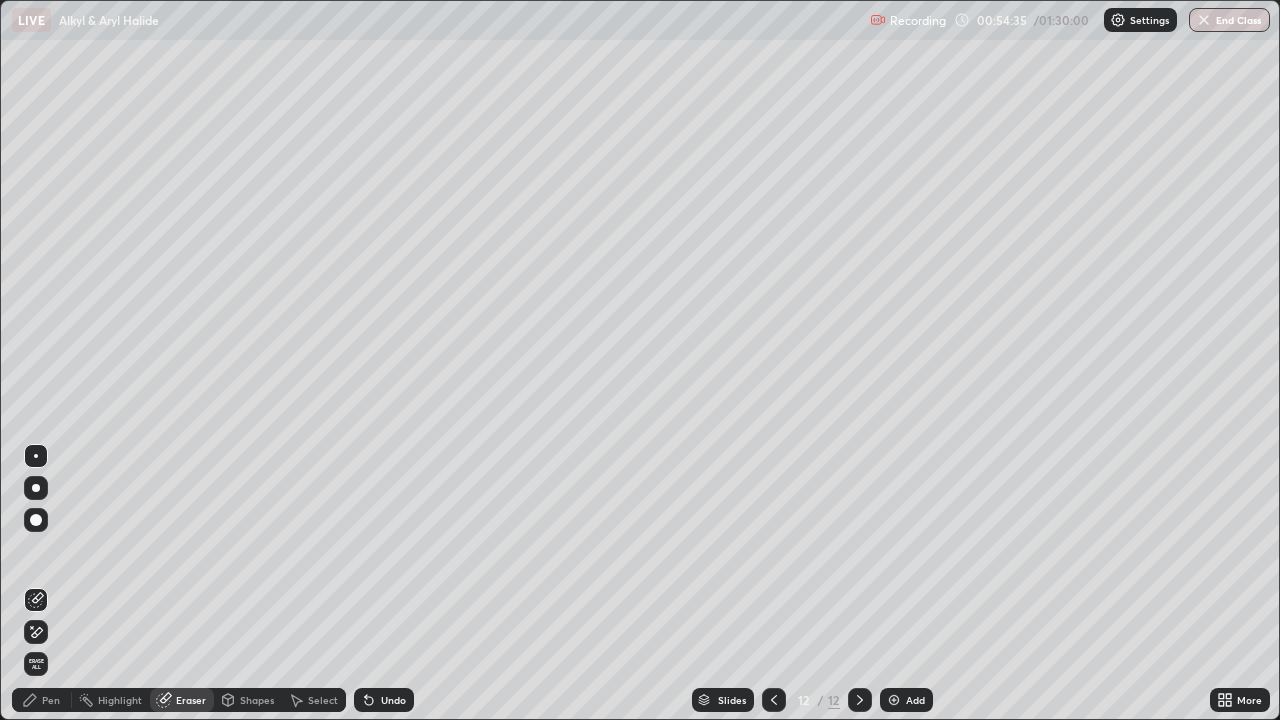 click on "Pen" at bounding box center [51, 700] 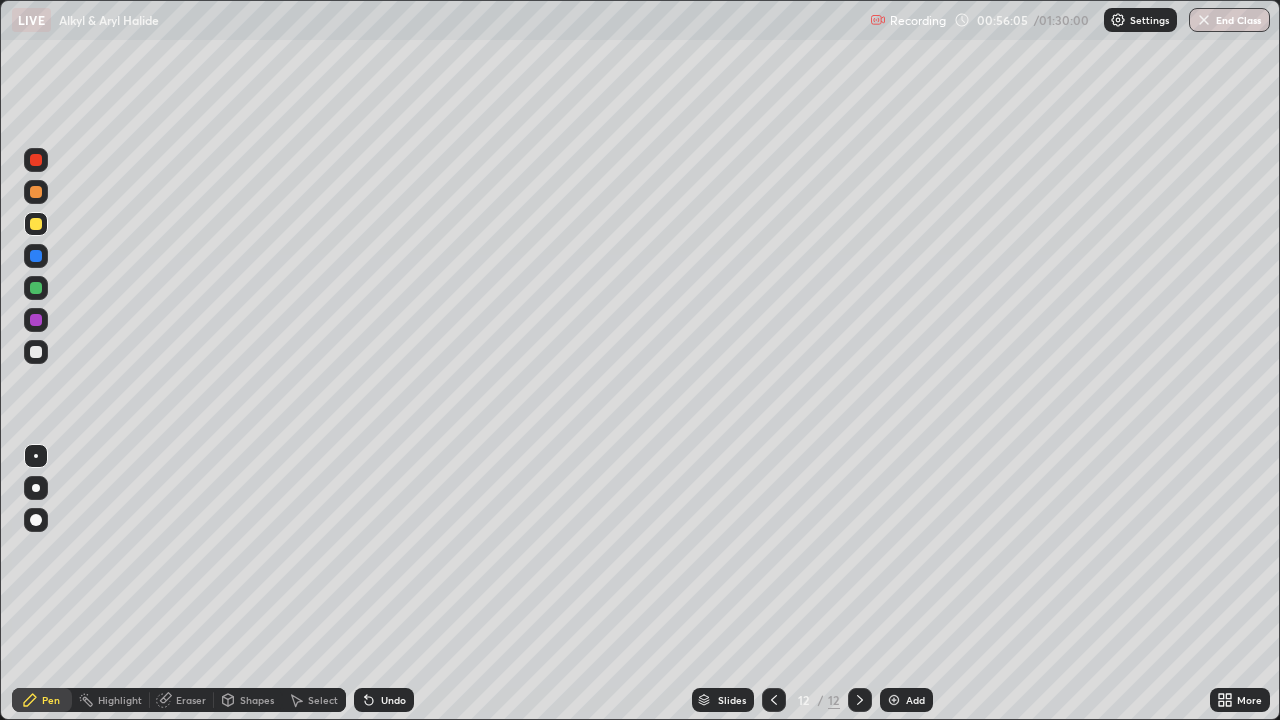 click on "Undo" at bounding box center [384, 700] 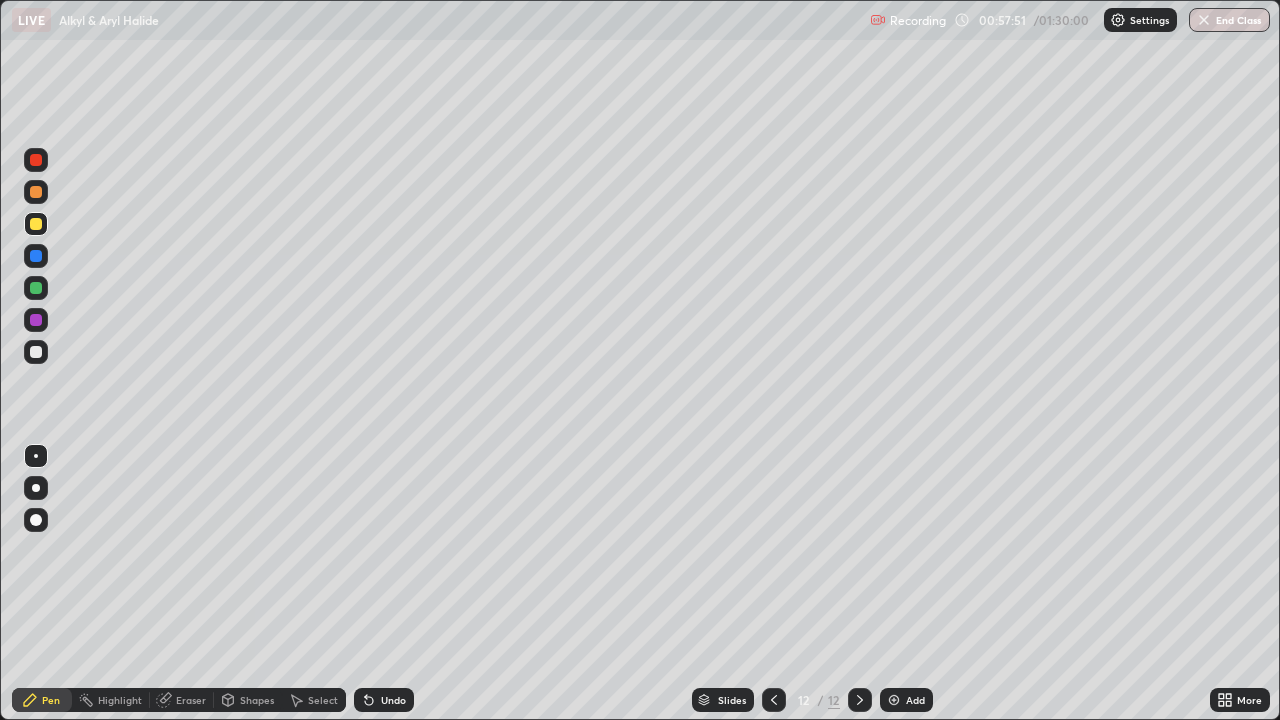 click on "Add" at bounding box center [915, 700] 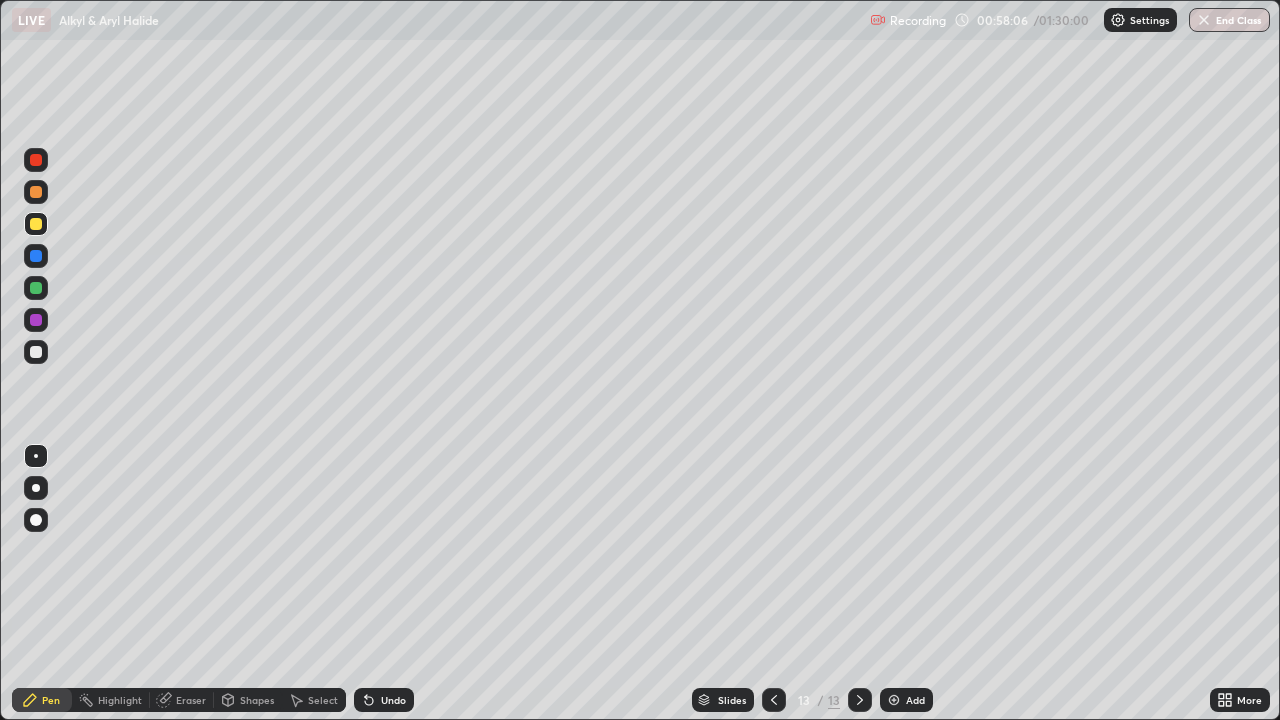 click on "Undo" at bounding box center (380, 700) 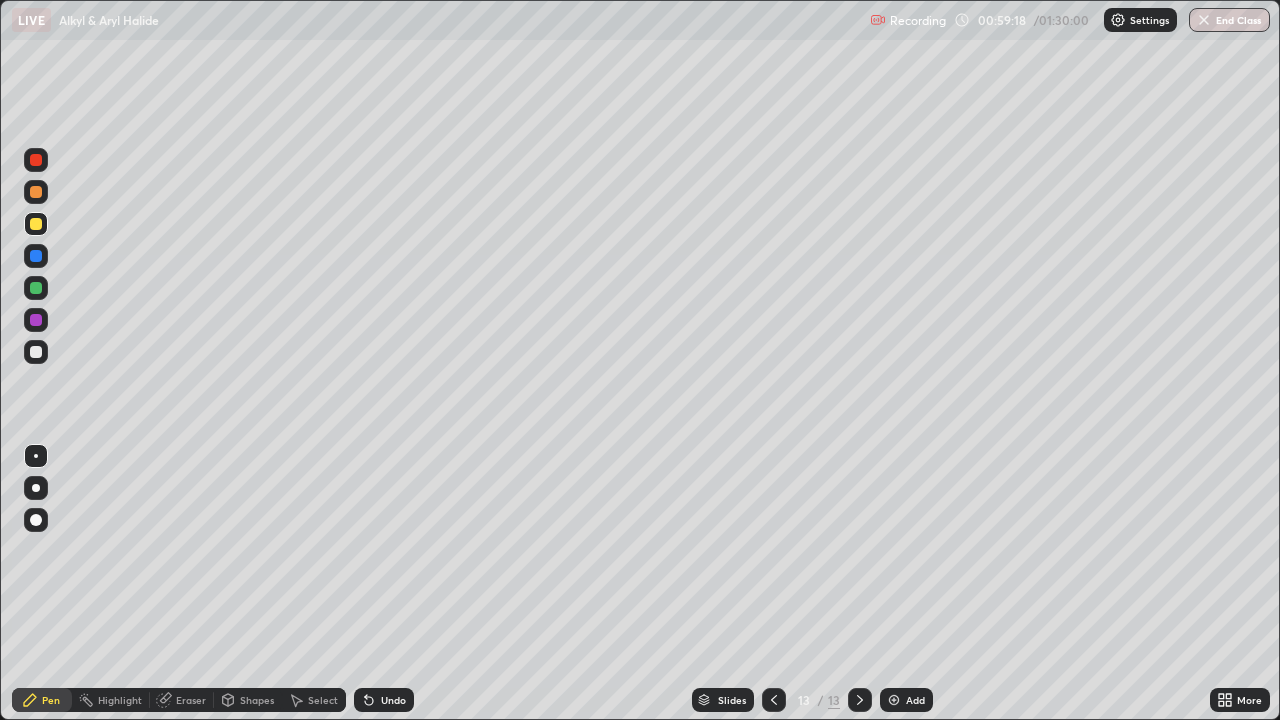 click 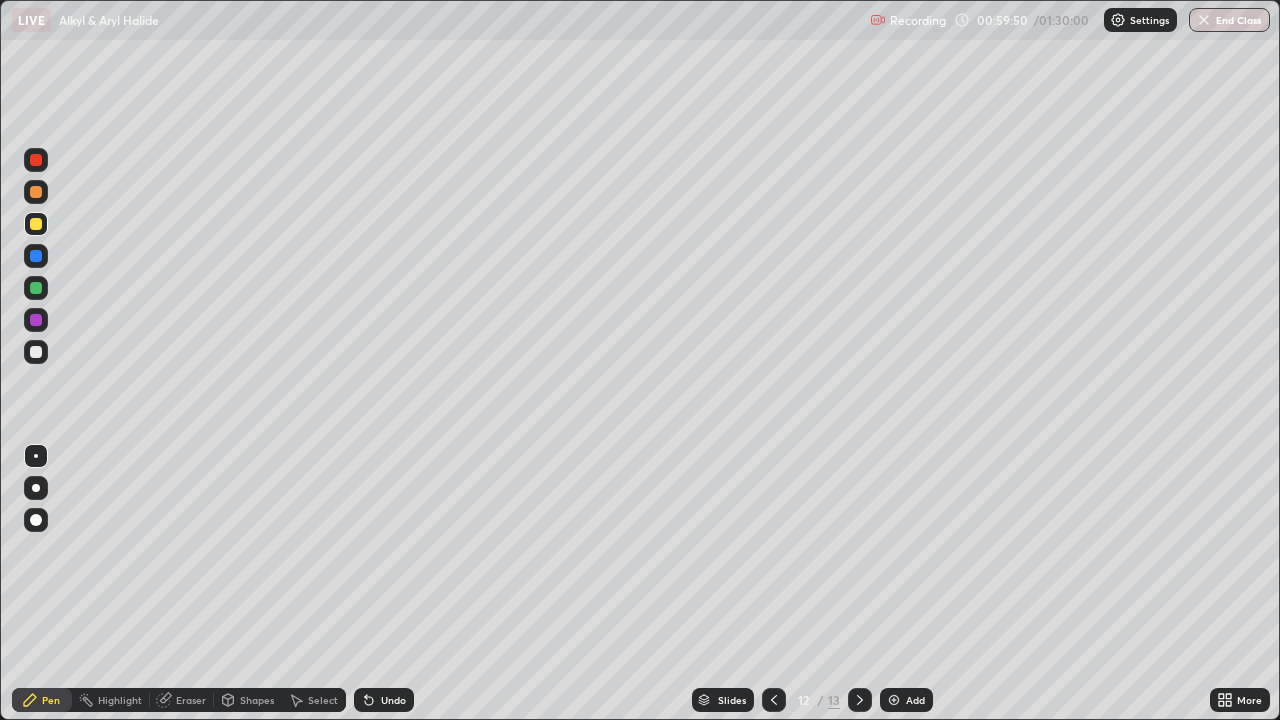 click on "Eraser" at bounding box center [191, 700] 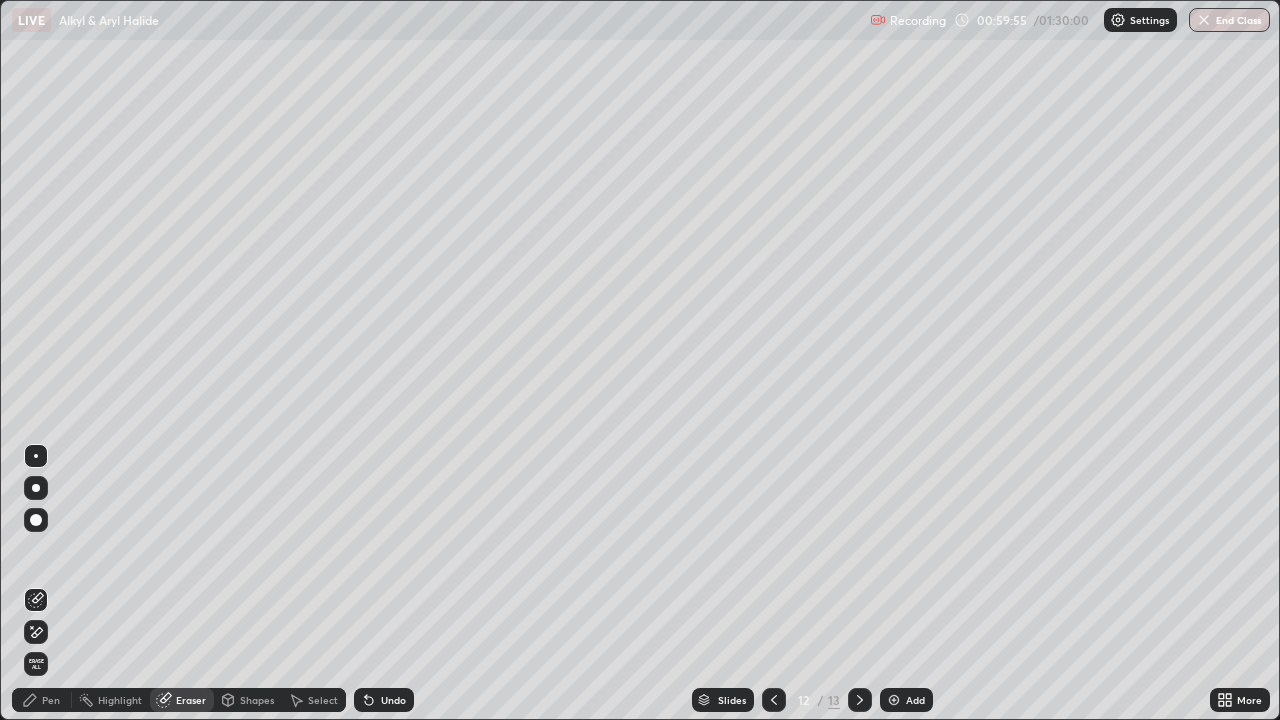 click 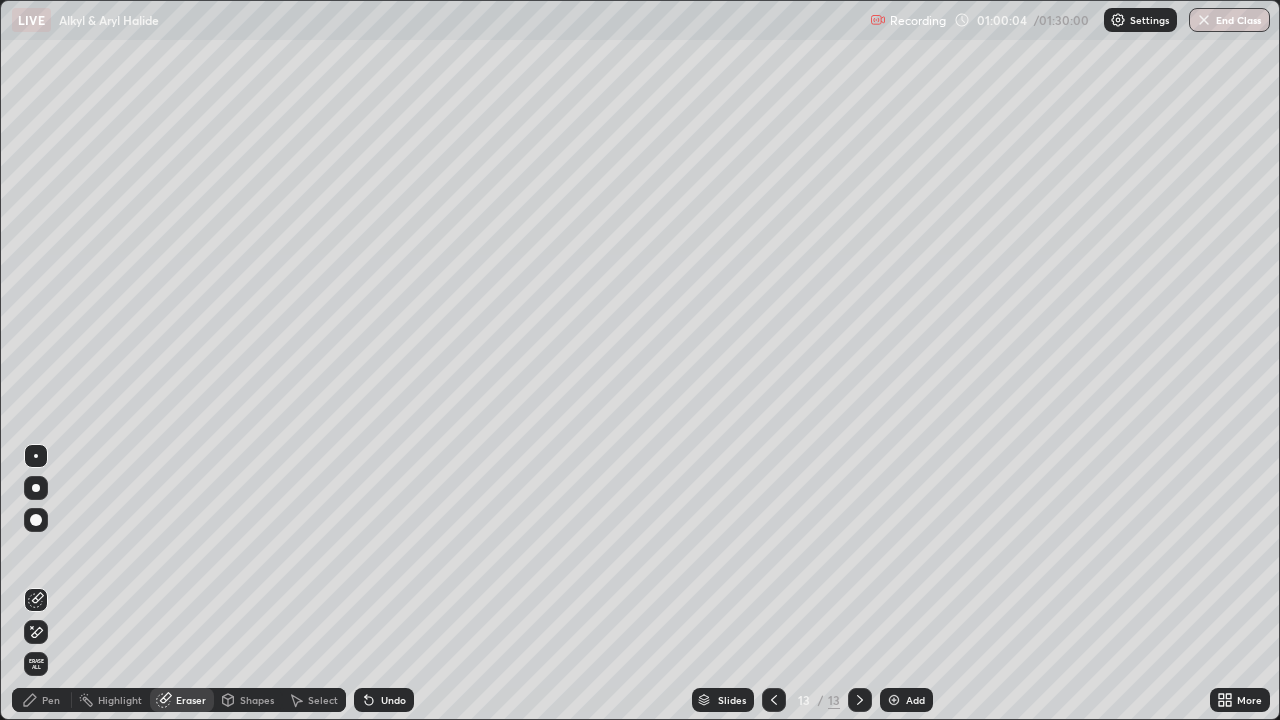 click on "Pen" at bounding box center [42, 700] 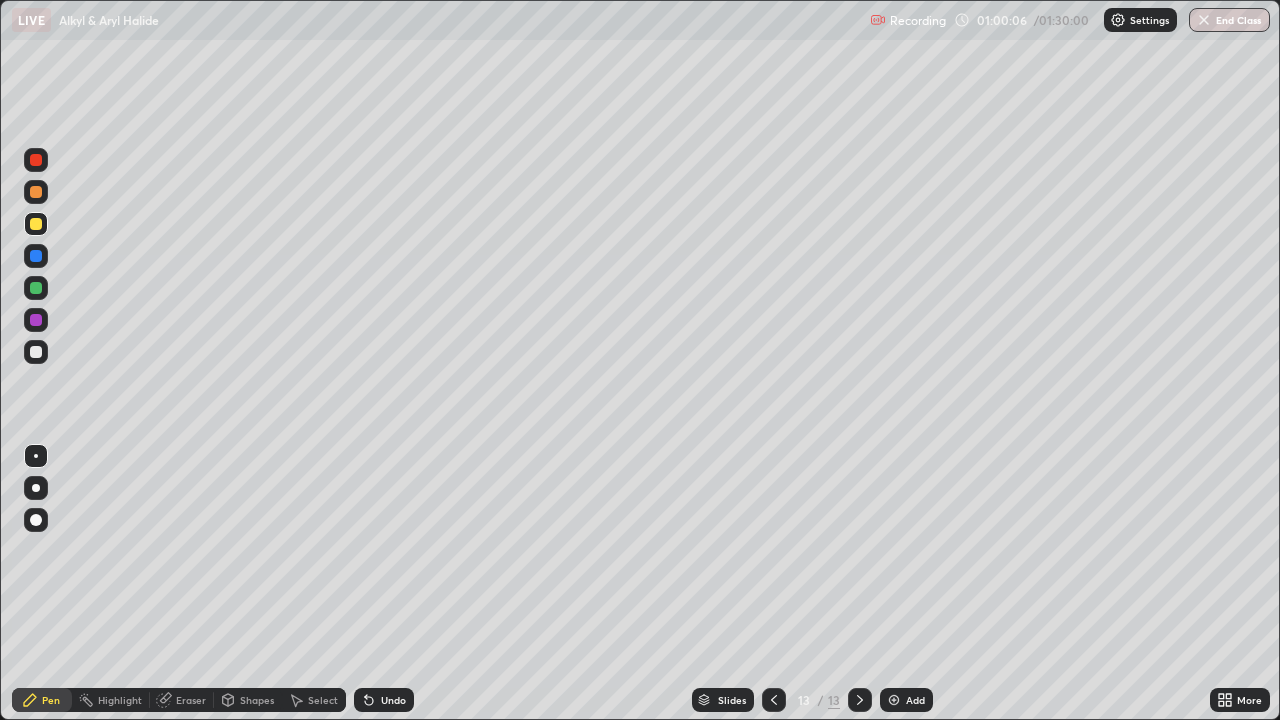 click 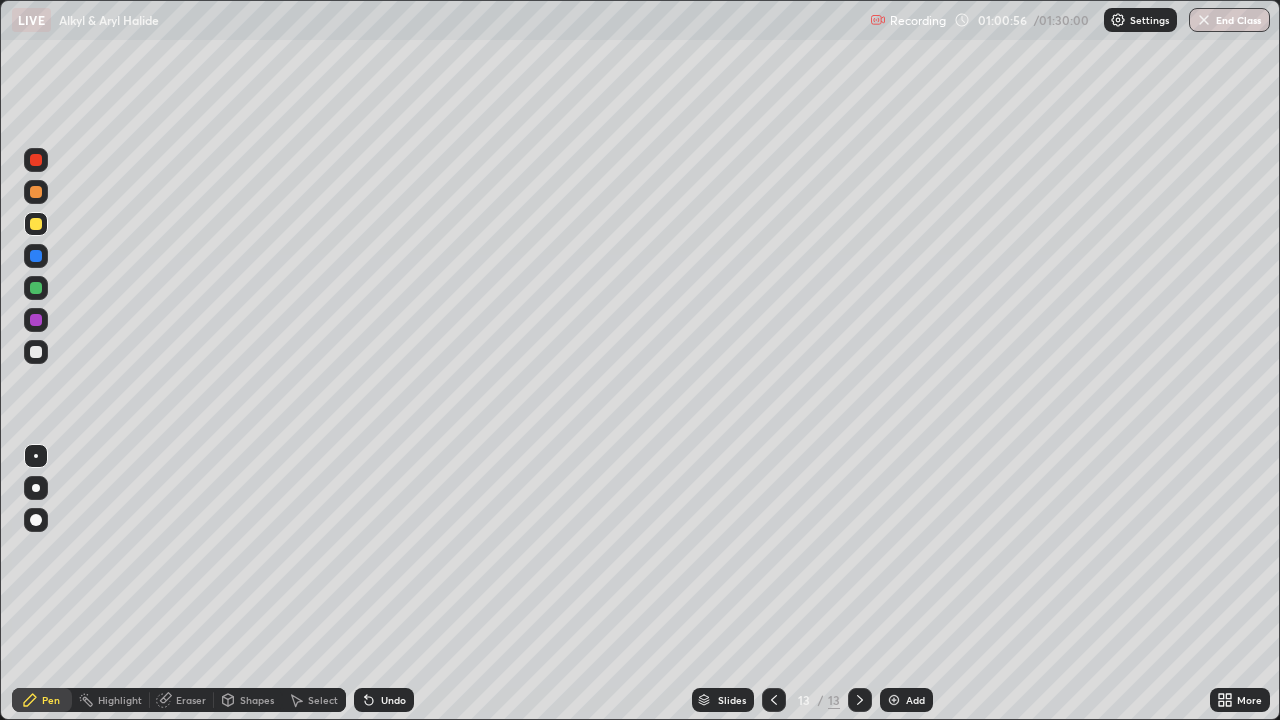 click on "Eraser" at bounding box center (191, 700) 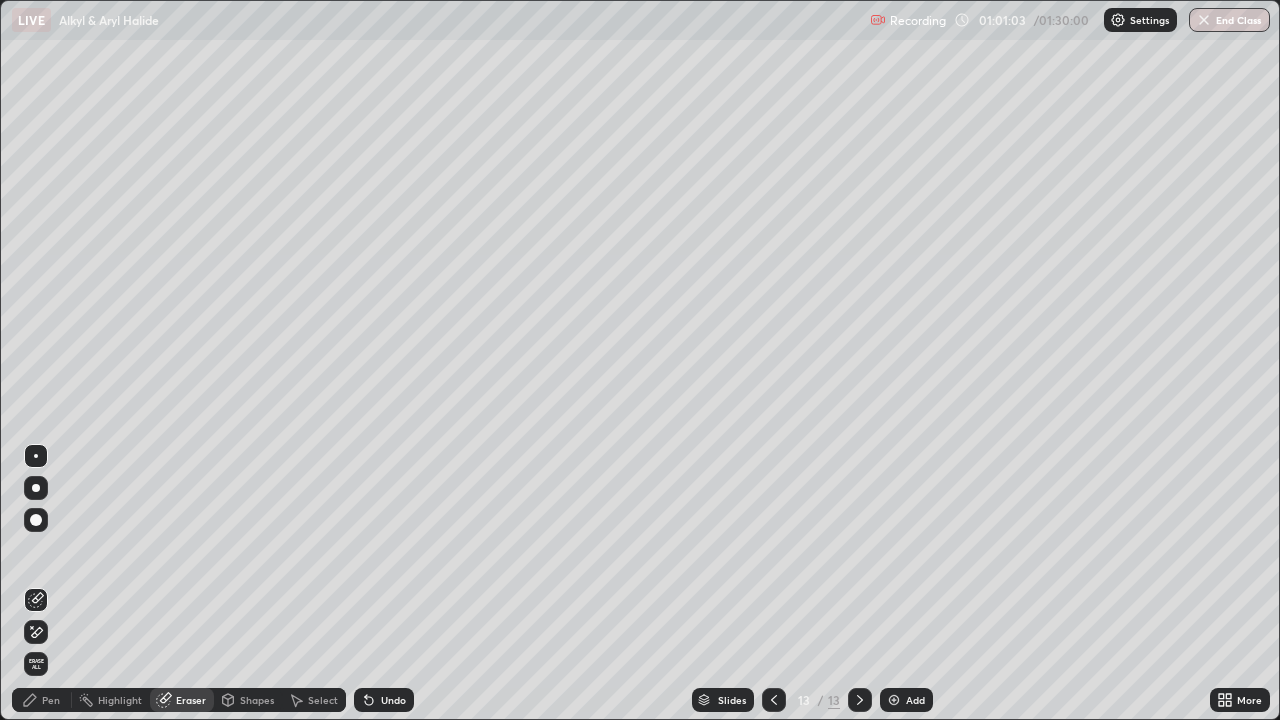 click on "Pen" at bounding box center [51, 700] 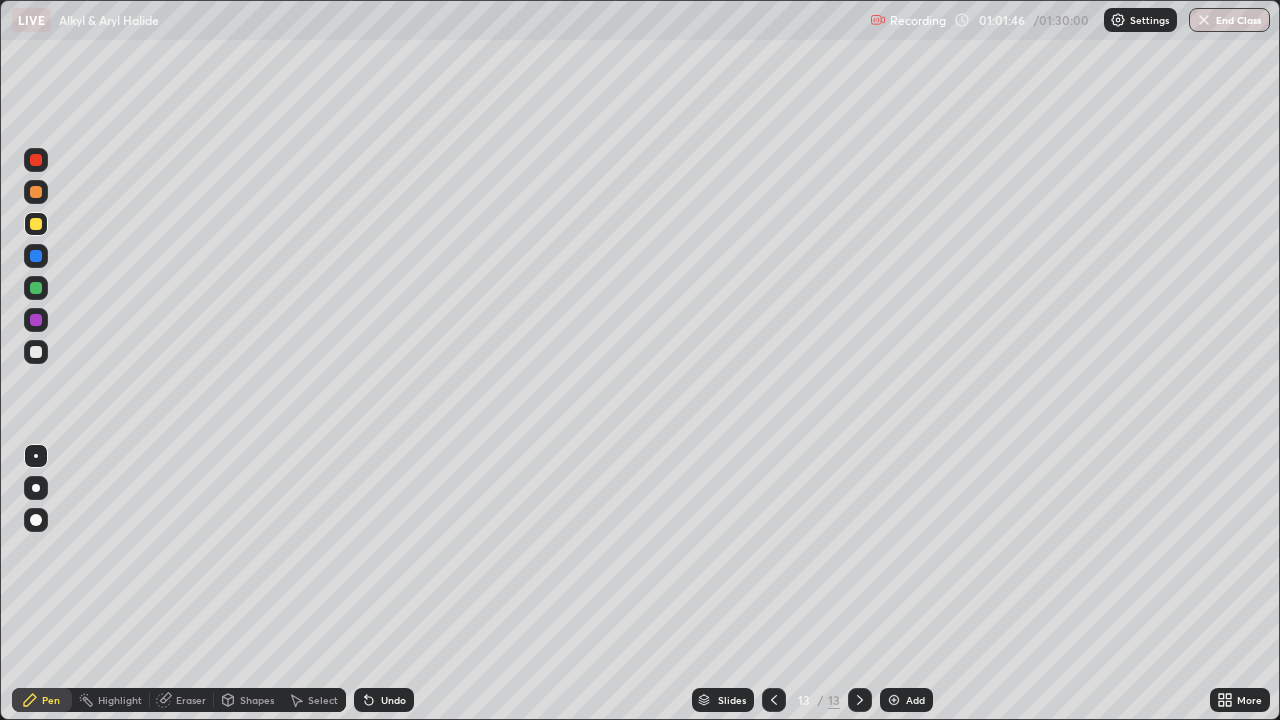 click on "Undo" at bounding box center (393, 700) 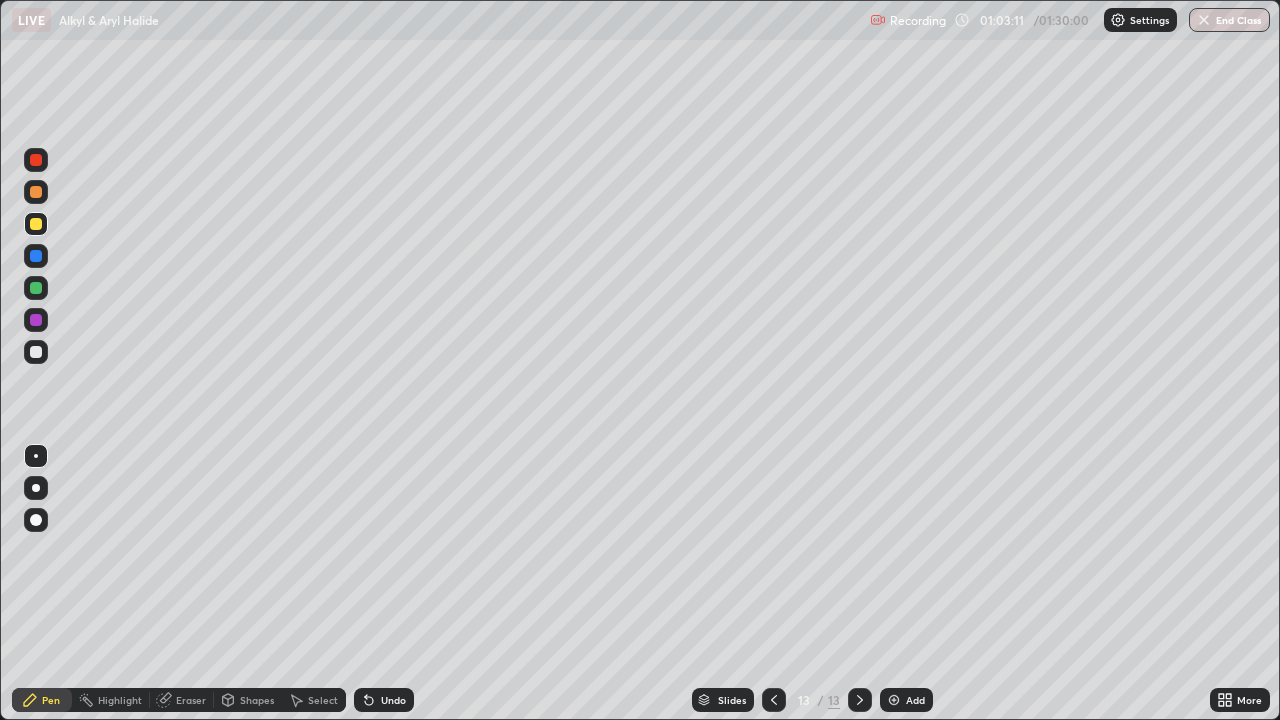 click on "Eraser" at bounding box center [191, 700] 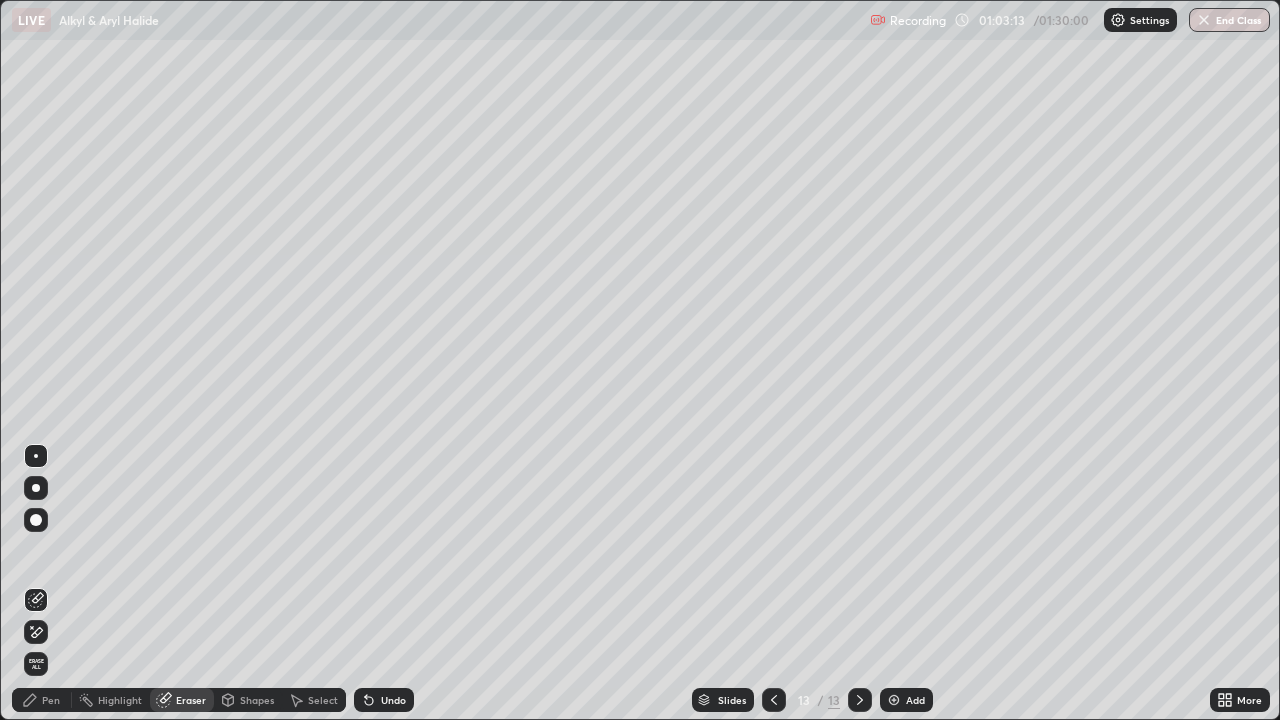 click on "Pen" at bounding box center [51, 700] 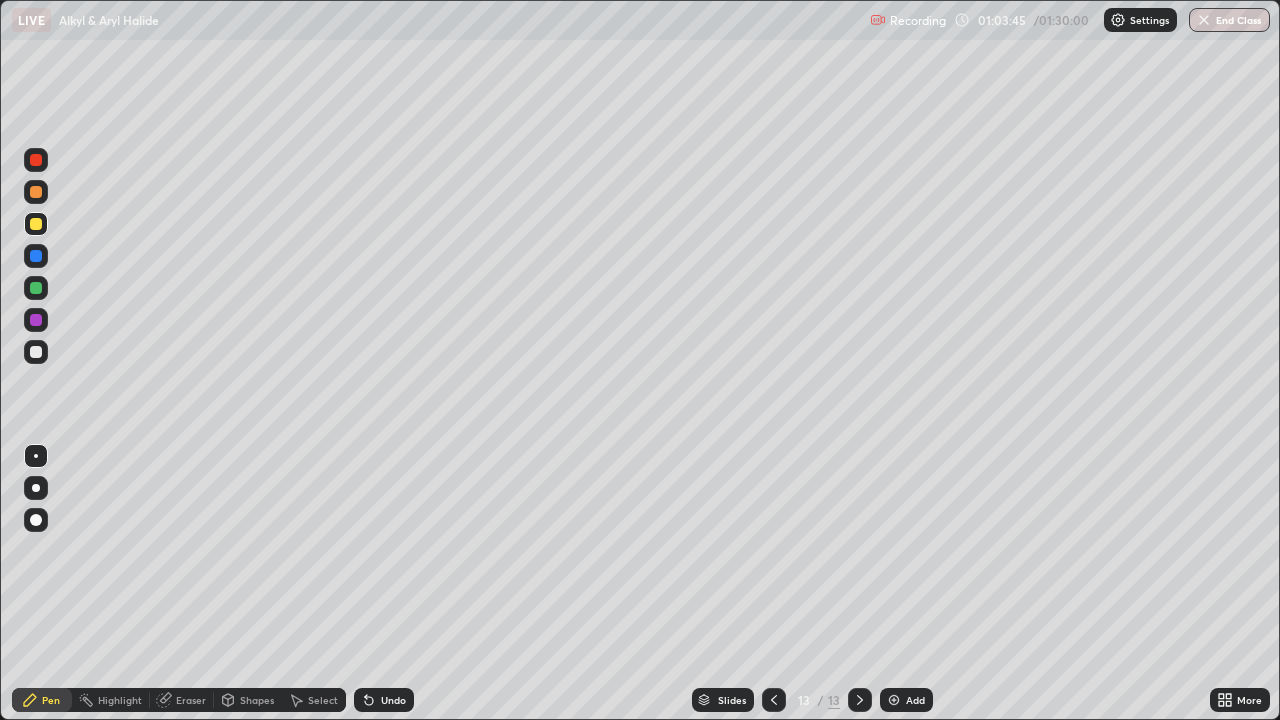 click on "Slides 13 / 13 Add" at bounding box center (812, 700) 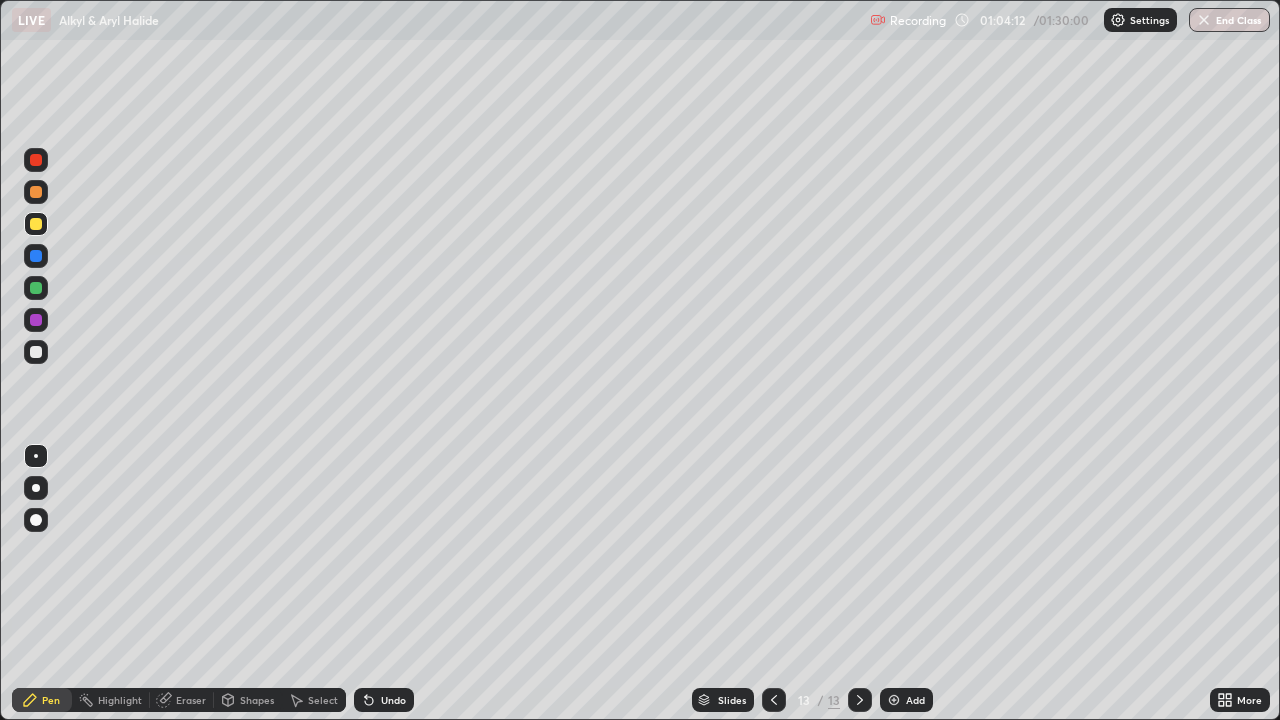 click on "Slides 13 / 13 Add" at bounding box center (812, 700) 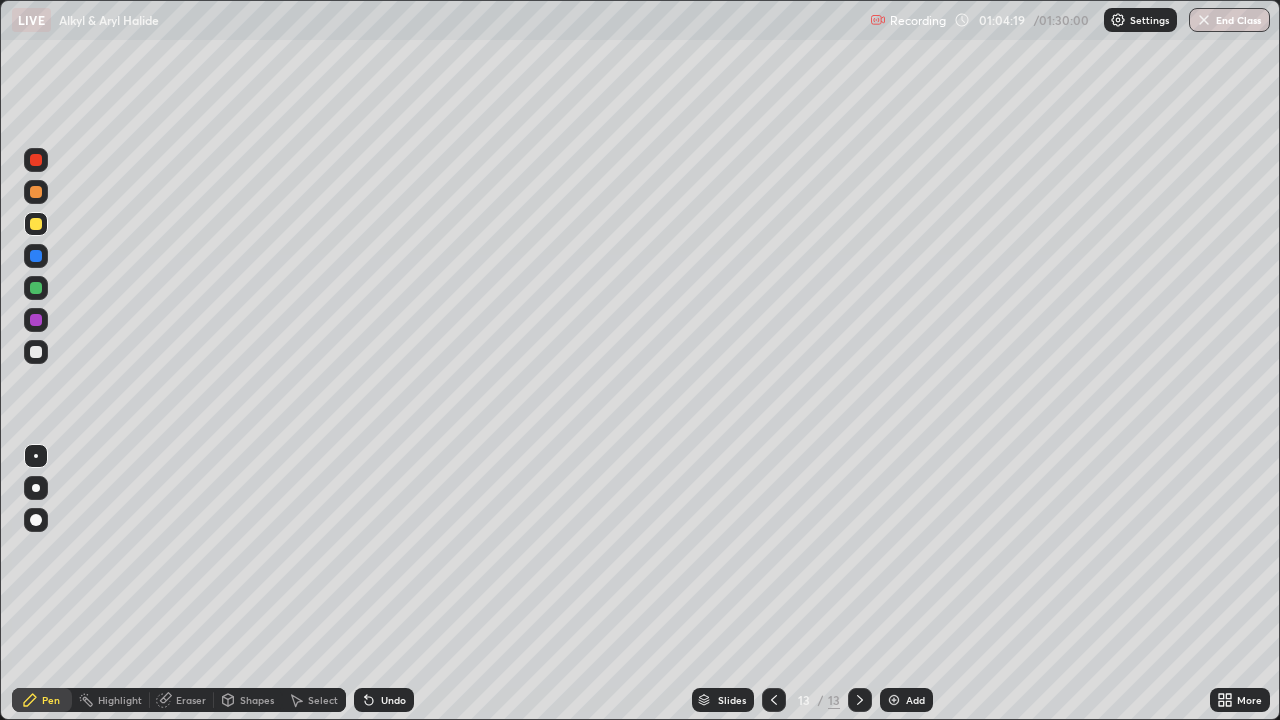 click on "Eraser" at bounding box center [191, 700] 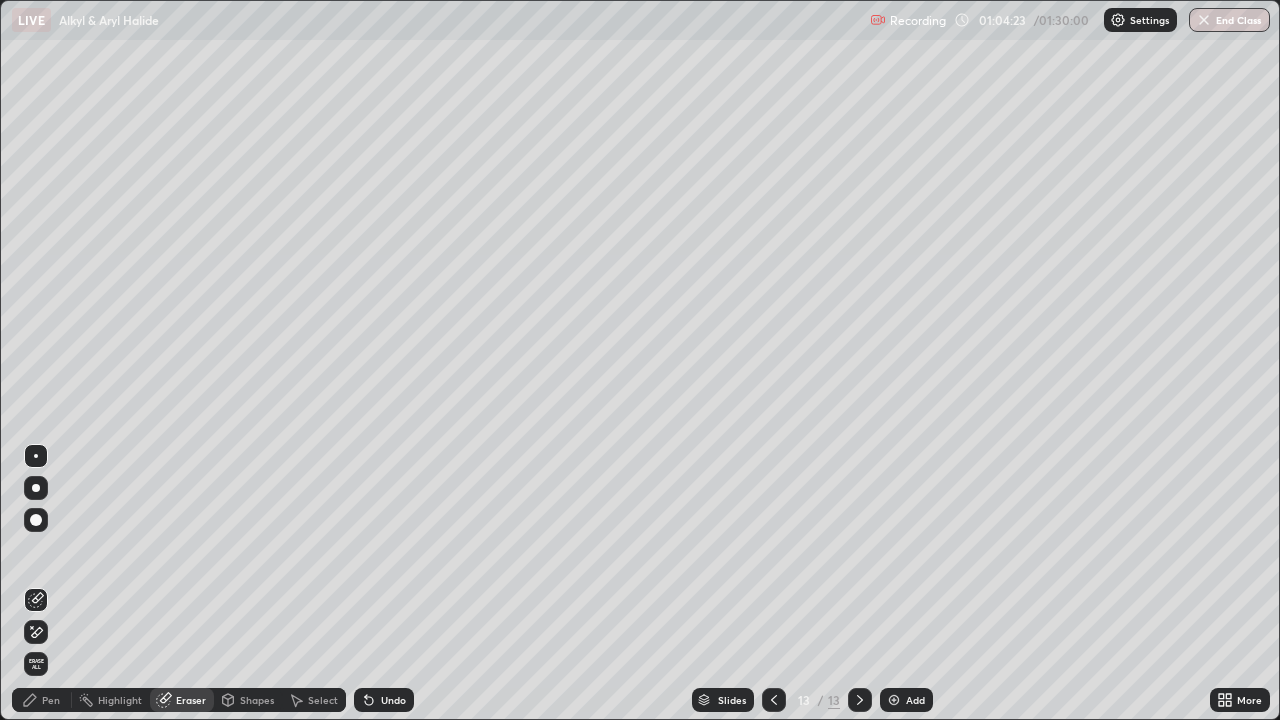 click on "Pen" at bounding box center [51, 700] 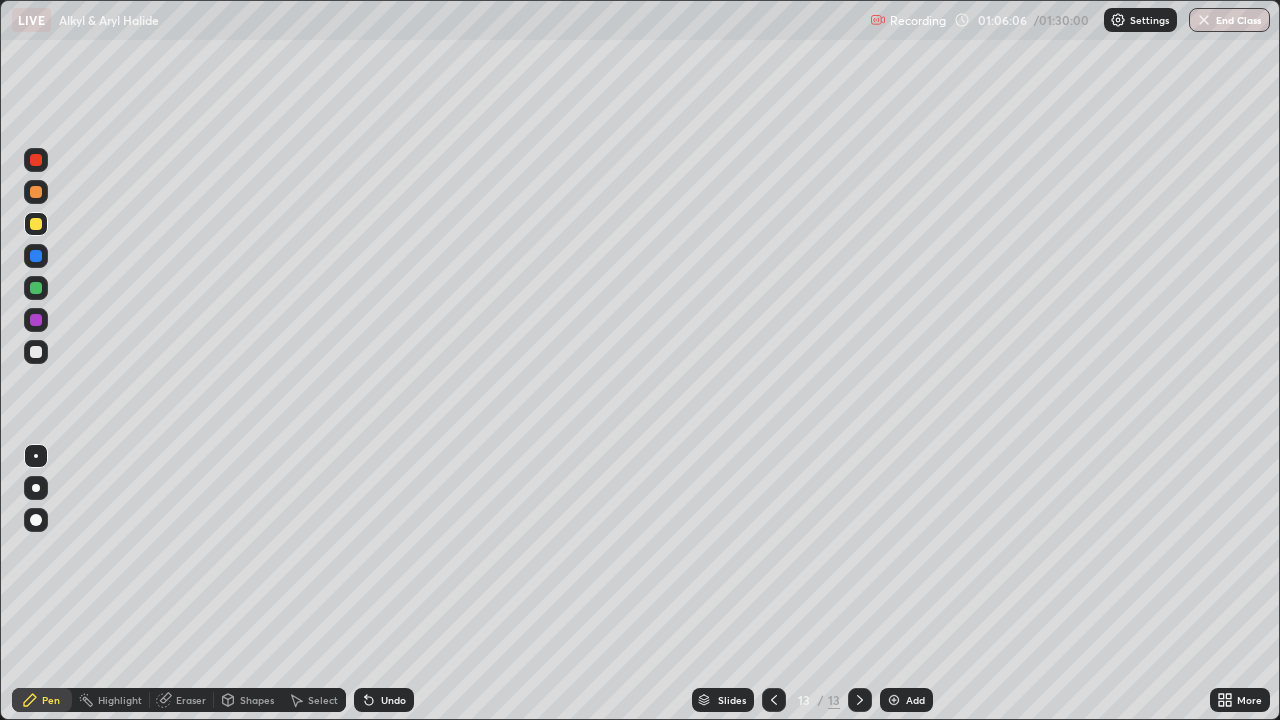 click at bounding box center (894, 700) 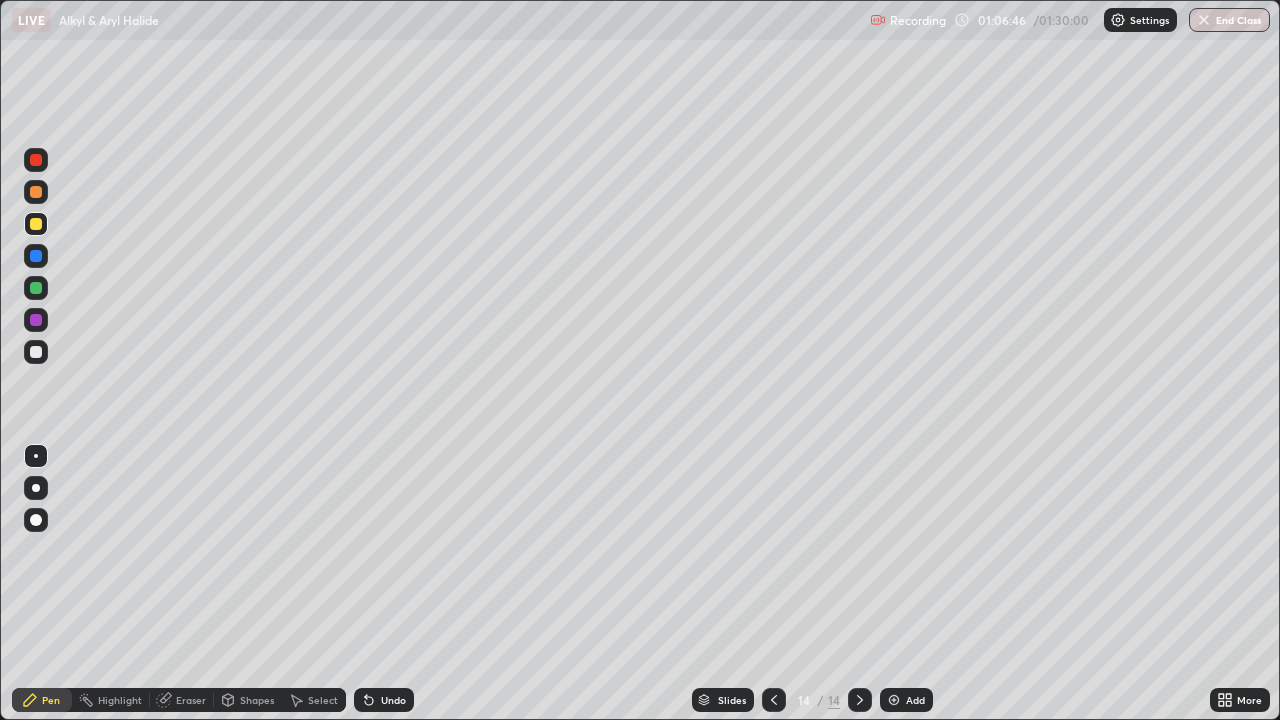 click on "Undo" at bounding box center [384, 700] 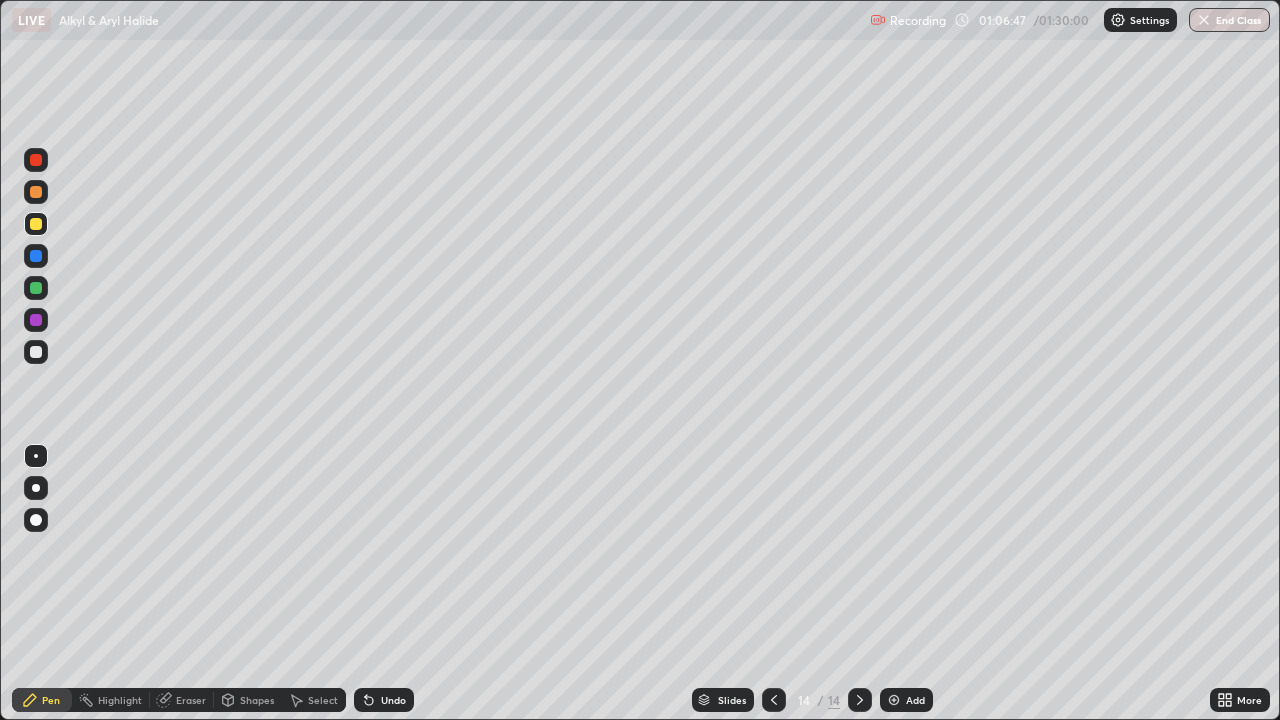click on "Undo" at bounding box center (393, 700) 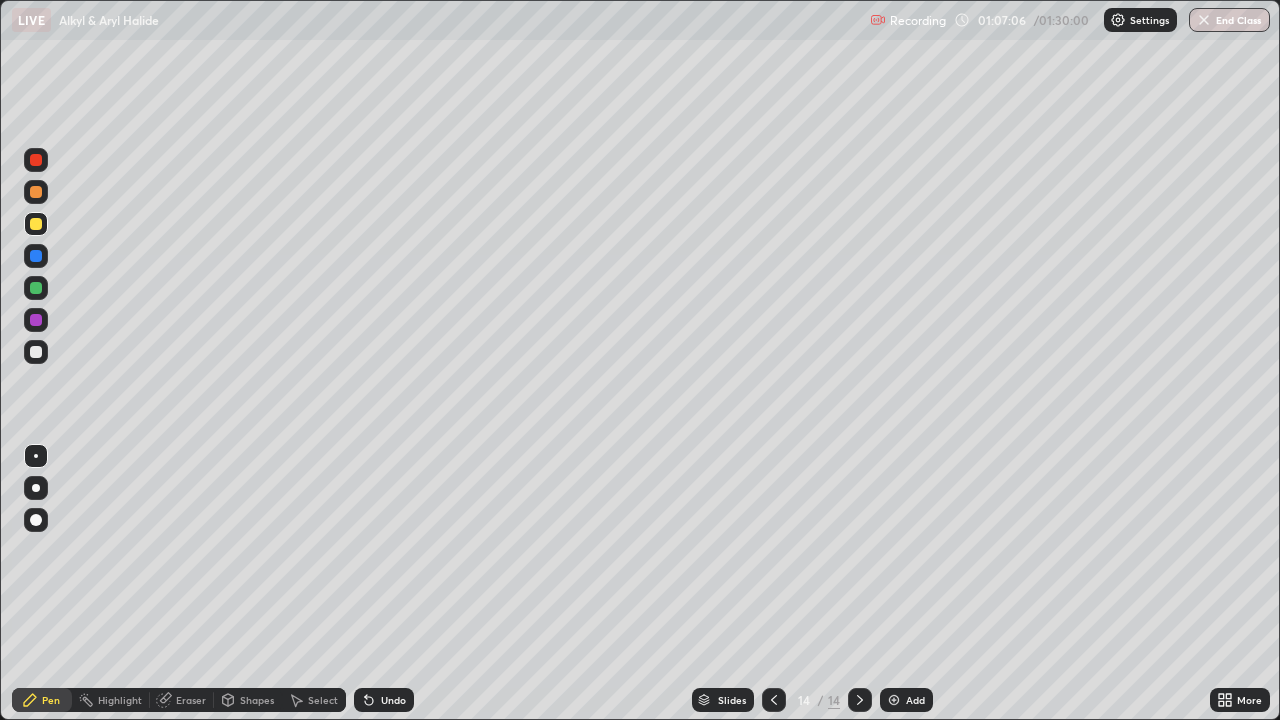 click on "Undo" at bounding box center (393, 700) 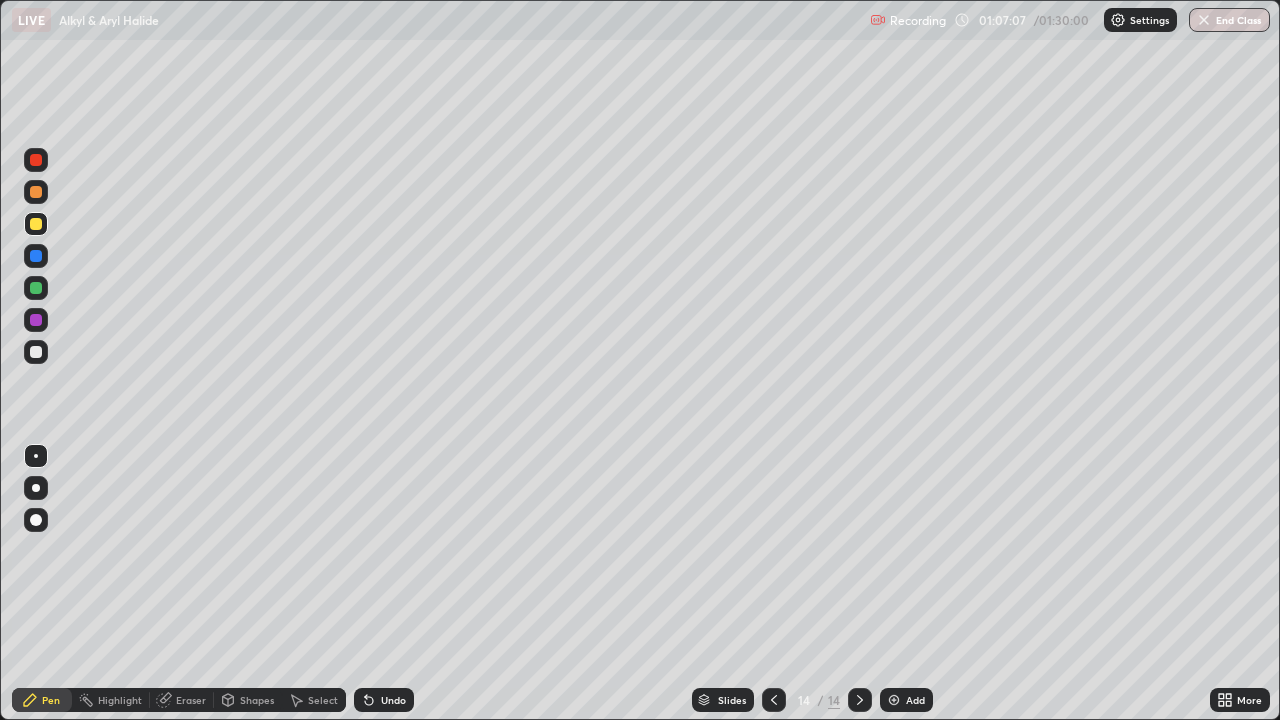 click on "Undo" at bounding box center (393, 700) 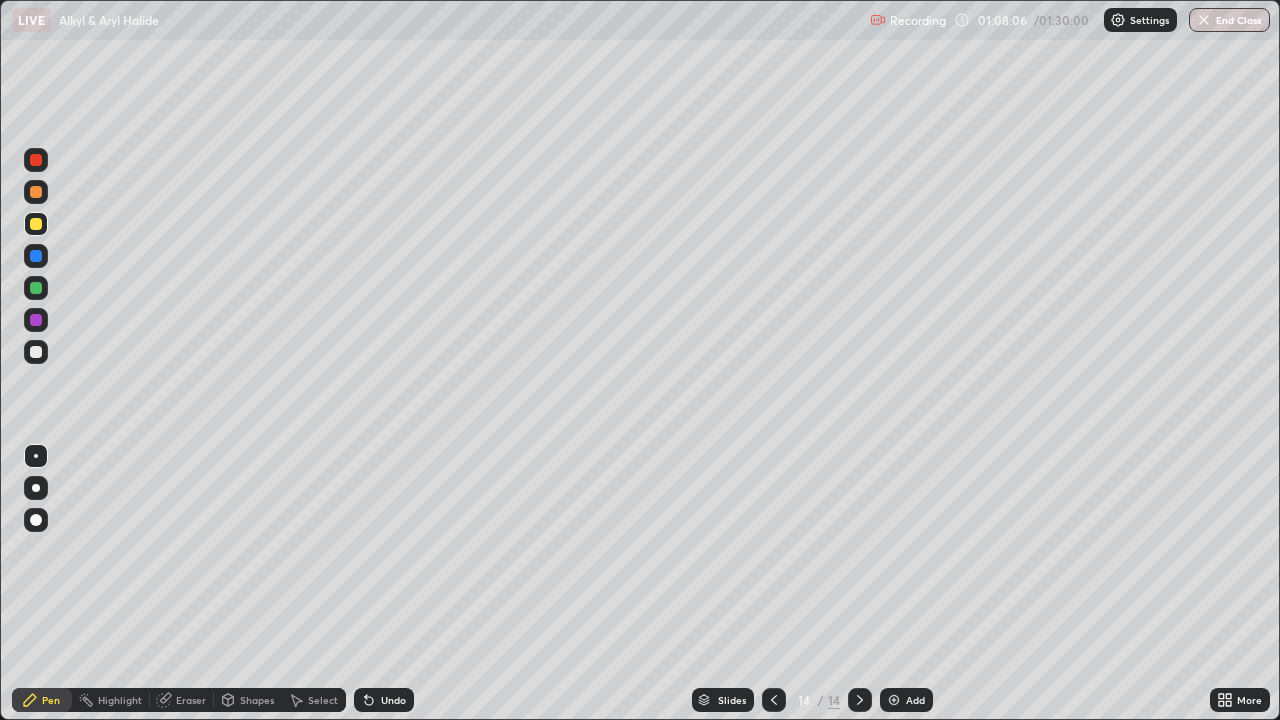 click on "Undo" at bounding box center (393, 700) 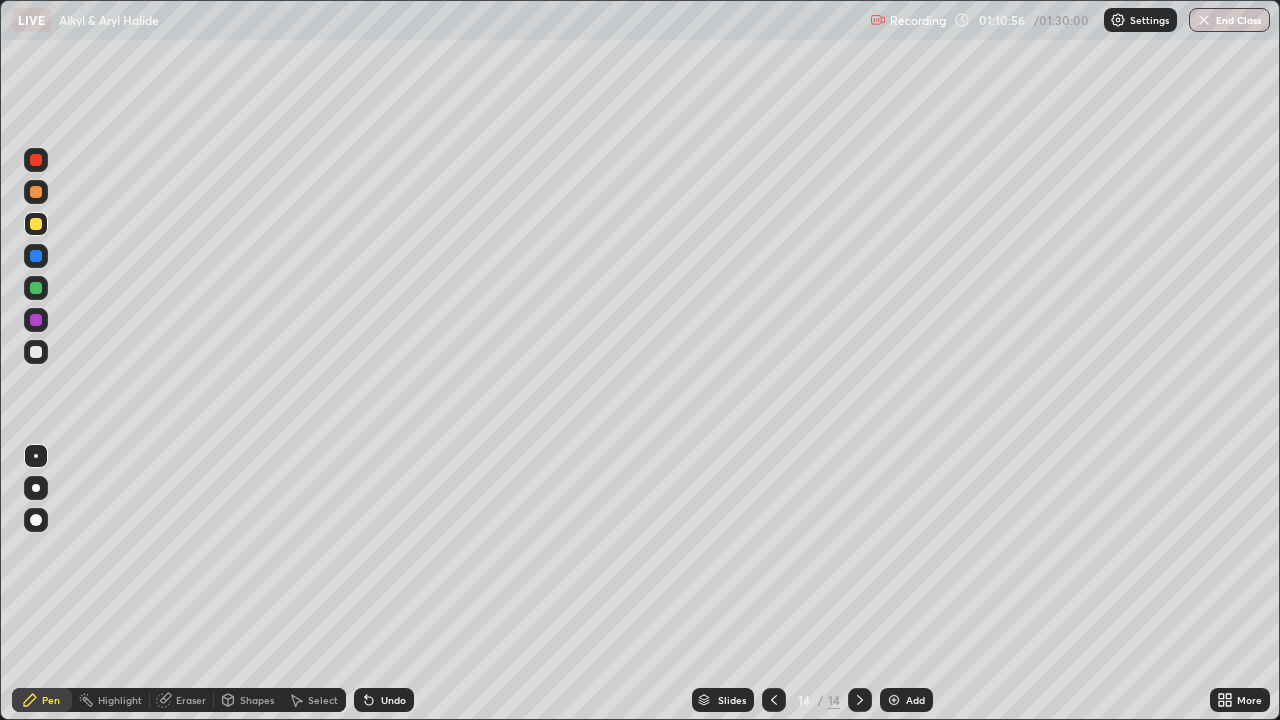 click on "Add" at bounding box center [906, 700] 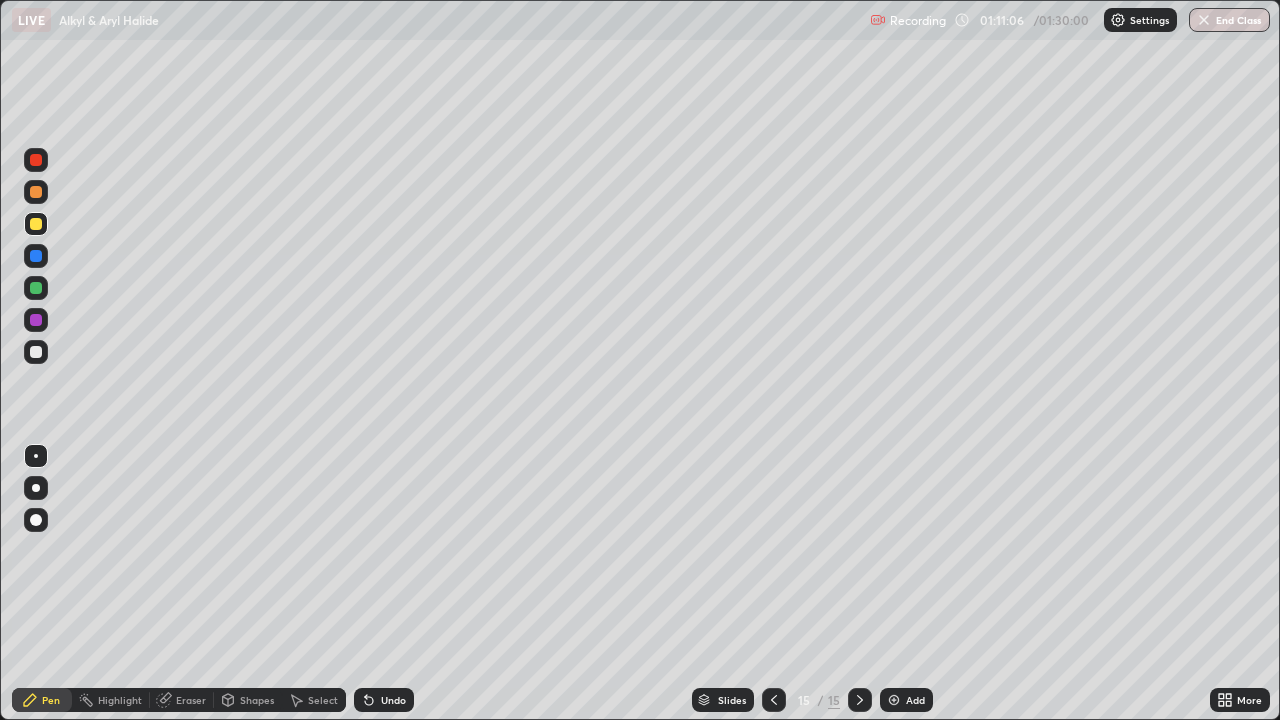 click on "Undo" at bounding box center (393, 700) 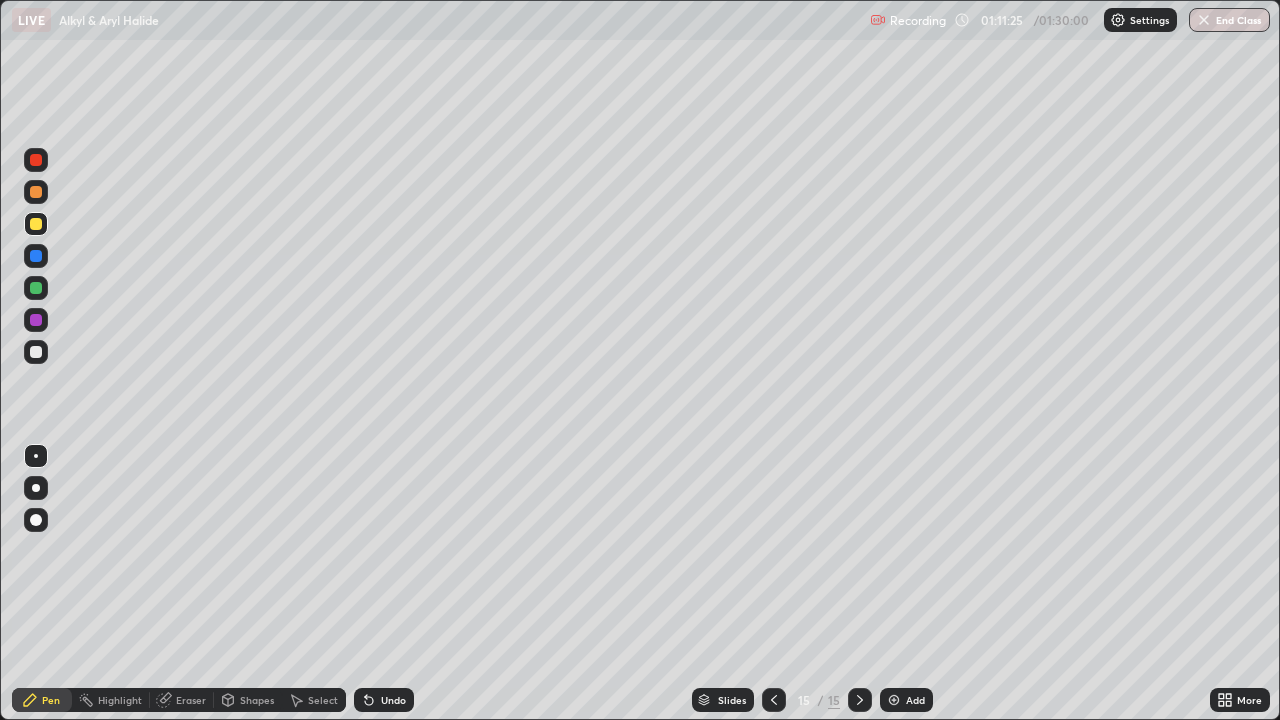 click on "Undo" at bounding box center [393, 700] 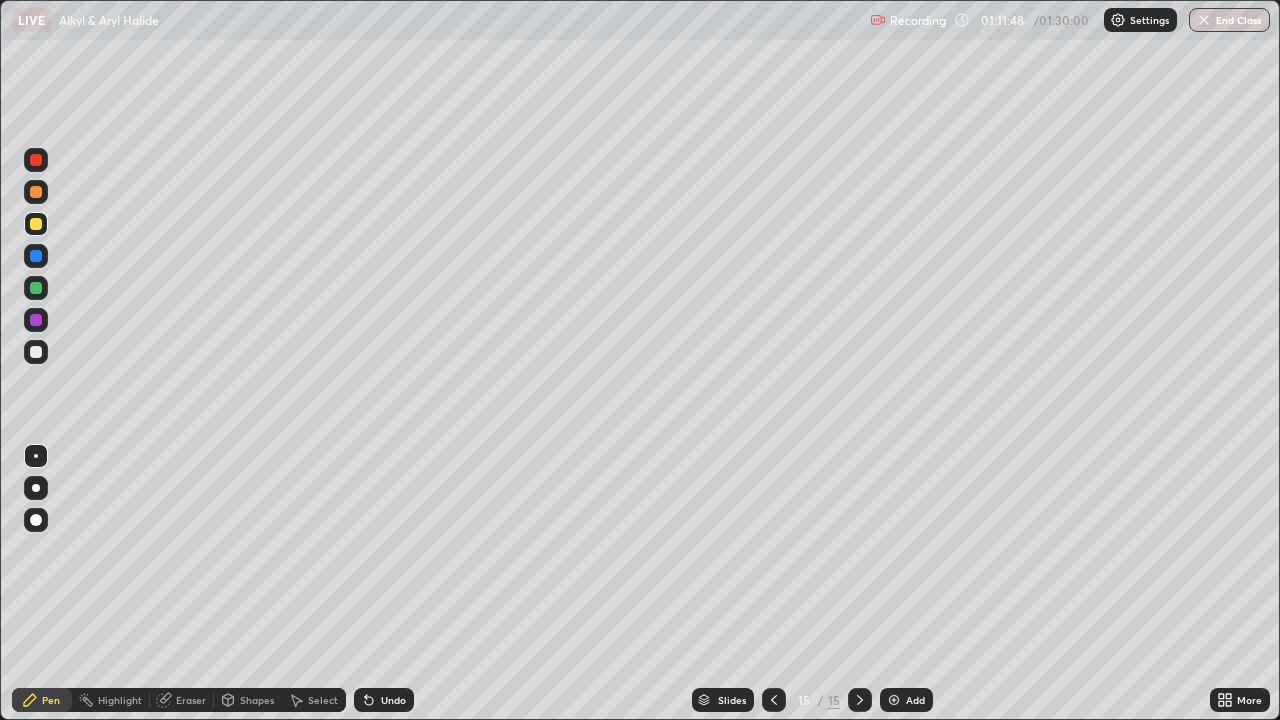 click on "Undo" at bounding box center (393, 700) 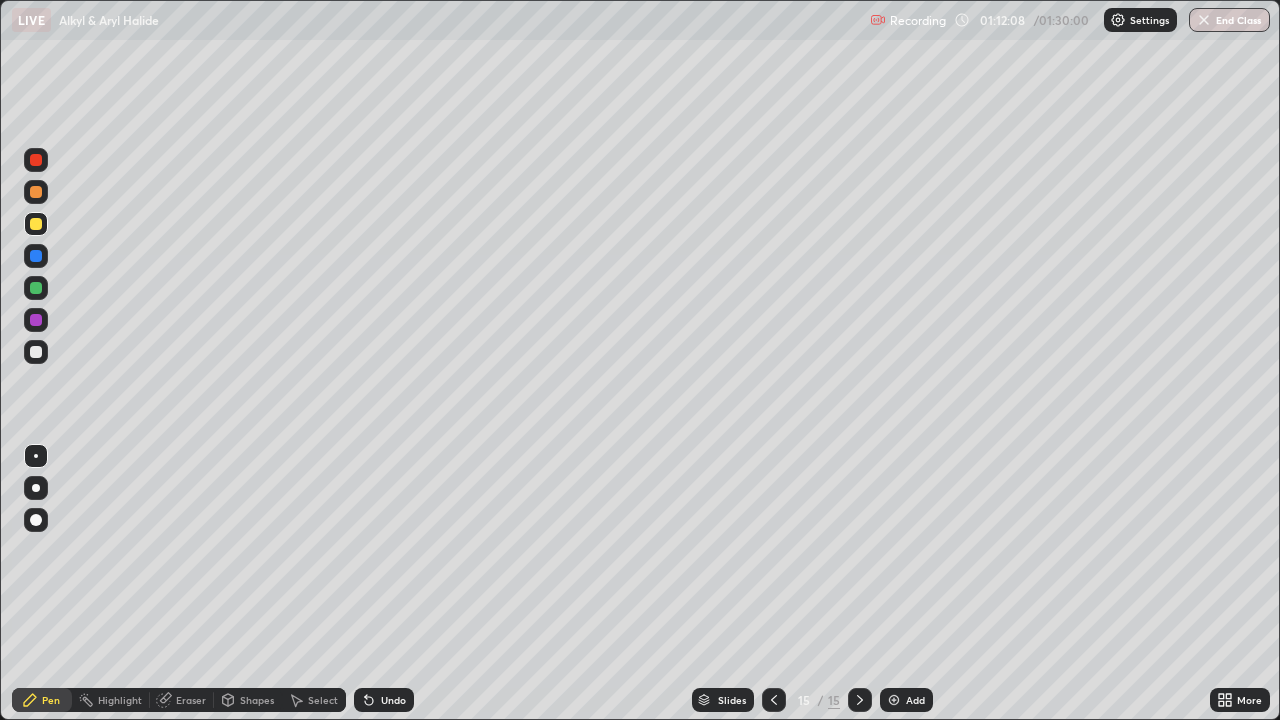 click on "Undo" at bounding box center (393, 700) 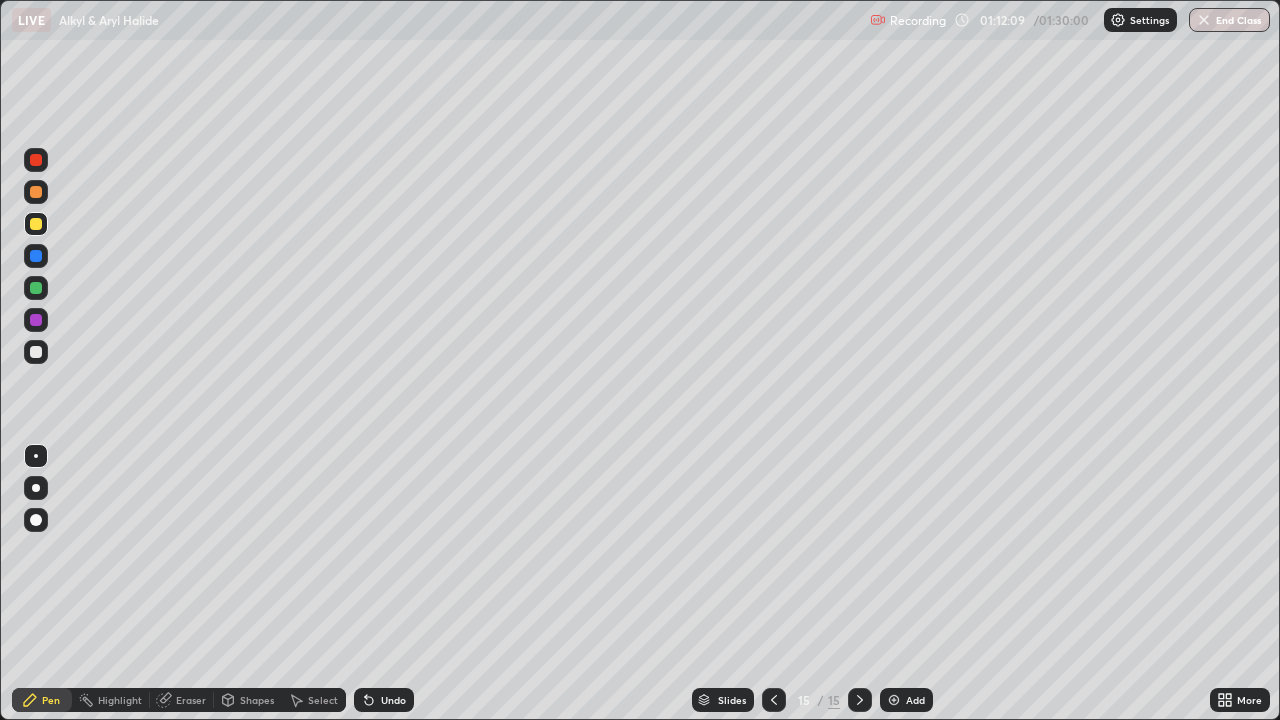 click on "Undo" at bounding box center (393, 700) 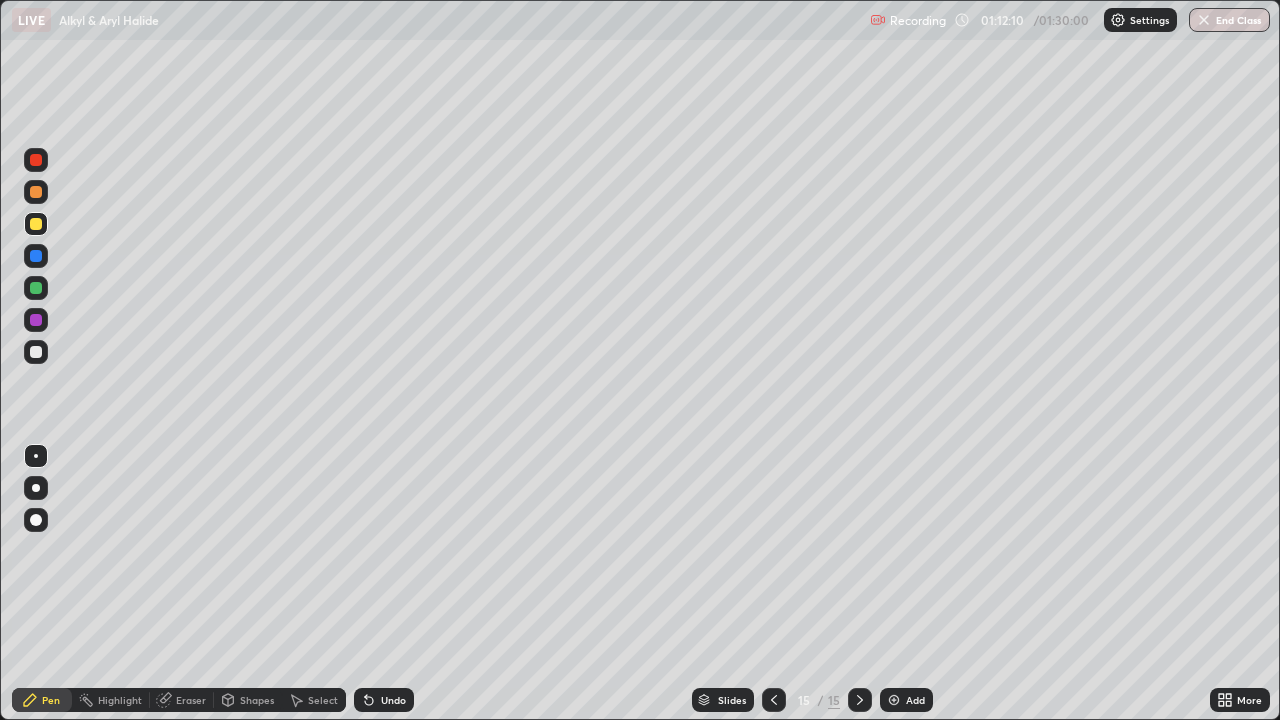 click on "Undo" at bounding box center (393, 700) 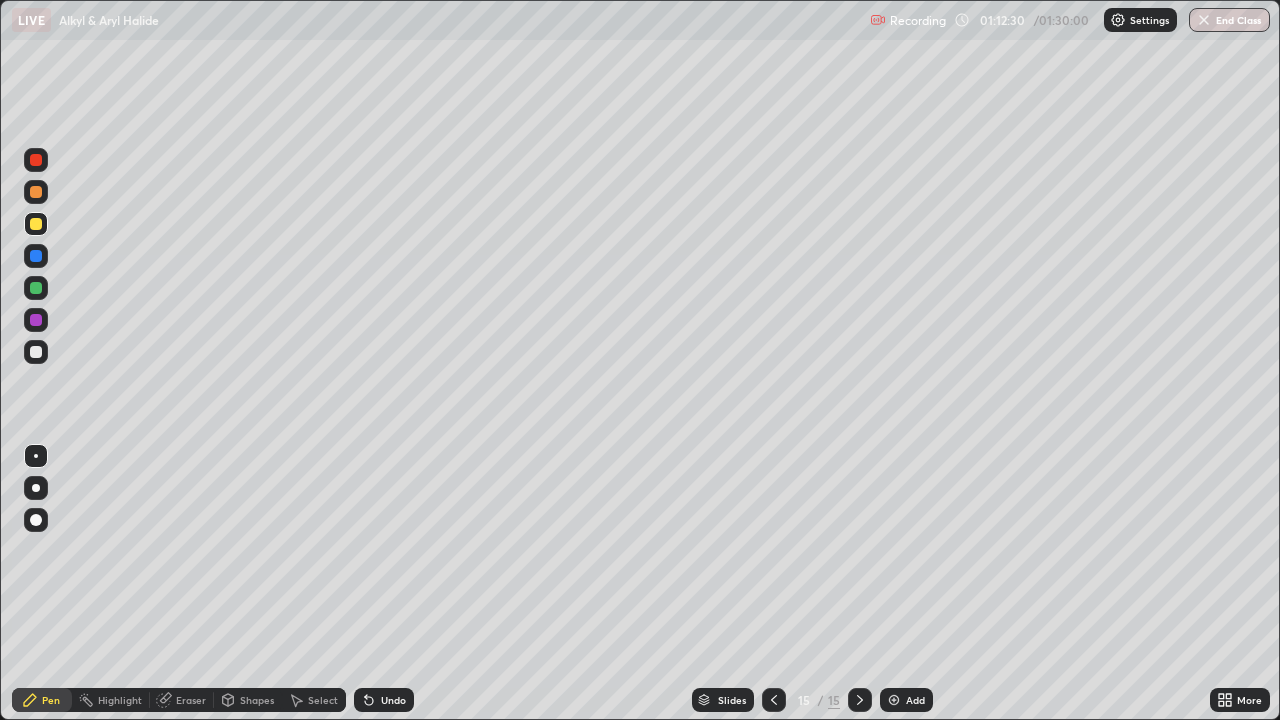 click on "Undo" at bounding box center (393, 700) 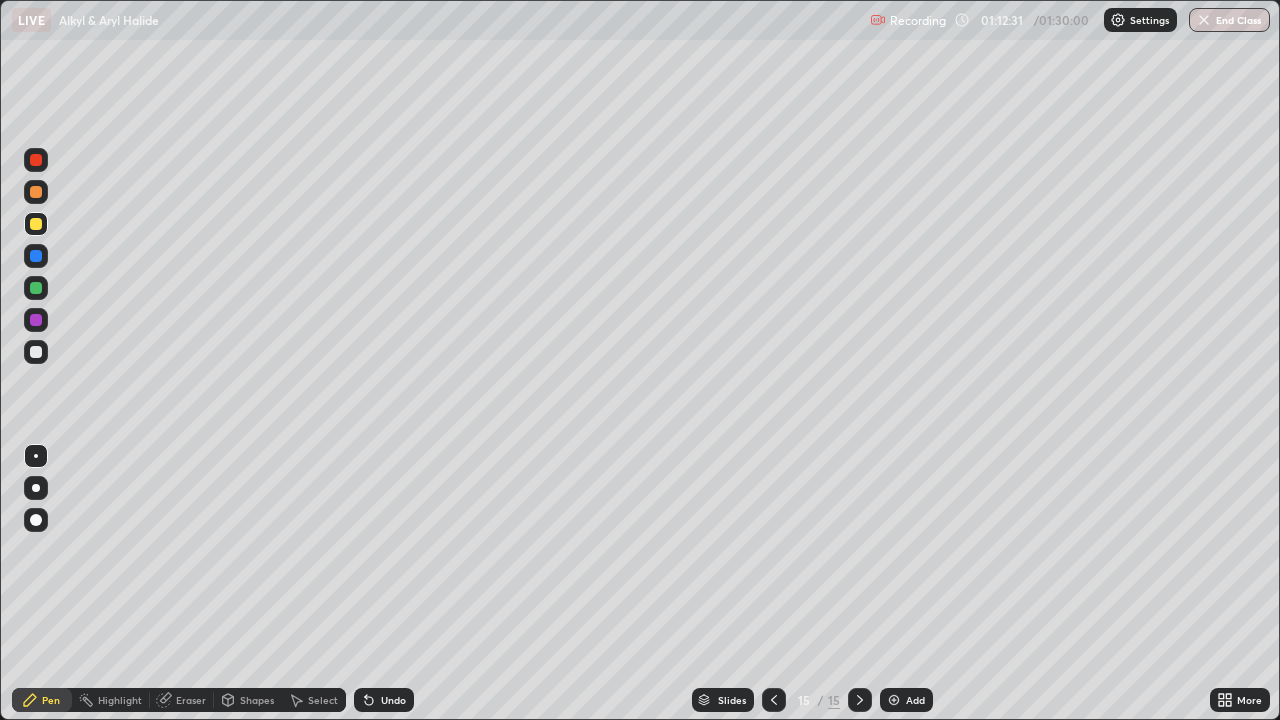 click on "Undo" at bounding box center [384, 700] 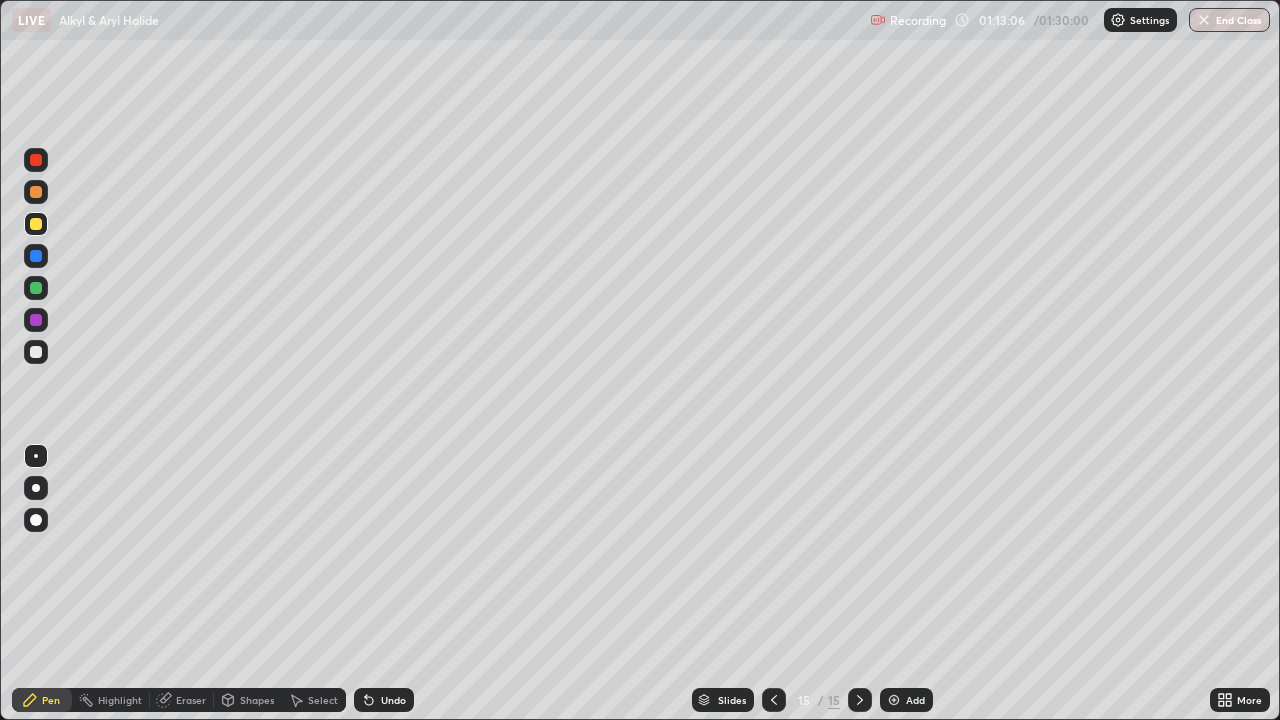 click on "Undo" at bounding box center [384, 700] 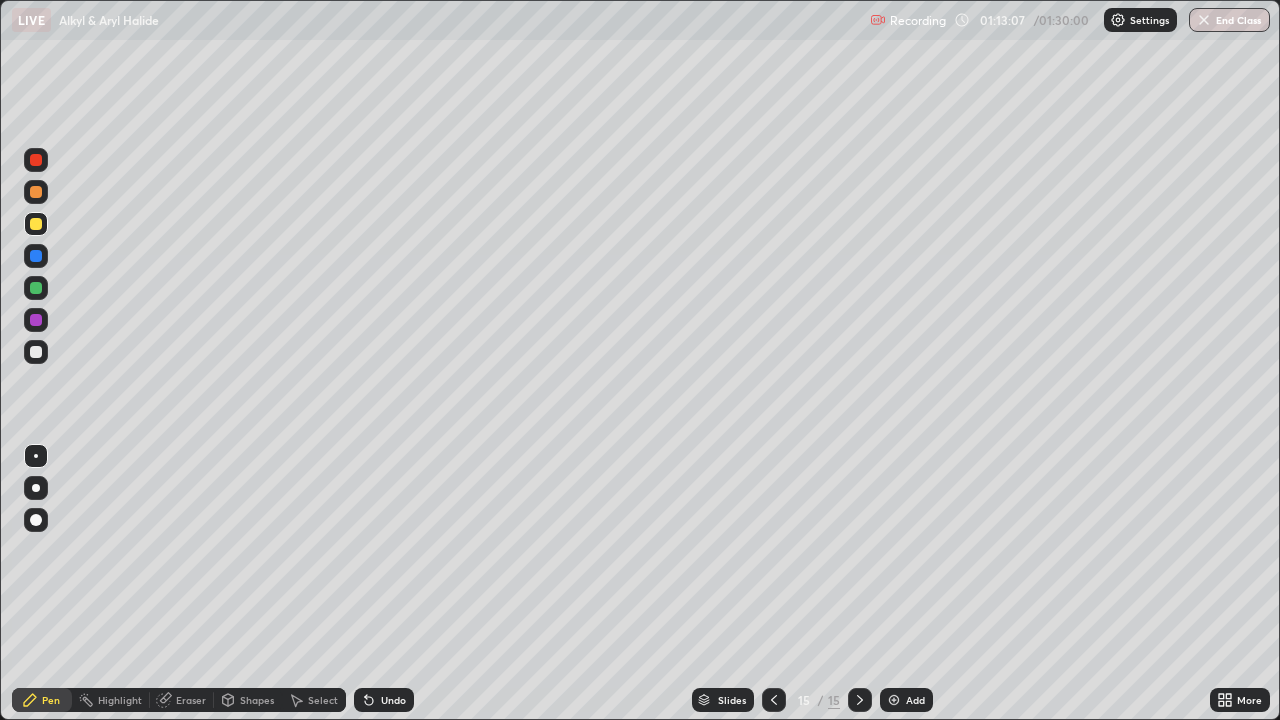 click on "Undo" at bounding box center (393, 700) 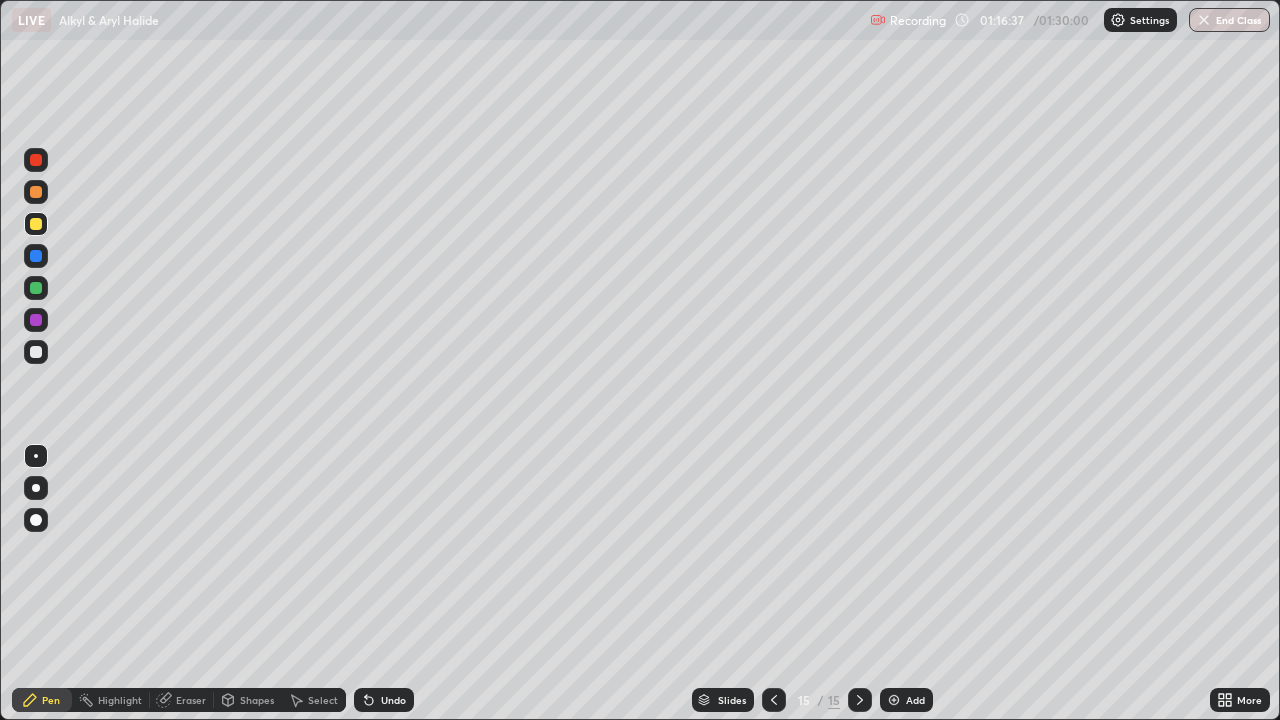 click at bounding box center (894, 700) 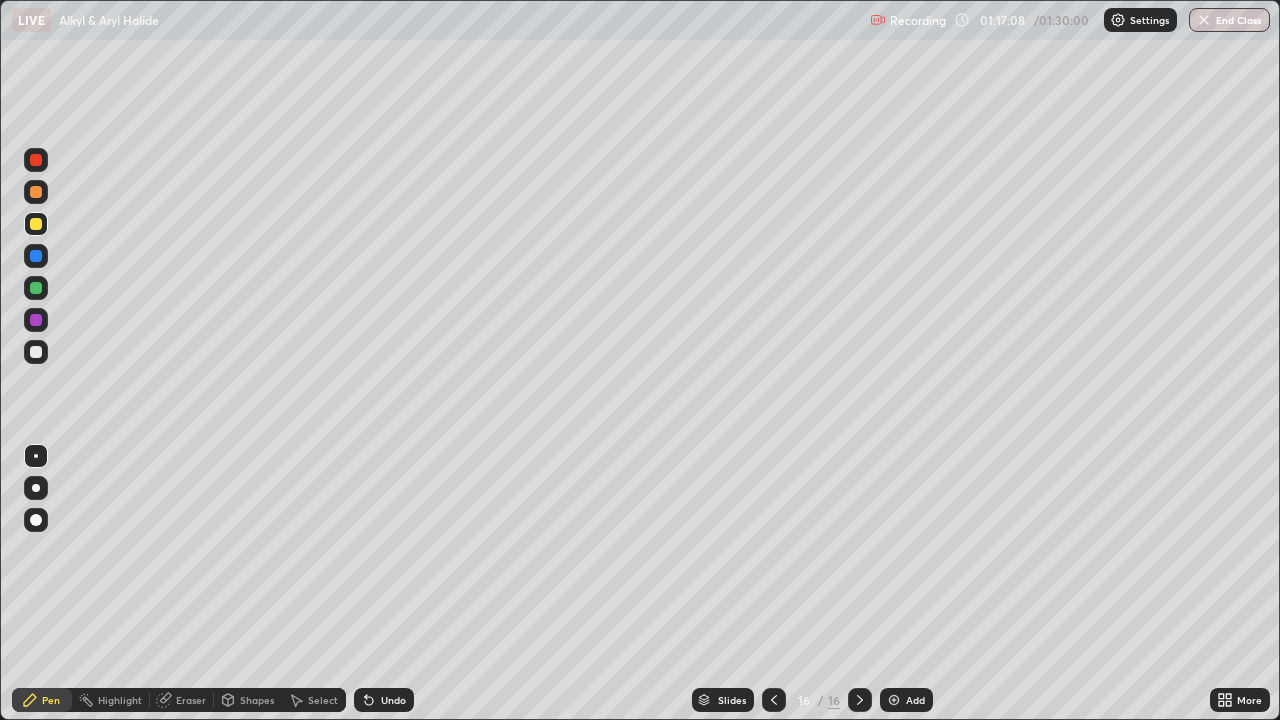 click on "Undo" at bounding box center [393, 700] 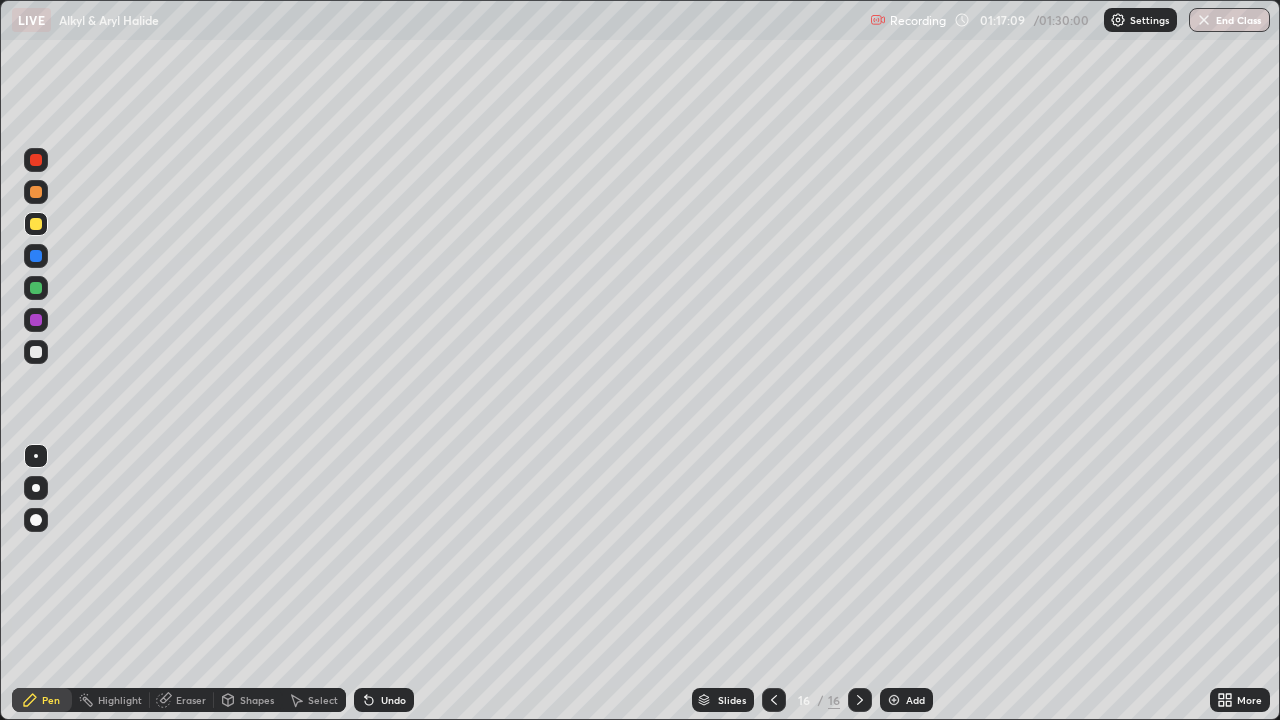 click on "Undo" at bounding box center [384, 700] 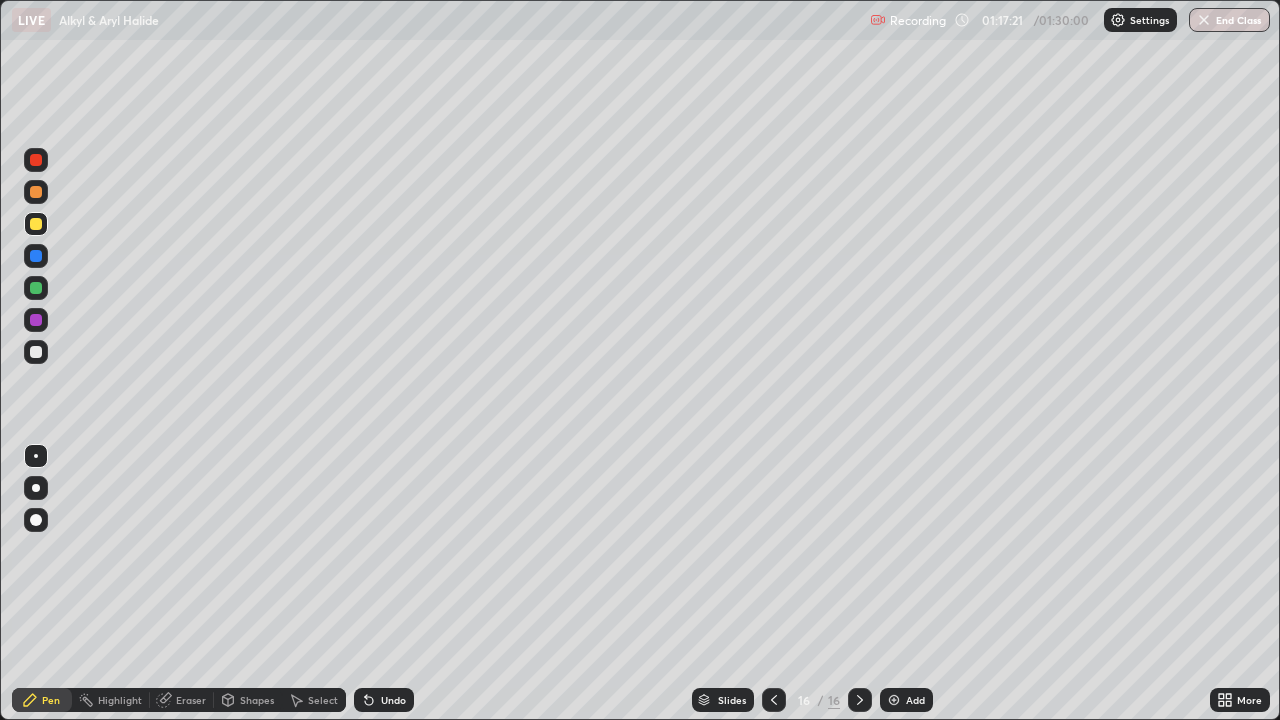 click on "Undo" at bounding box center (393, 700) 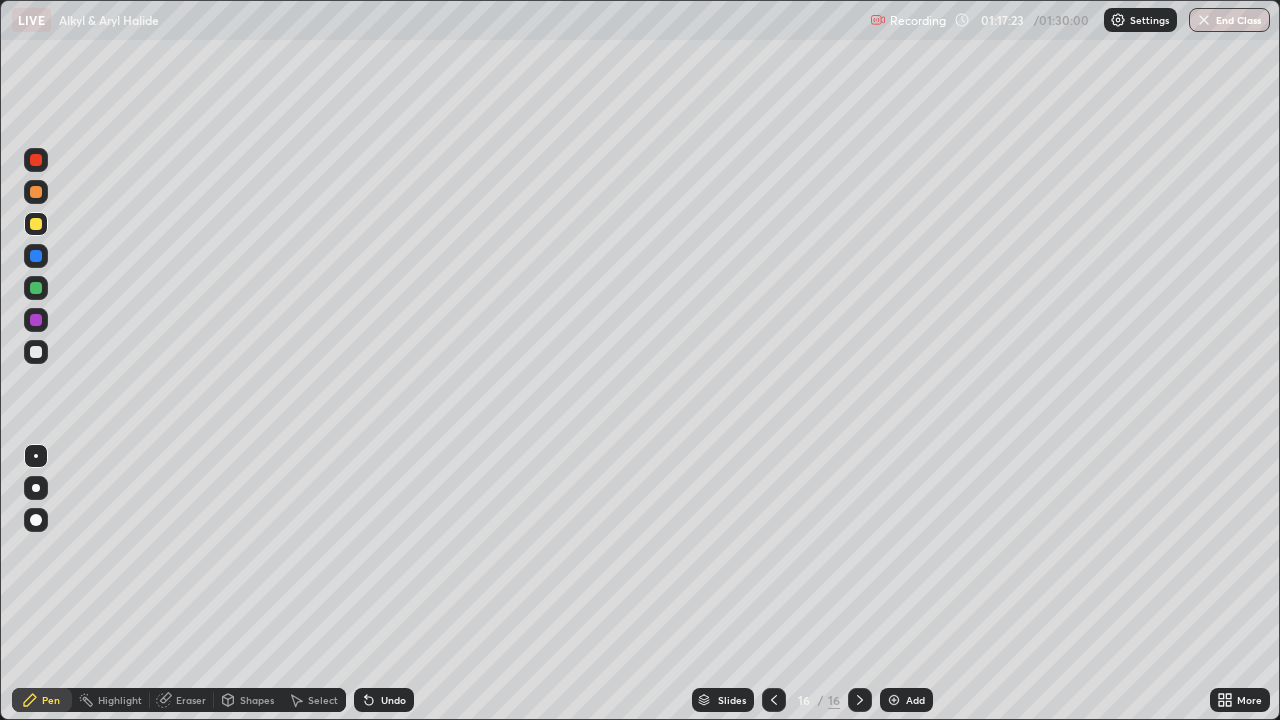 click on "Undo" at bounding box center [384, 700] 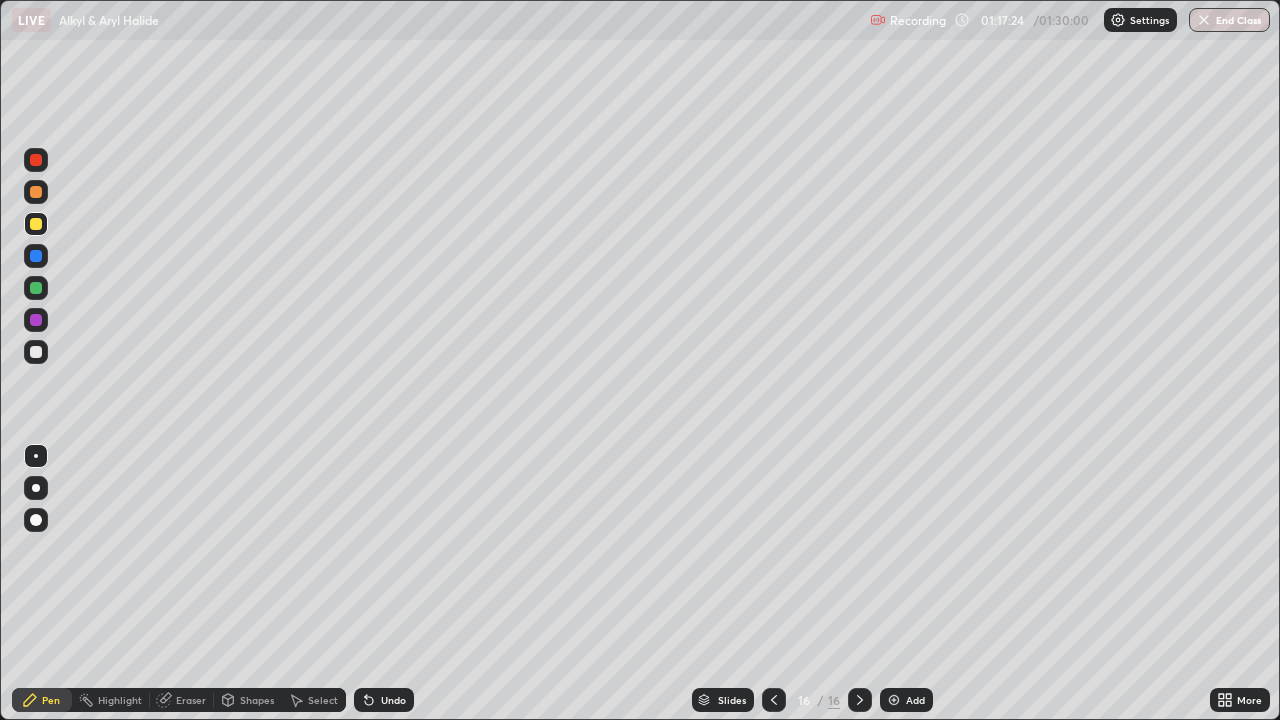 click on "Undo" at bounding box center (384, 700) 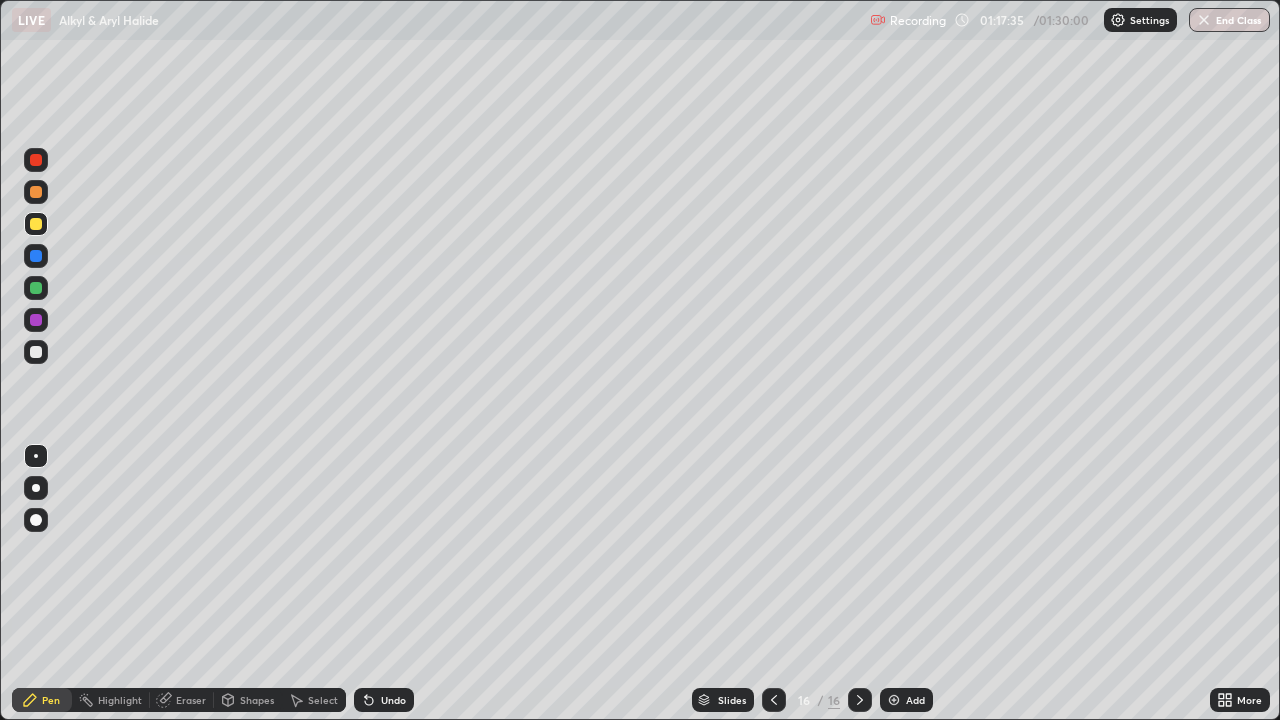 click on "Undo" at bounding box center (384, 700) 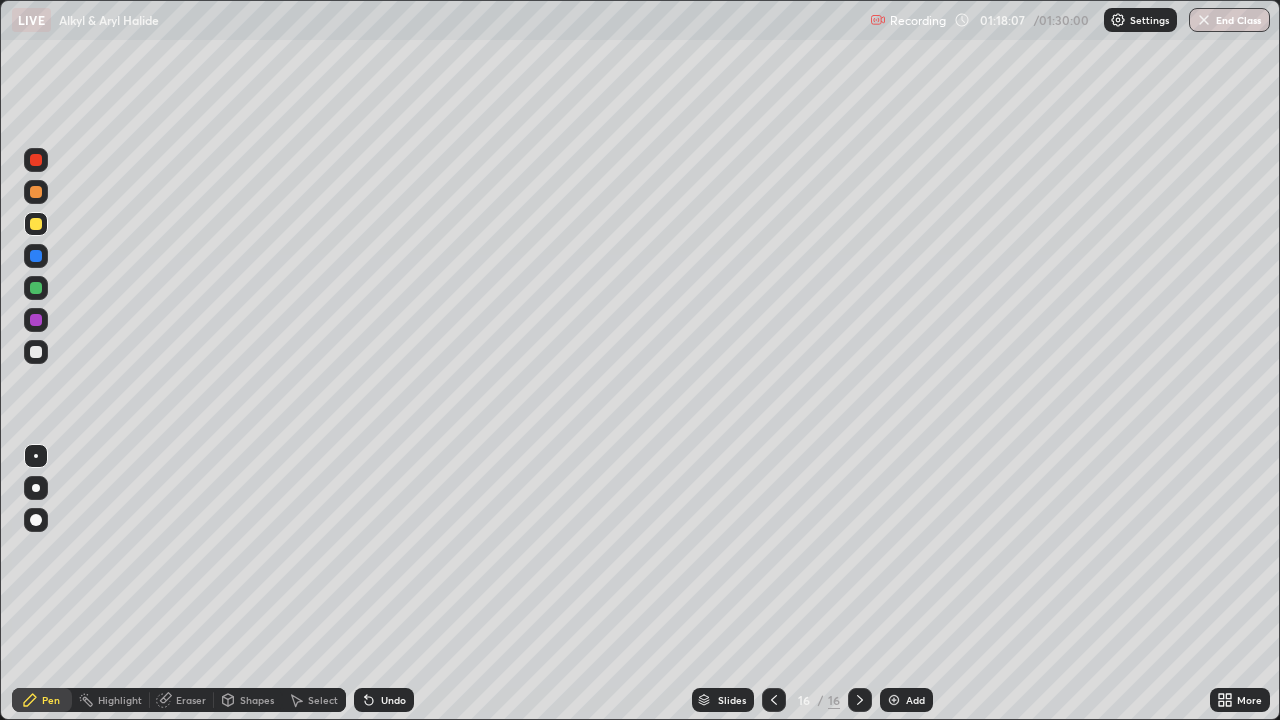 click on "Undo" at bounding box center (384, 700) 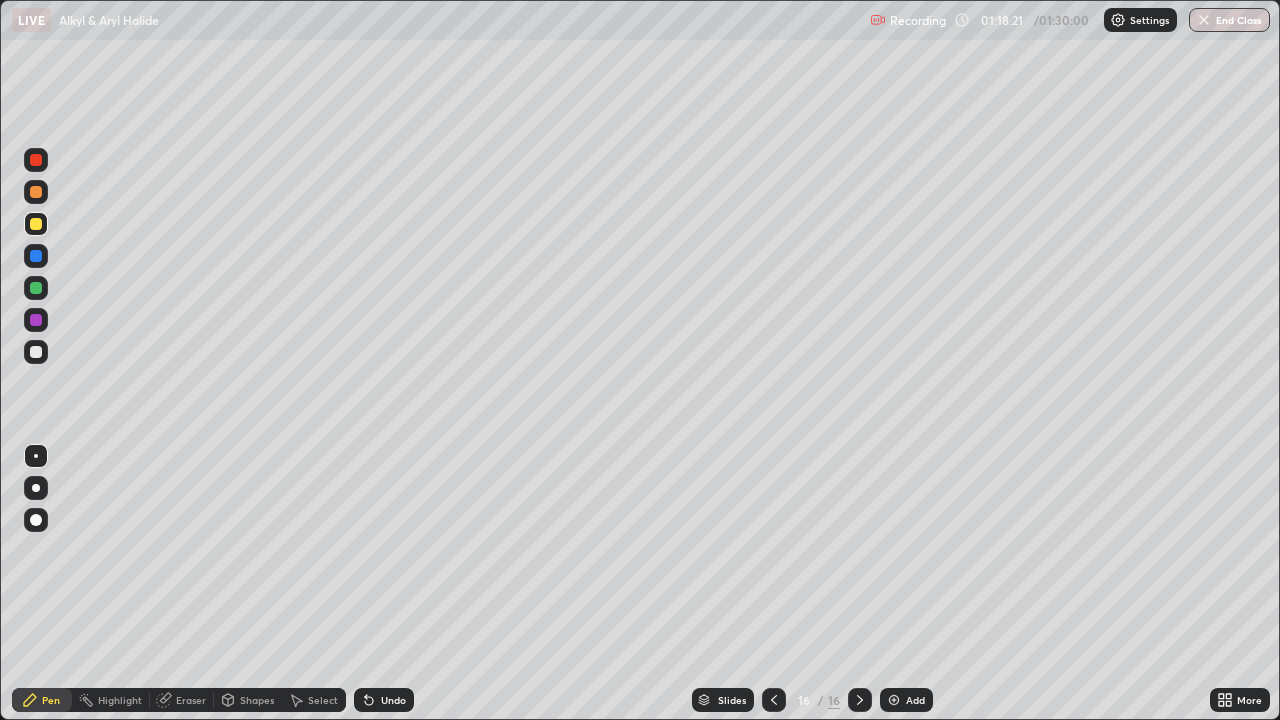 click on "Undo" at bounding box center (384, 700) 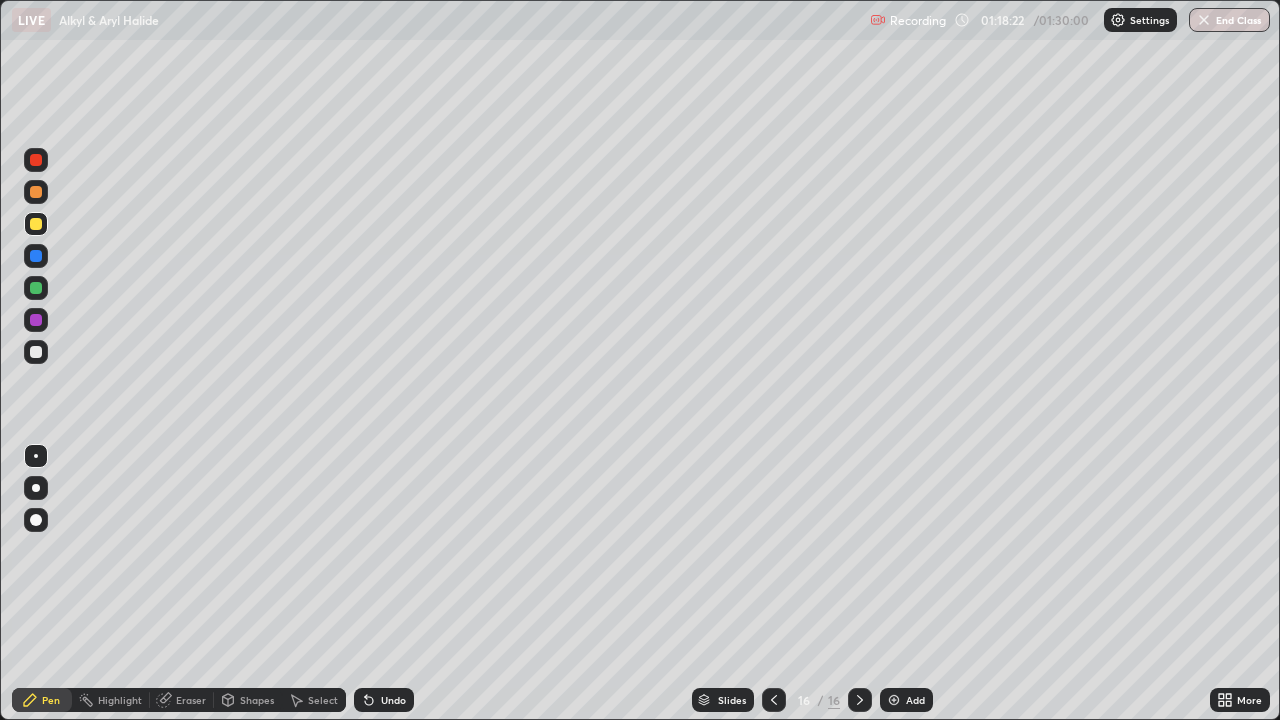 click on "Undo" at bounding box center (393, 700) 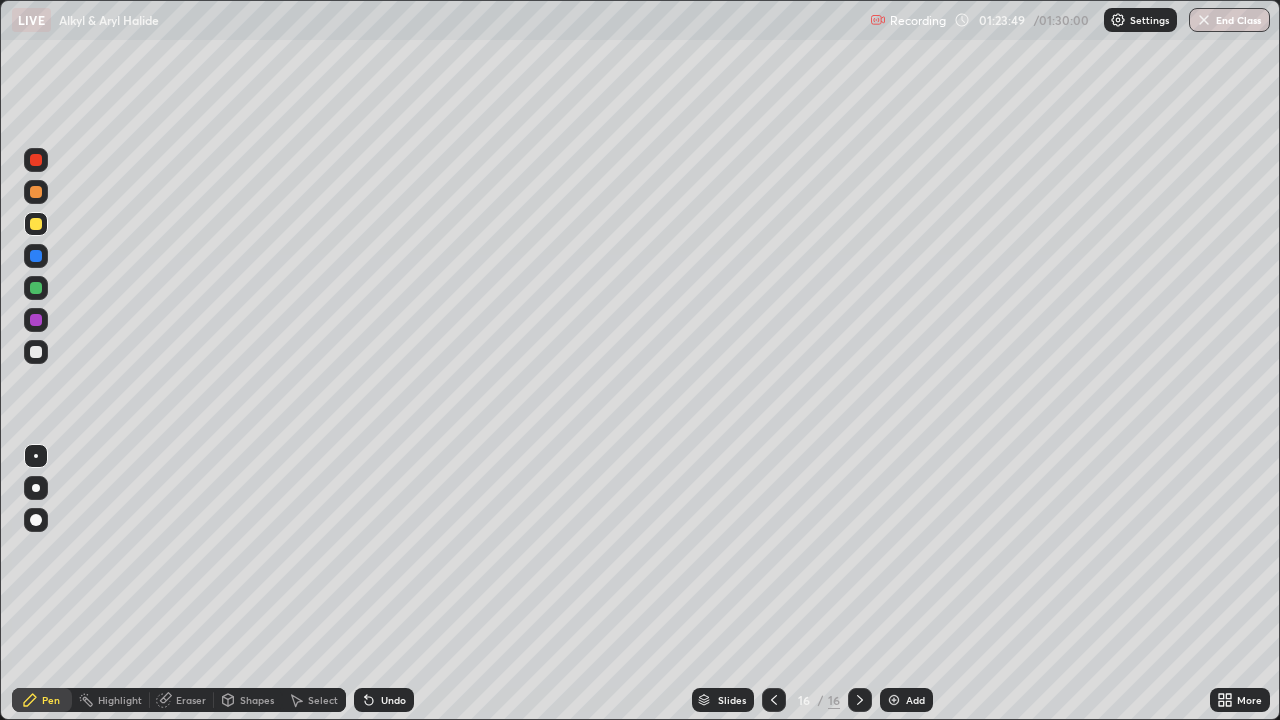 click on "End Class" at bounding box center [1229, 20] 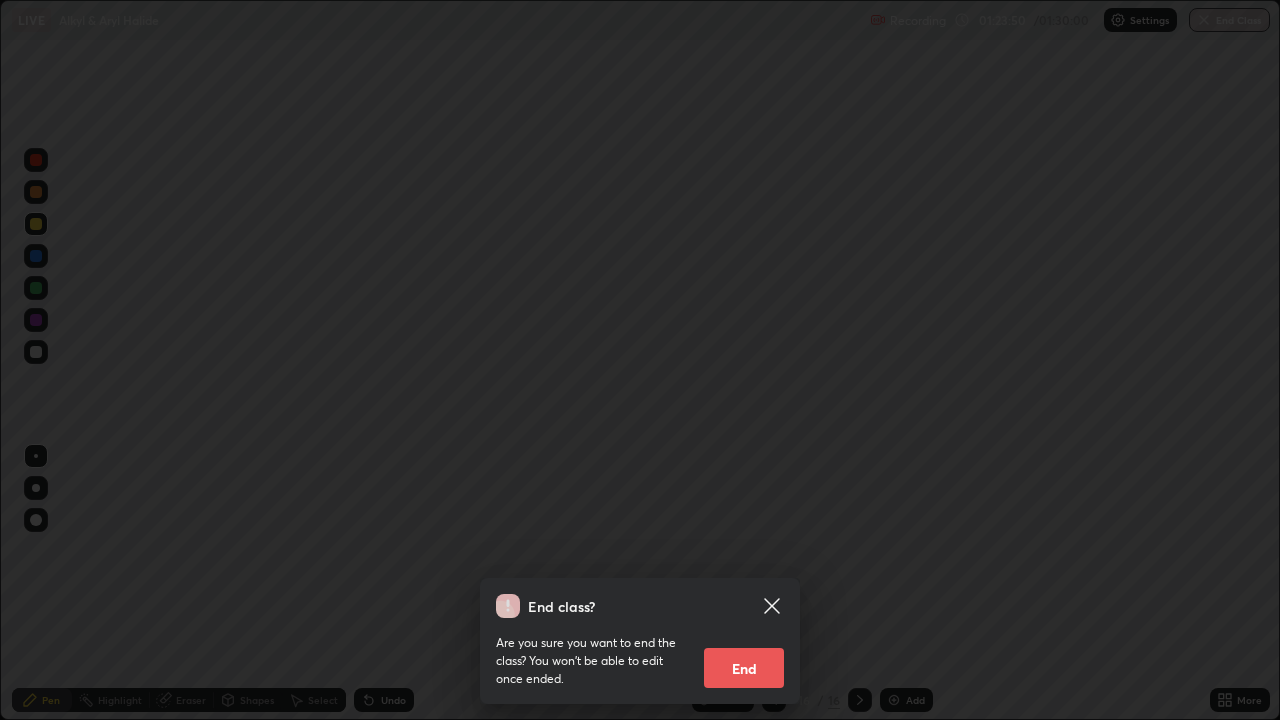 click on "End" at bounding box center [744, 668] 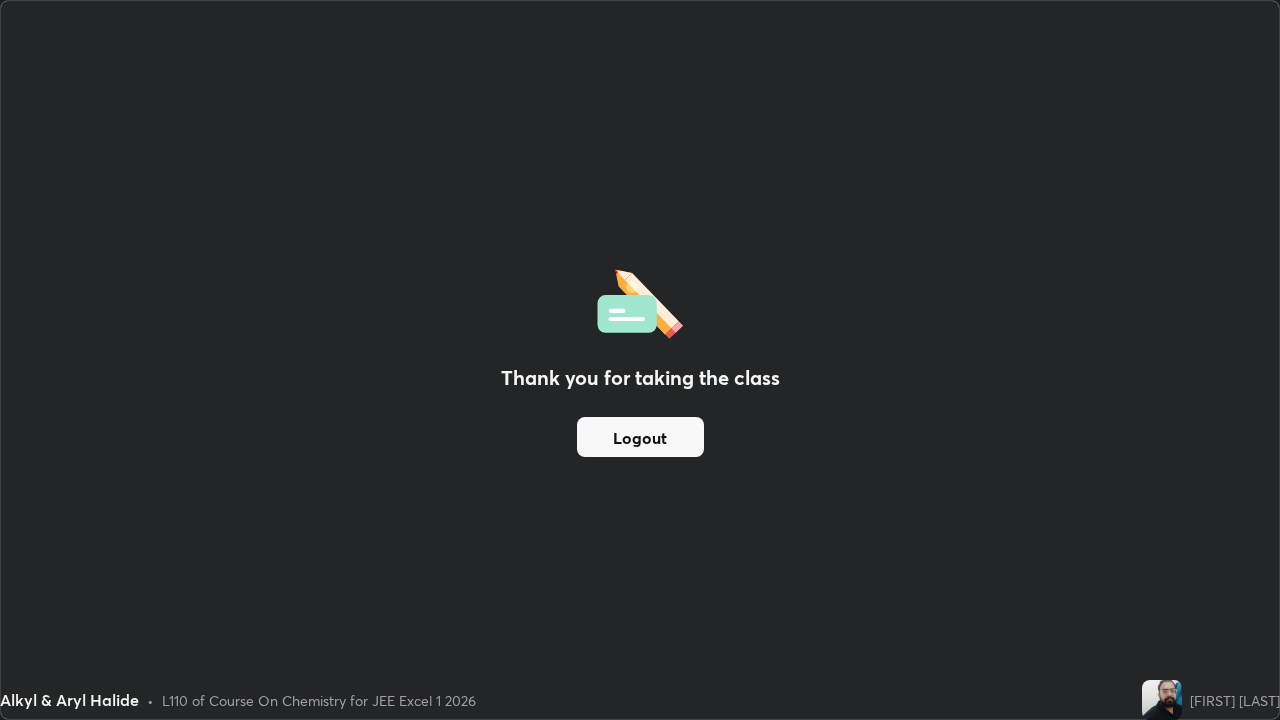 click on "Logout" at bounding box center (640, 437) 